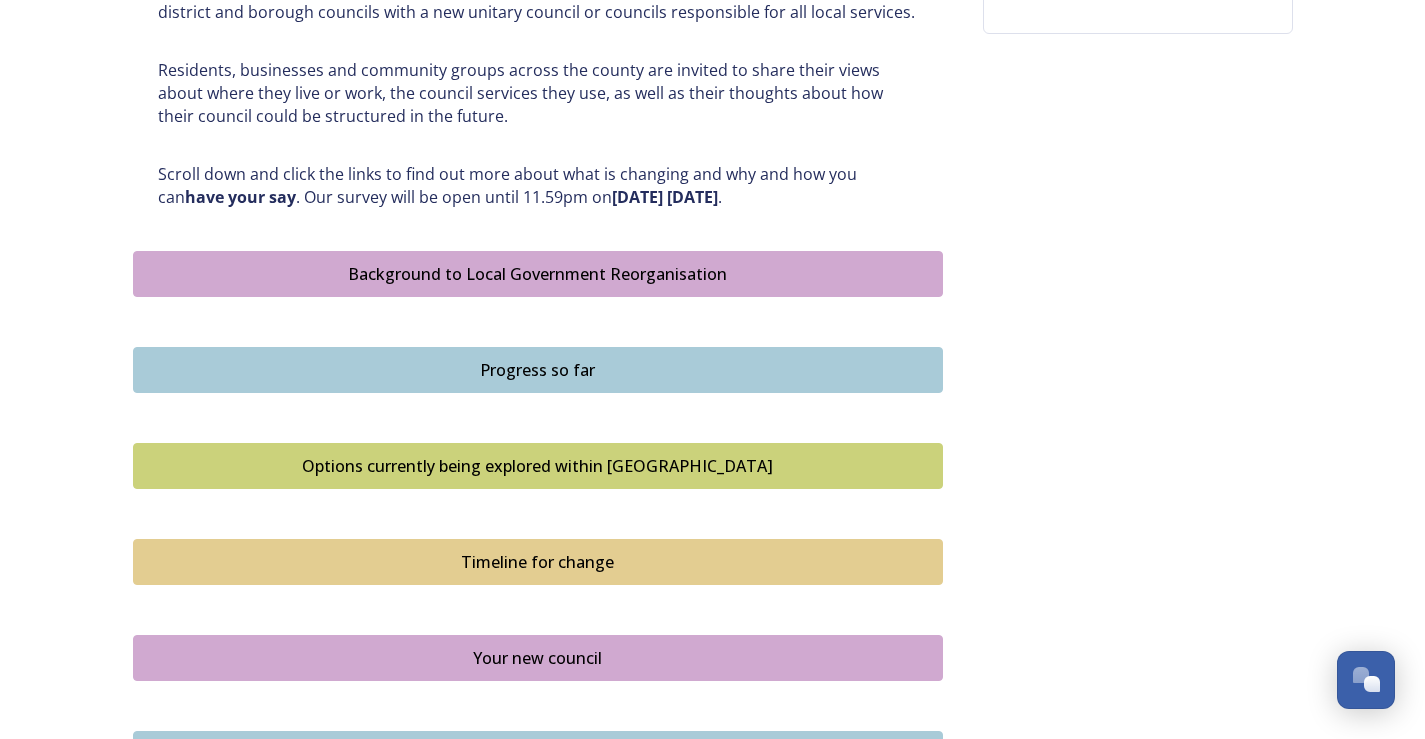 scroll, scrollTop: 1000, scrollLeft: 0, axis: vertical 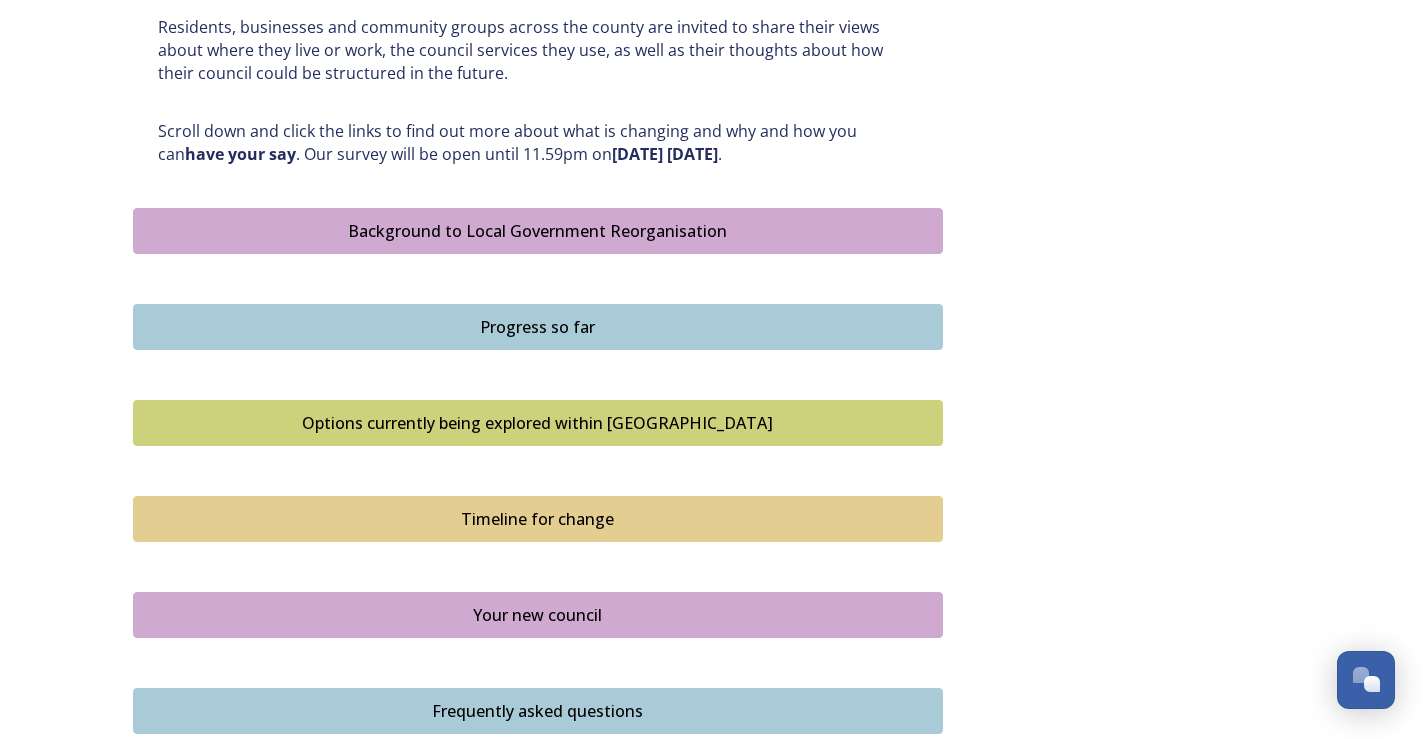 click on "Options currently being explored within [GEOGRAPHIC_DATA]" at bounding box center (538, 423) 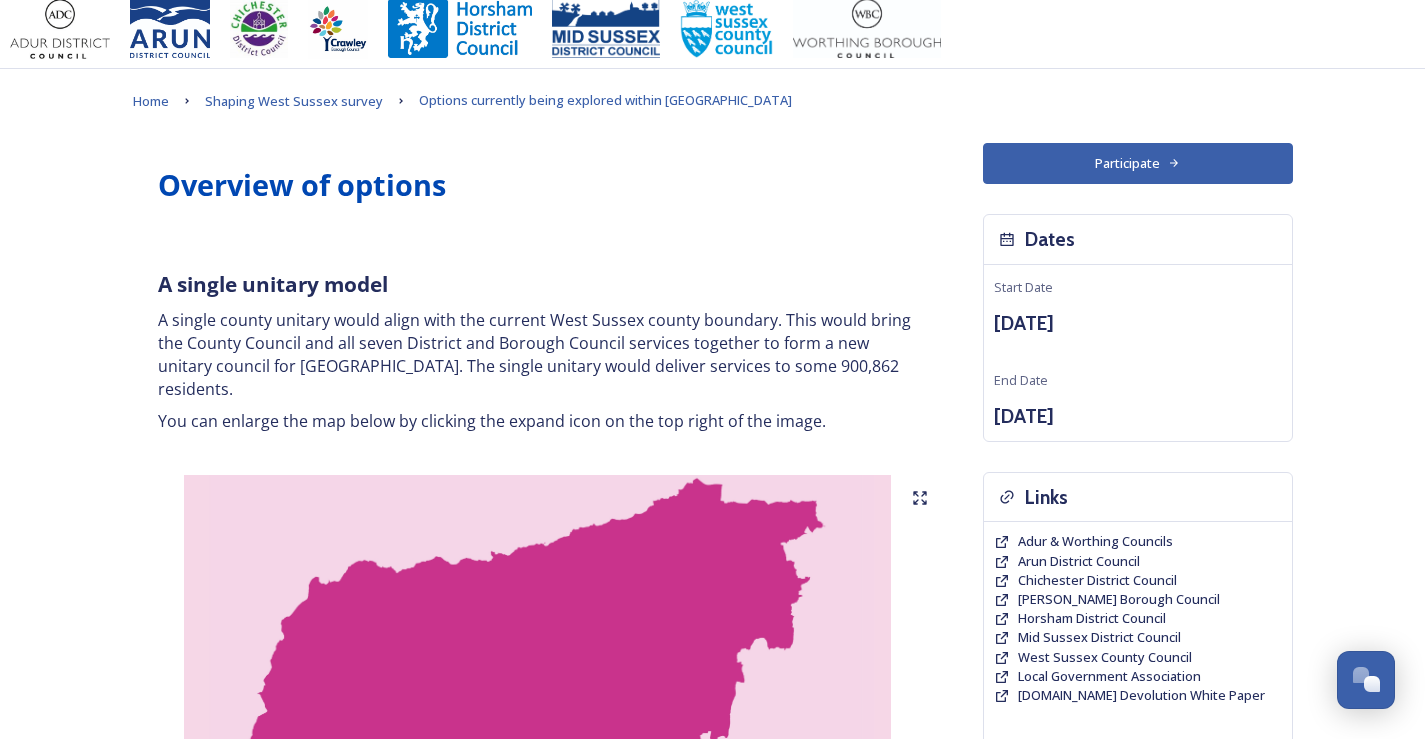 scroll, scrollTop: 0, scrollLeft: 0, axis: both 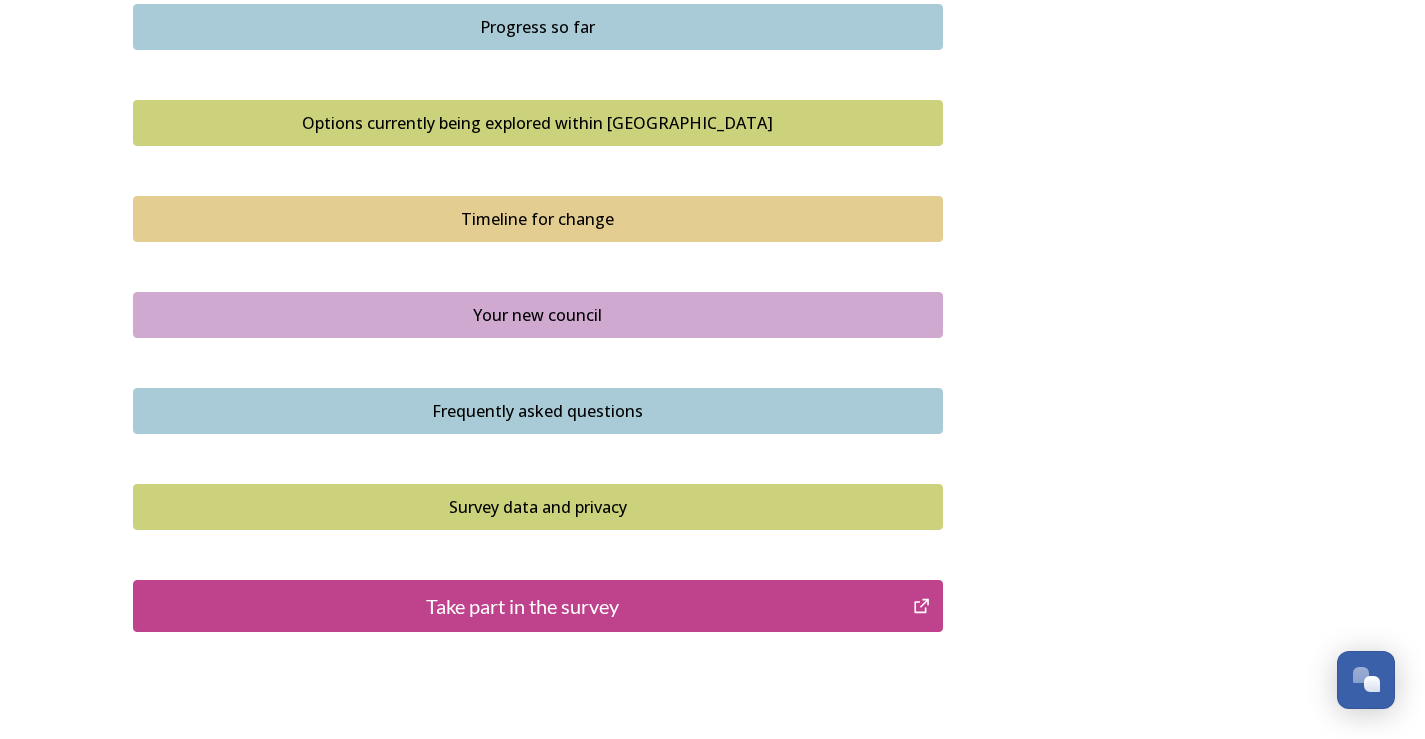 click on "Your new council" at bounding box center [538, 315] 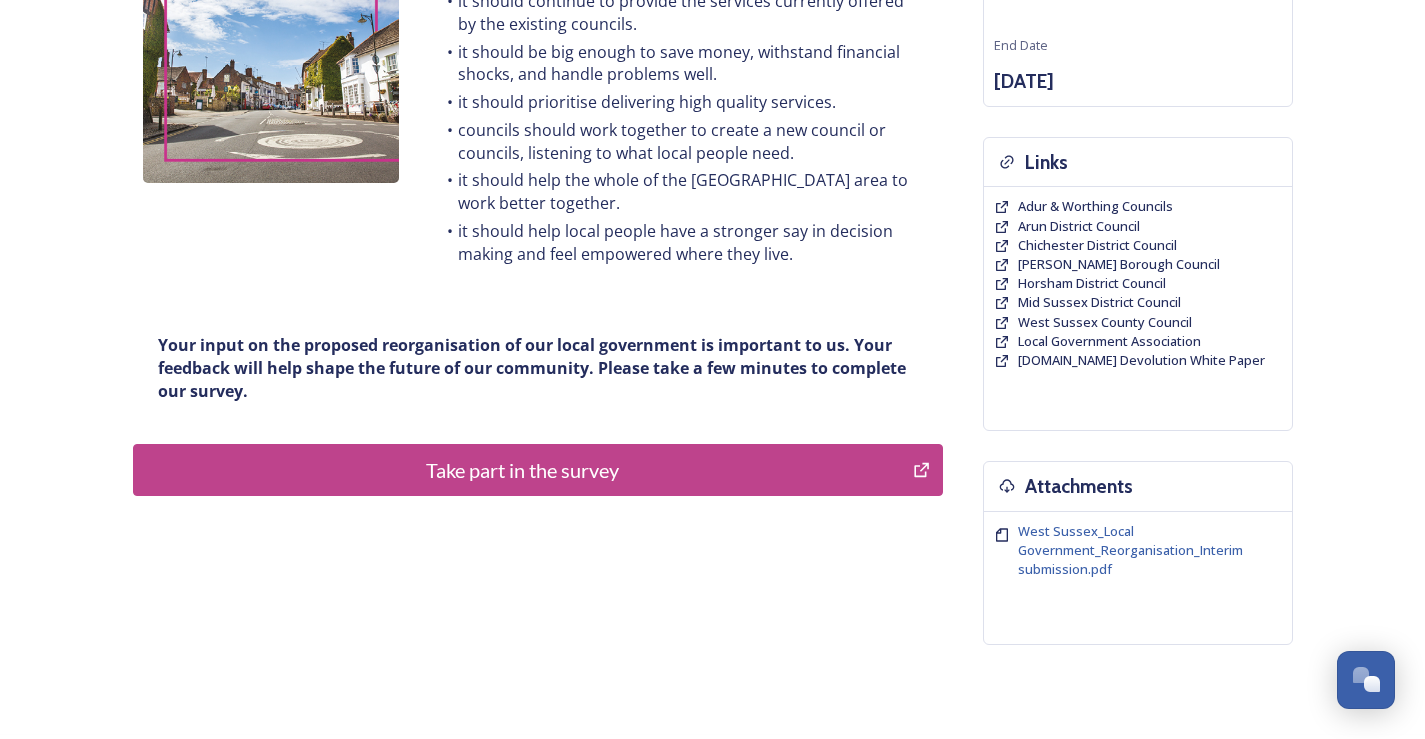 scroll, scrollTop: 400, scrollLeft: 0, axis: vertical 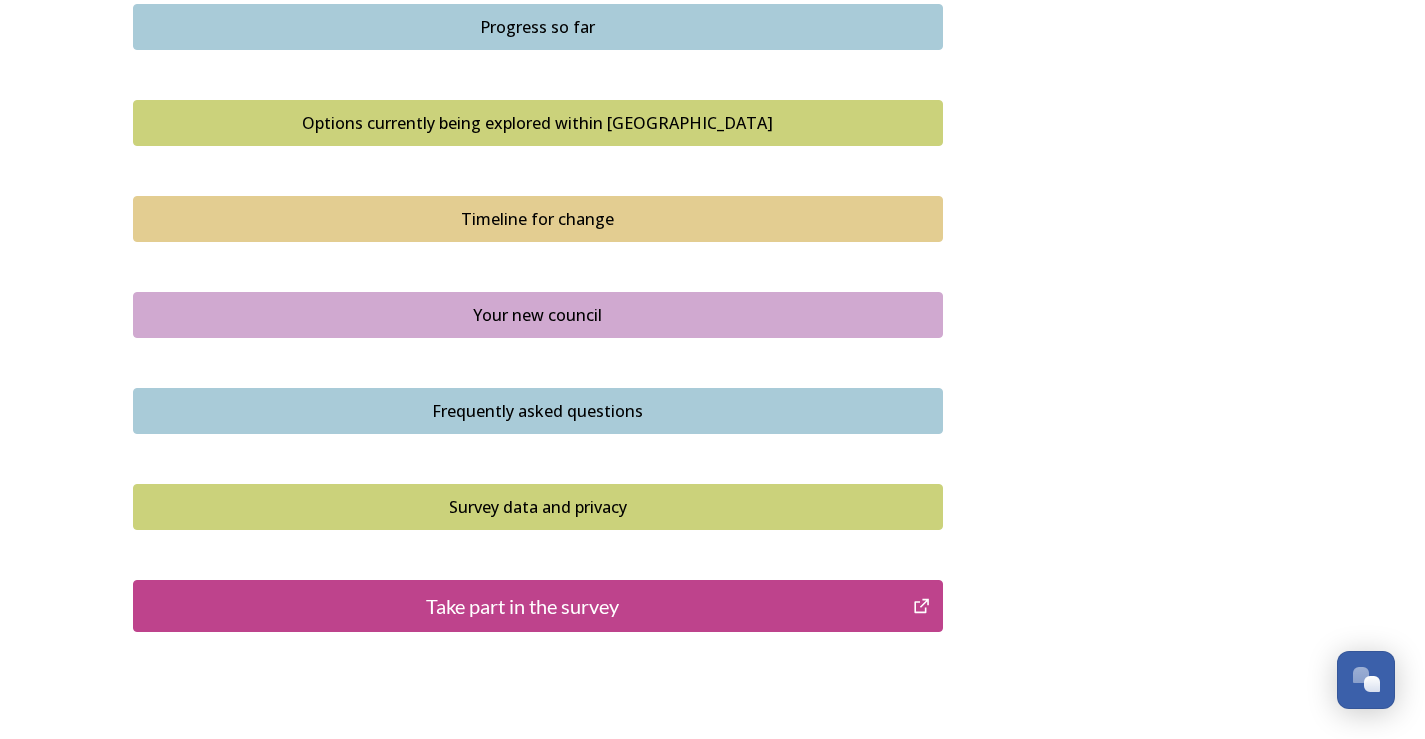 click on "Frequently asked questions" at bounding box center (538, 411) 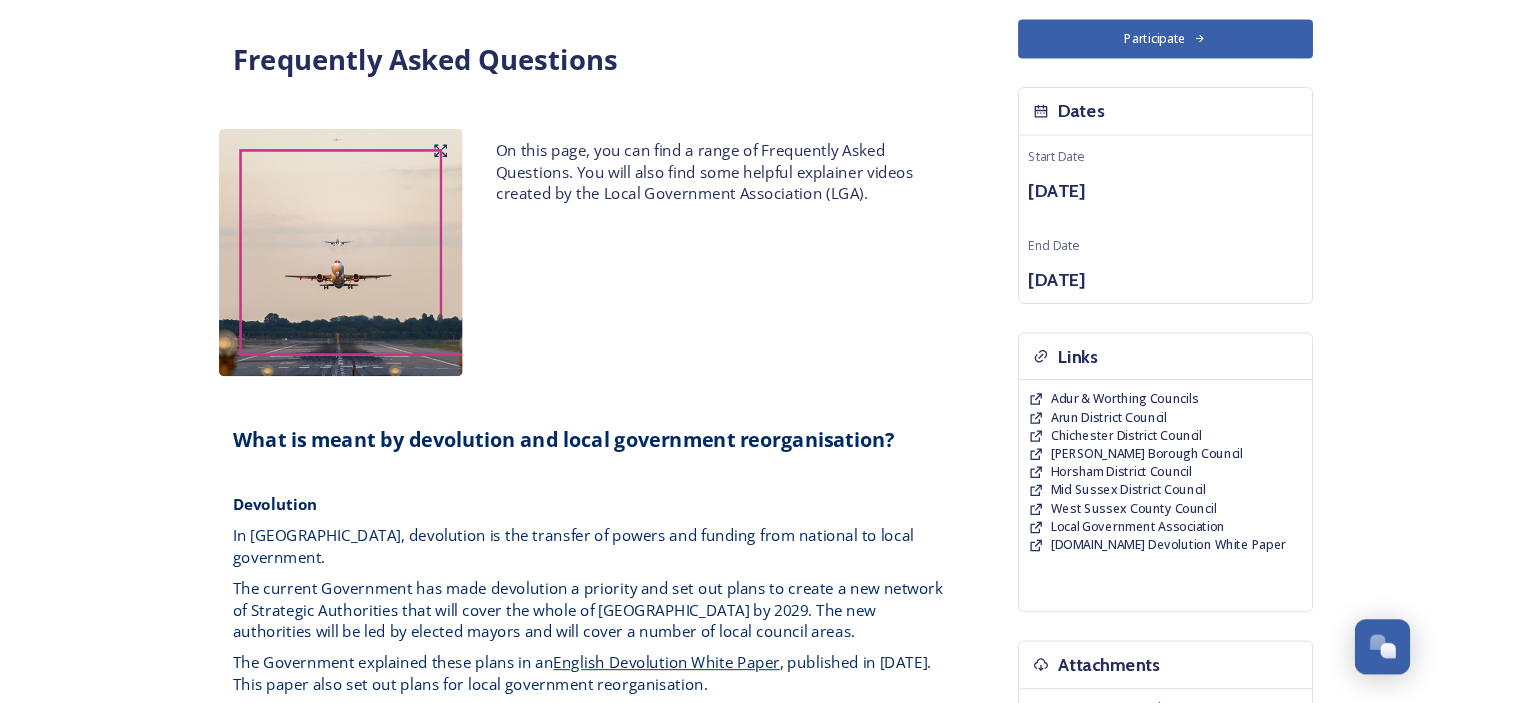 scroll, scrollTop: 0, scrollLeft: 0, axis: both 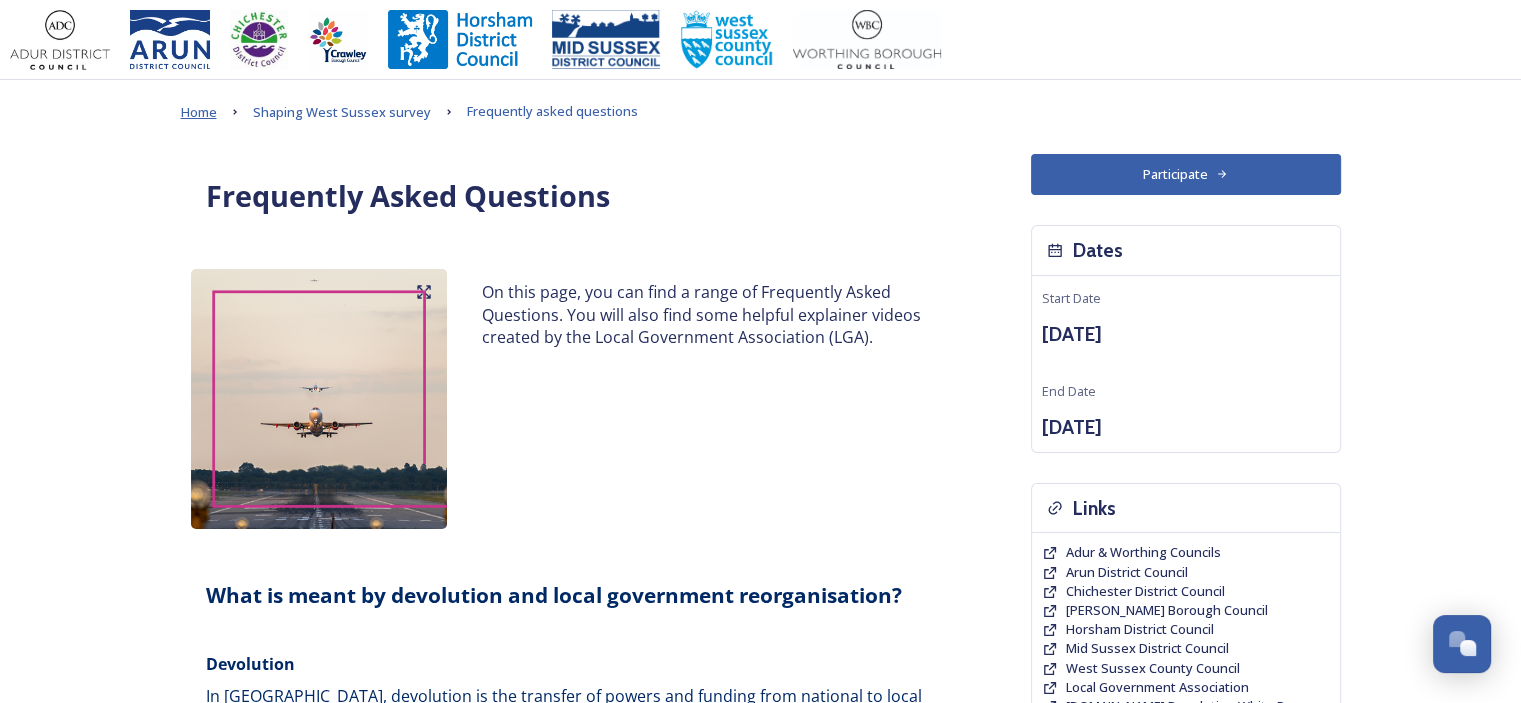 click on "Home" at bounding box center (199, 112) 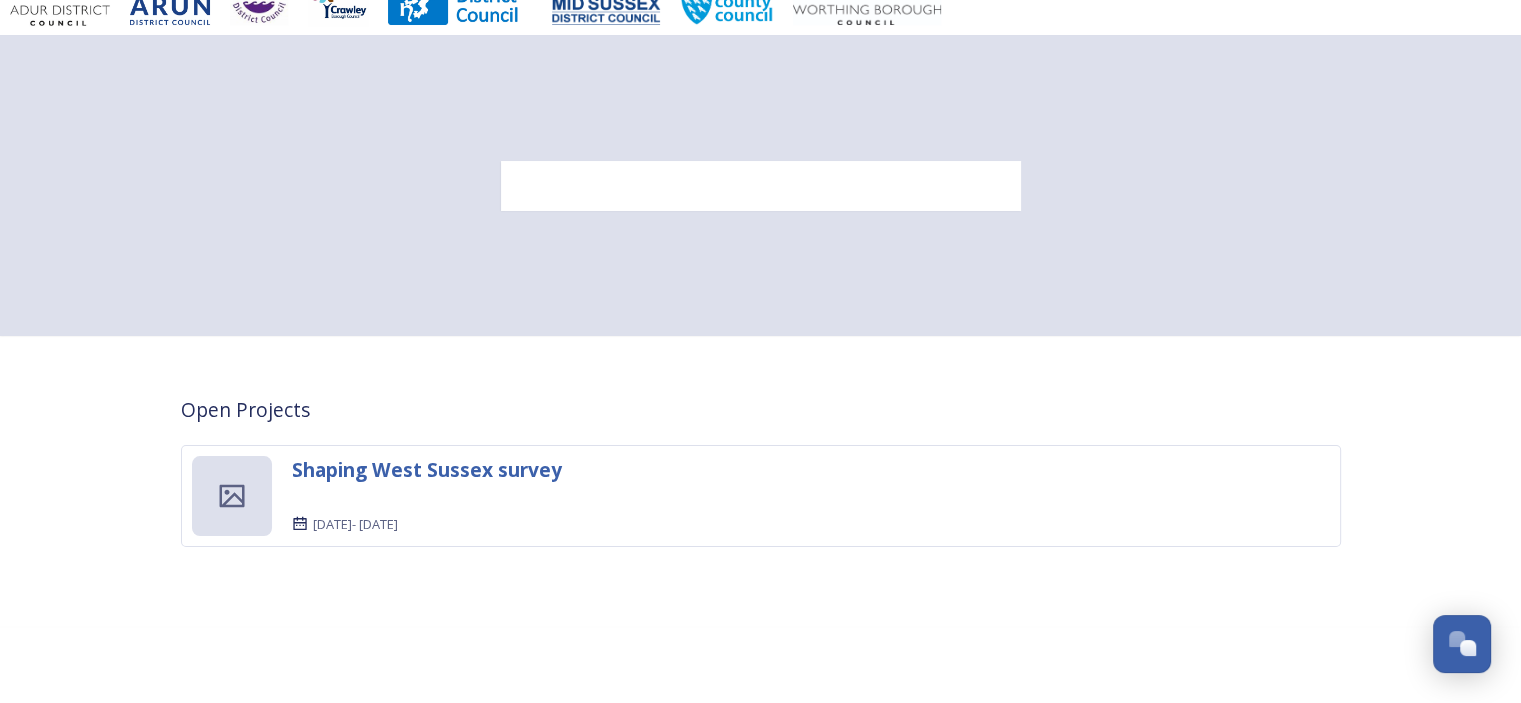 scroll, scrollTop: 67, scrollLeft: 0, axis: vertical 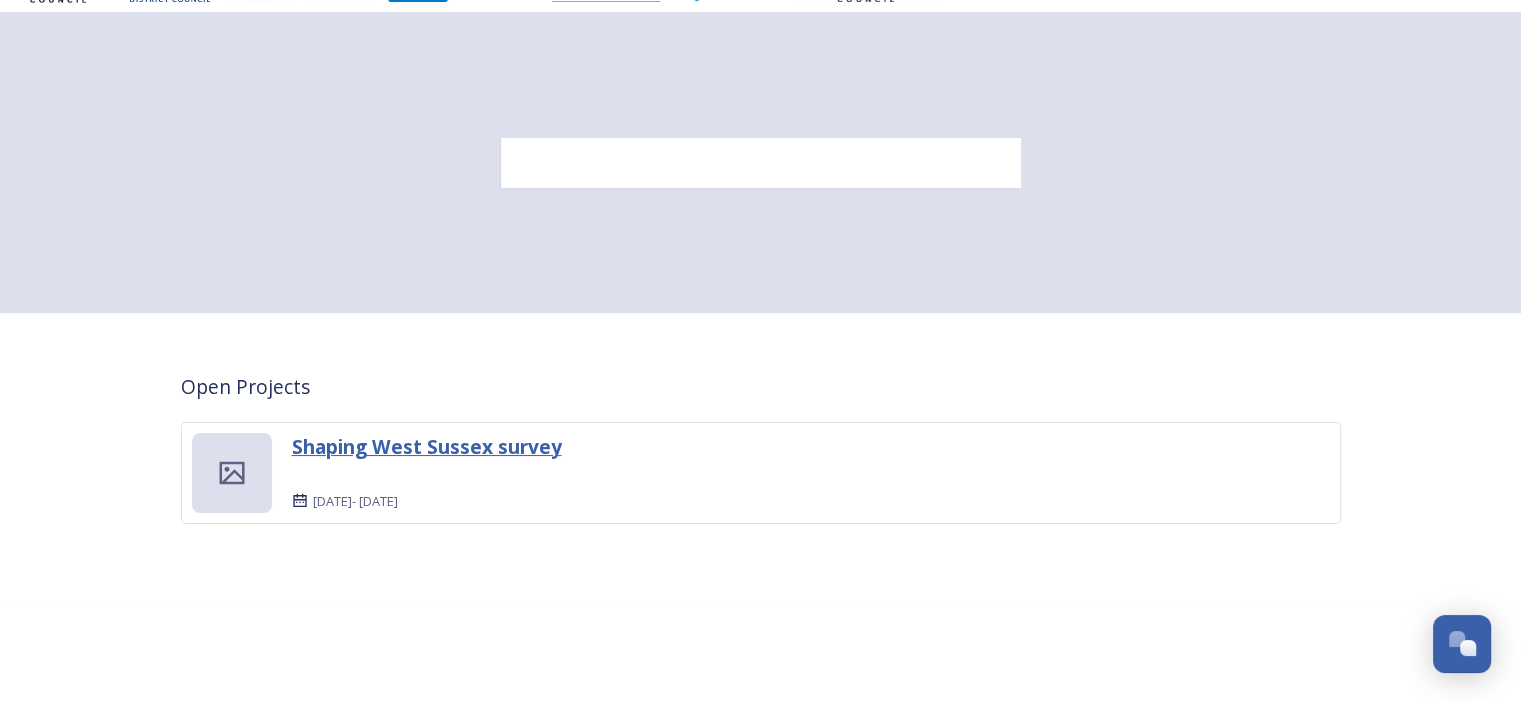 click on "Shaping West Sussex survey" at bounding box center [427, 446] 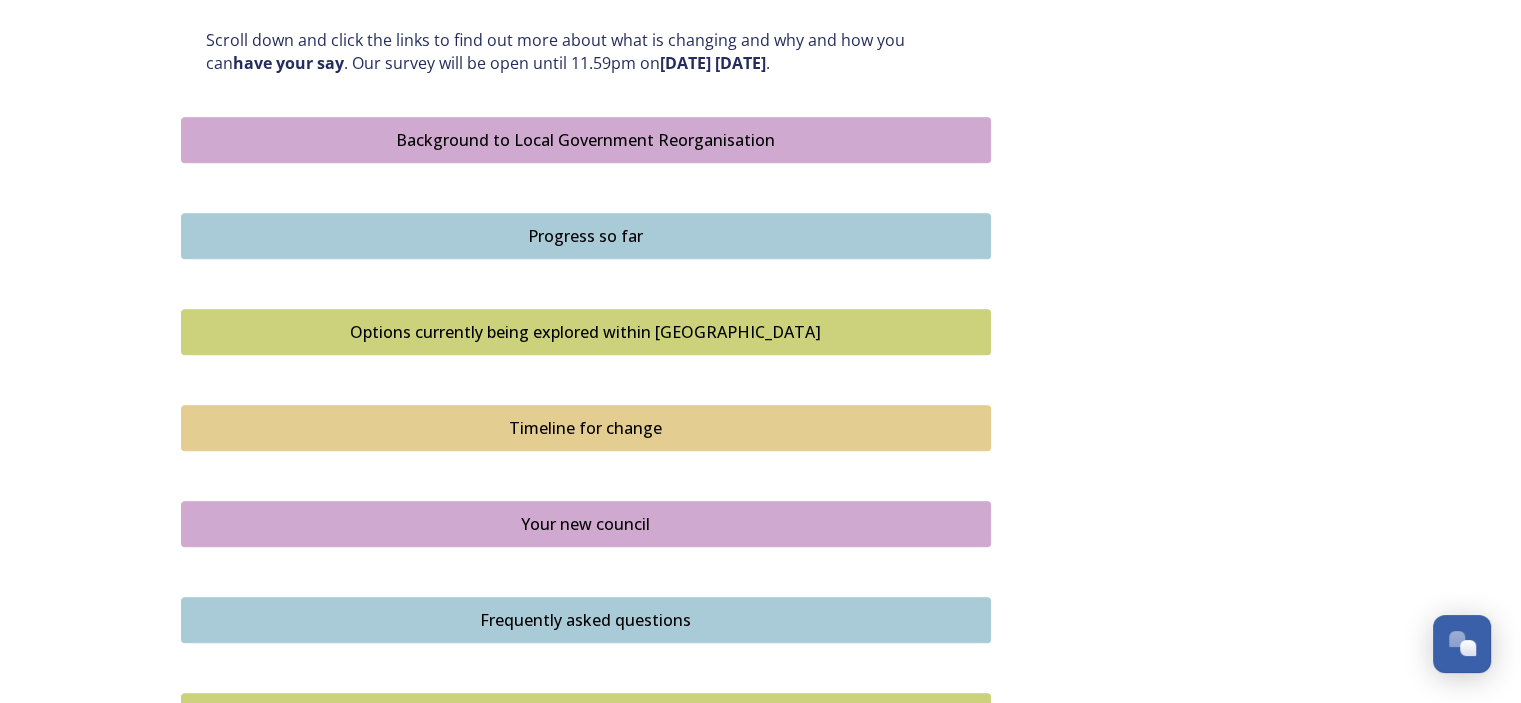 scroll, scrollTop: 1100, scrollLeft: 0, axis: vertical 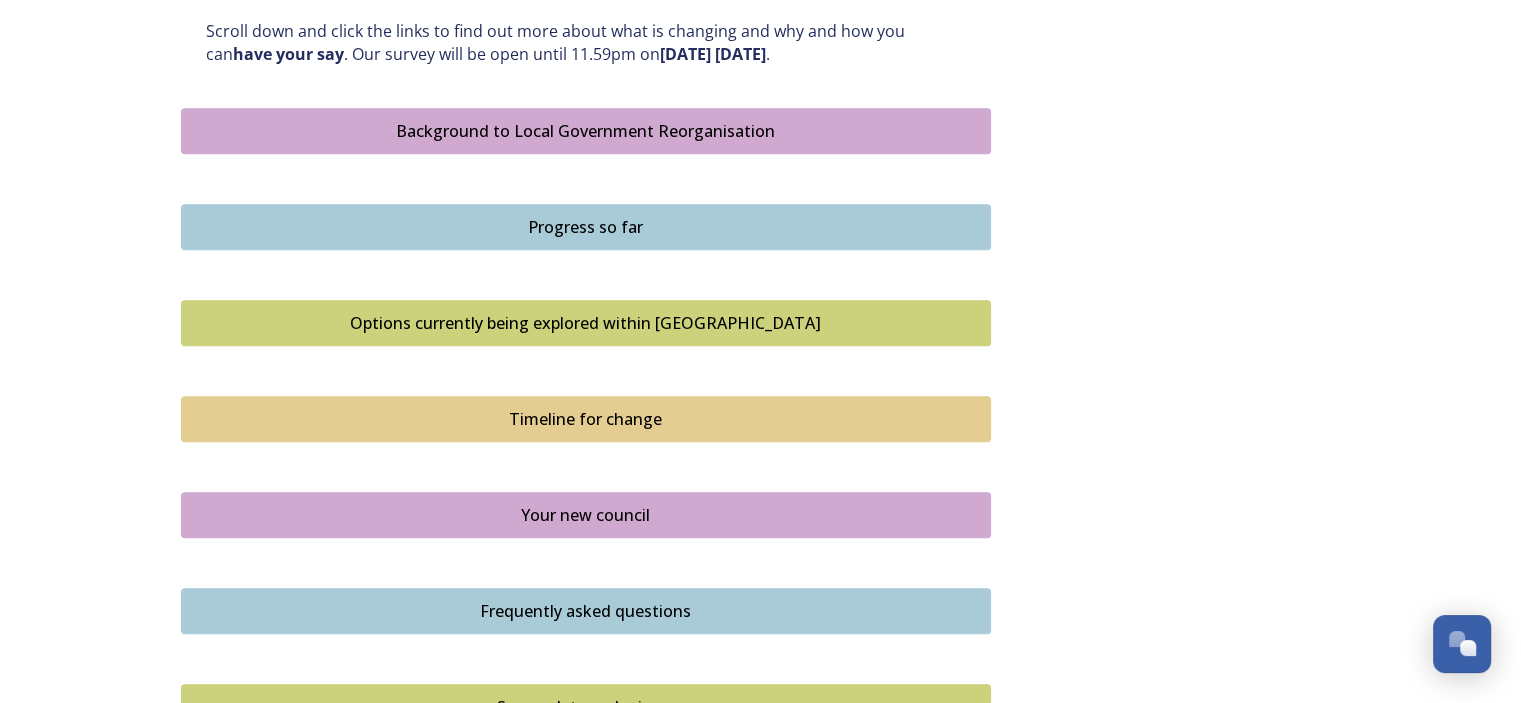 click on "Options currently being explored within [GEOGRAPHIC_DATA]" at bounding box center [586, 323] 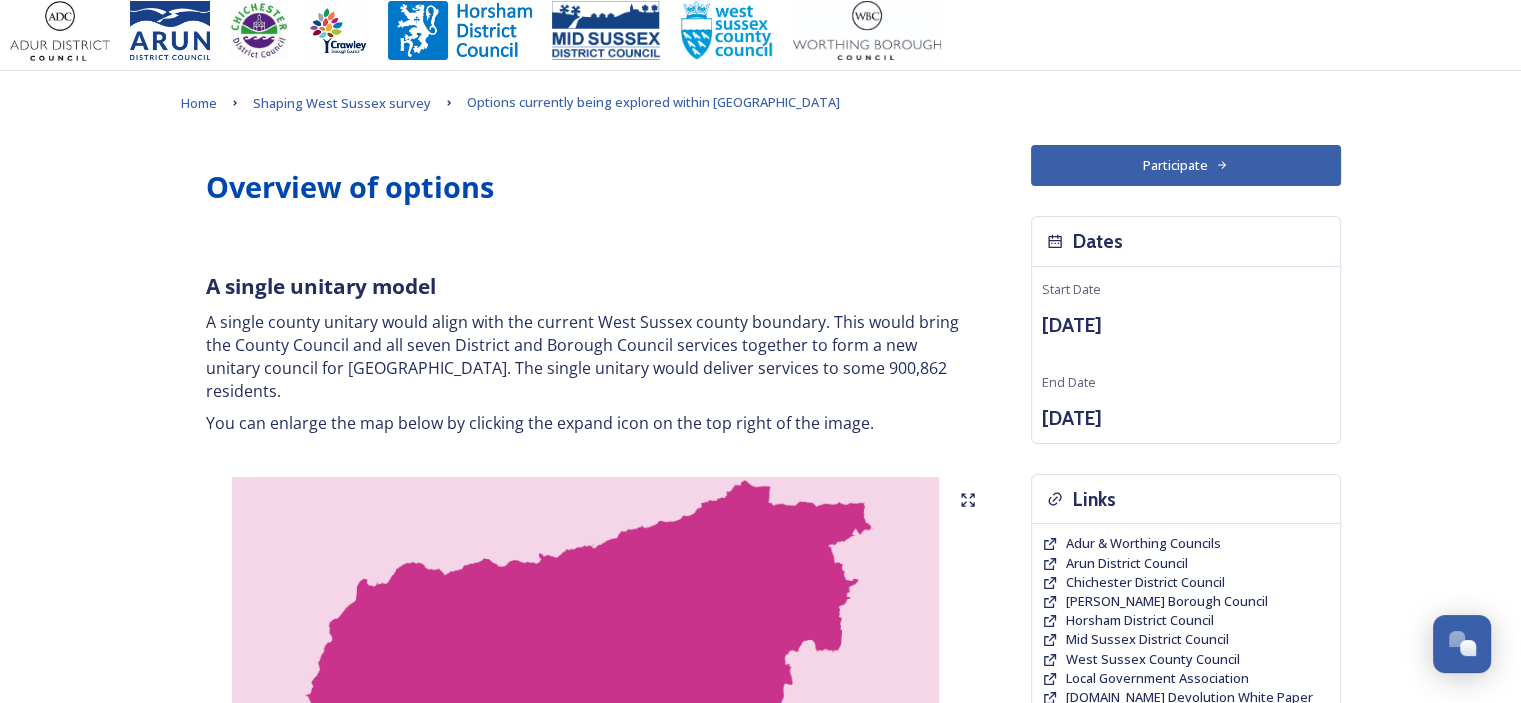 scroll, scrollTop: 0, scrollLeft: 0, axis: both 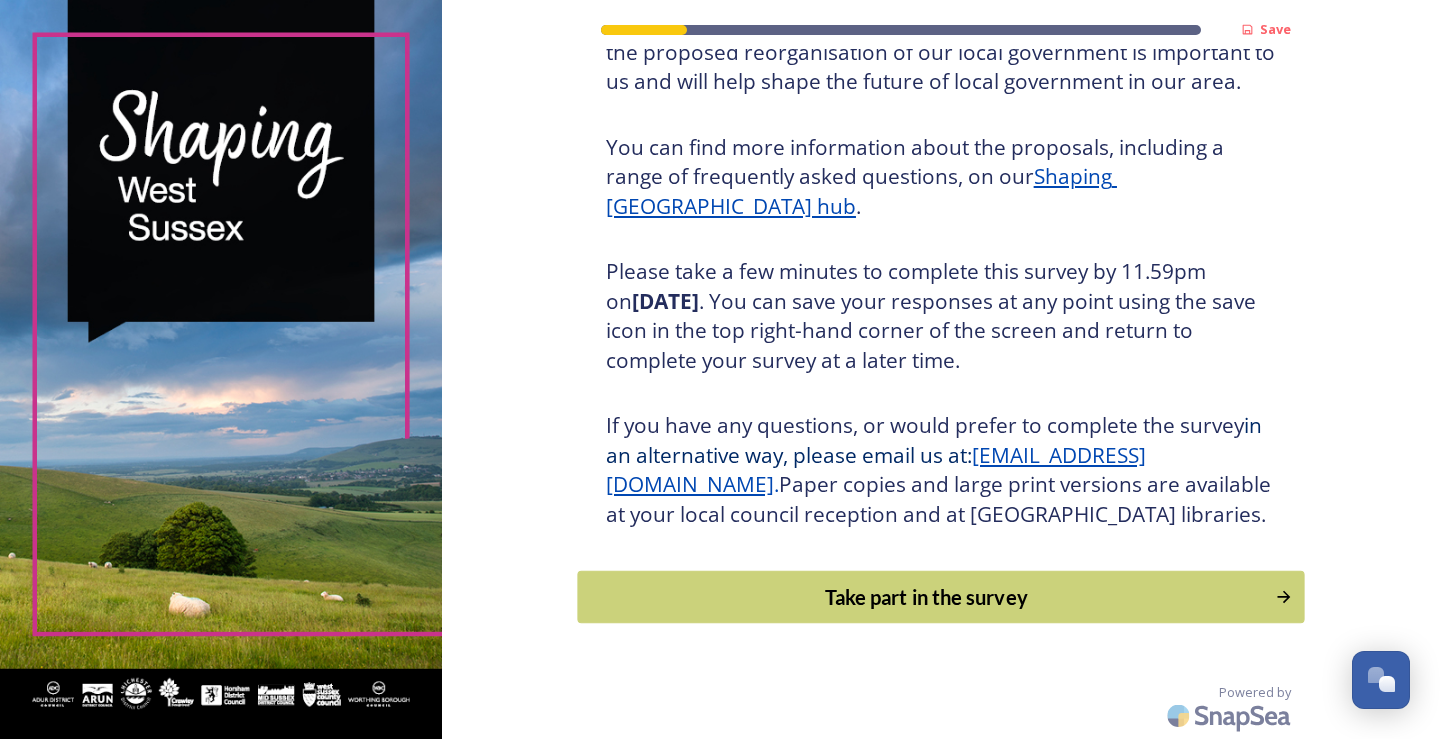 click on "Take part in the survey" at bounding box center [926, 597] 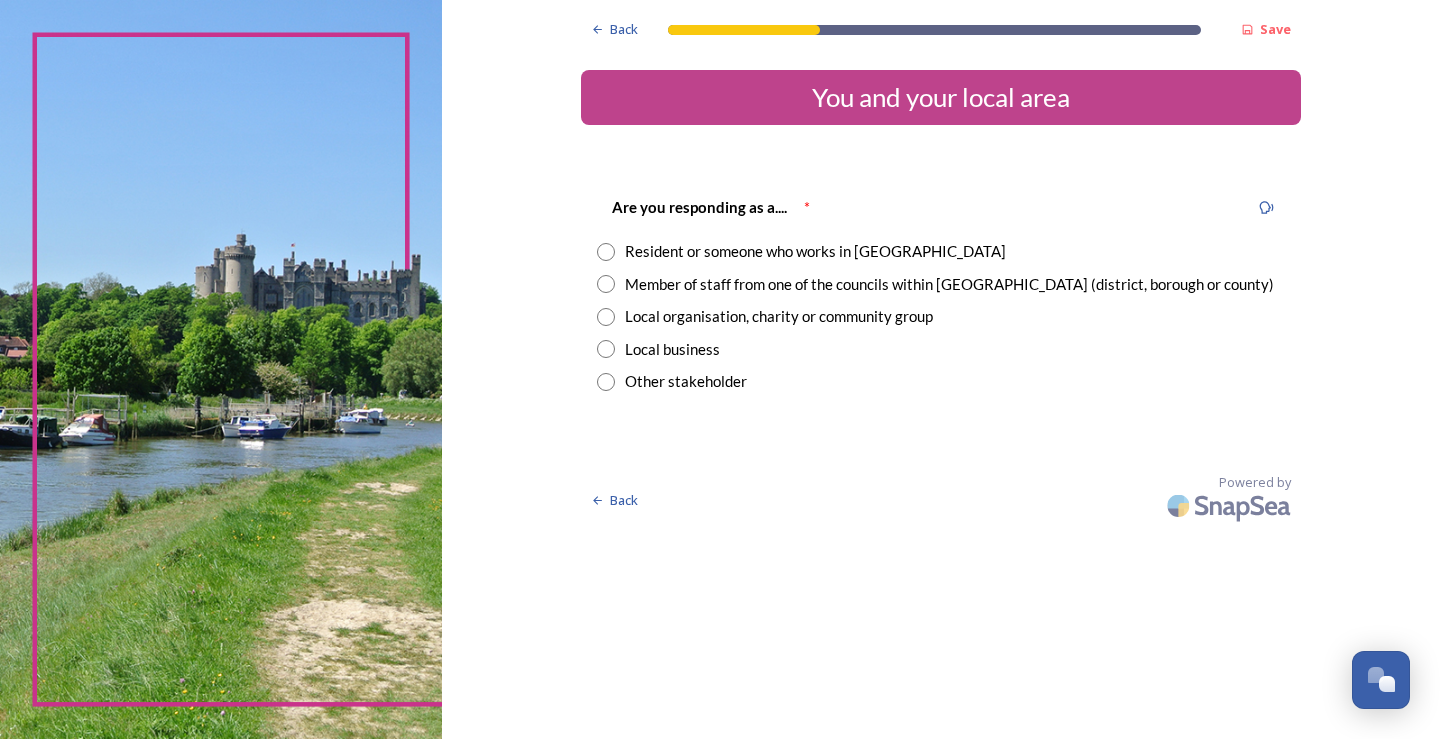 click on "Resident or someone who works in West Sussex" at bounding box center [815, 251] 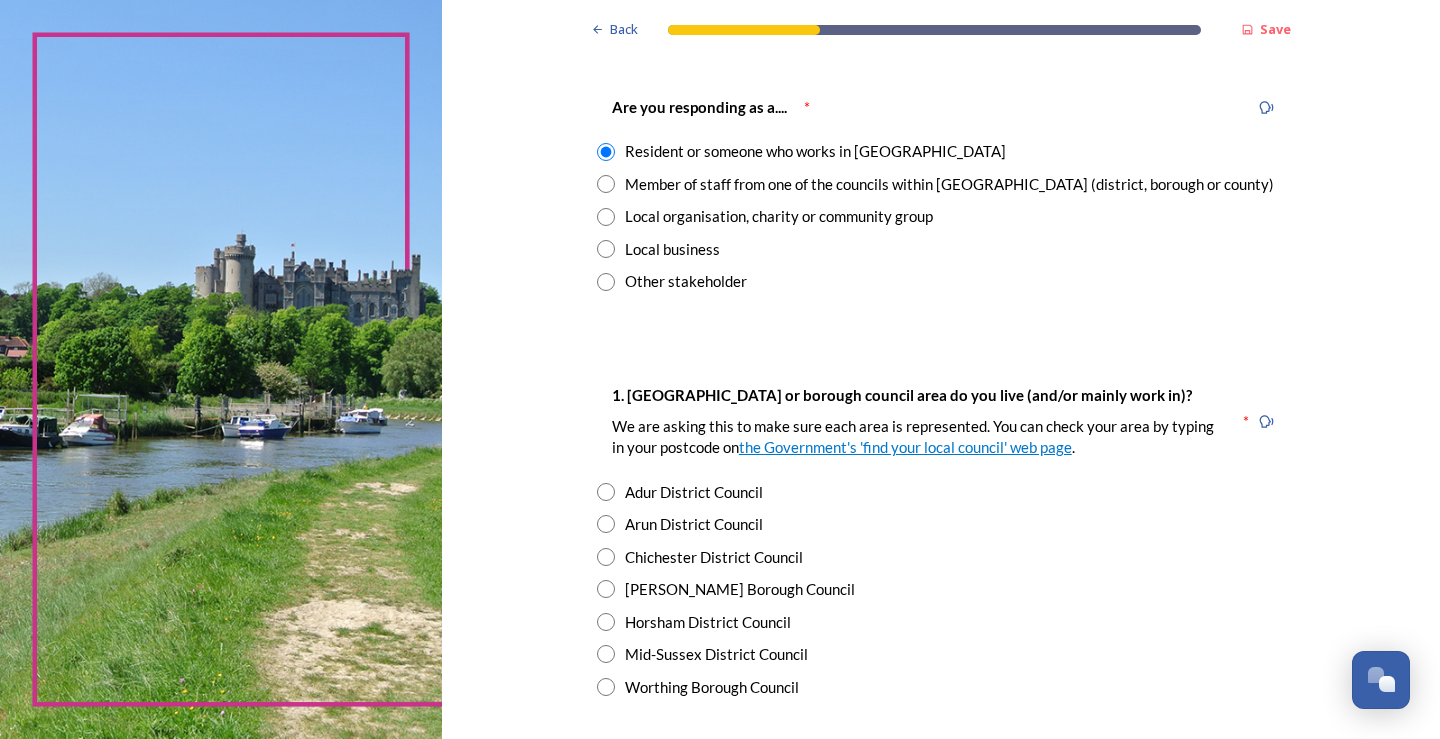 scroll, scrollTop: 200, scrollLeft: 0, axis: vertical 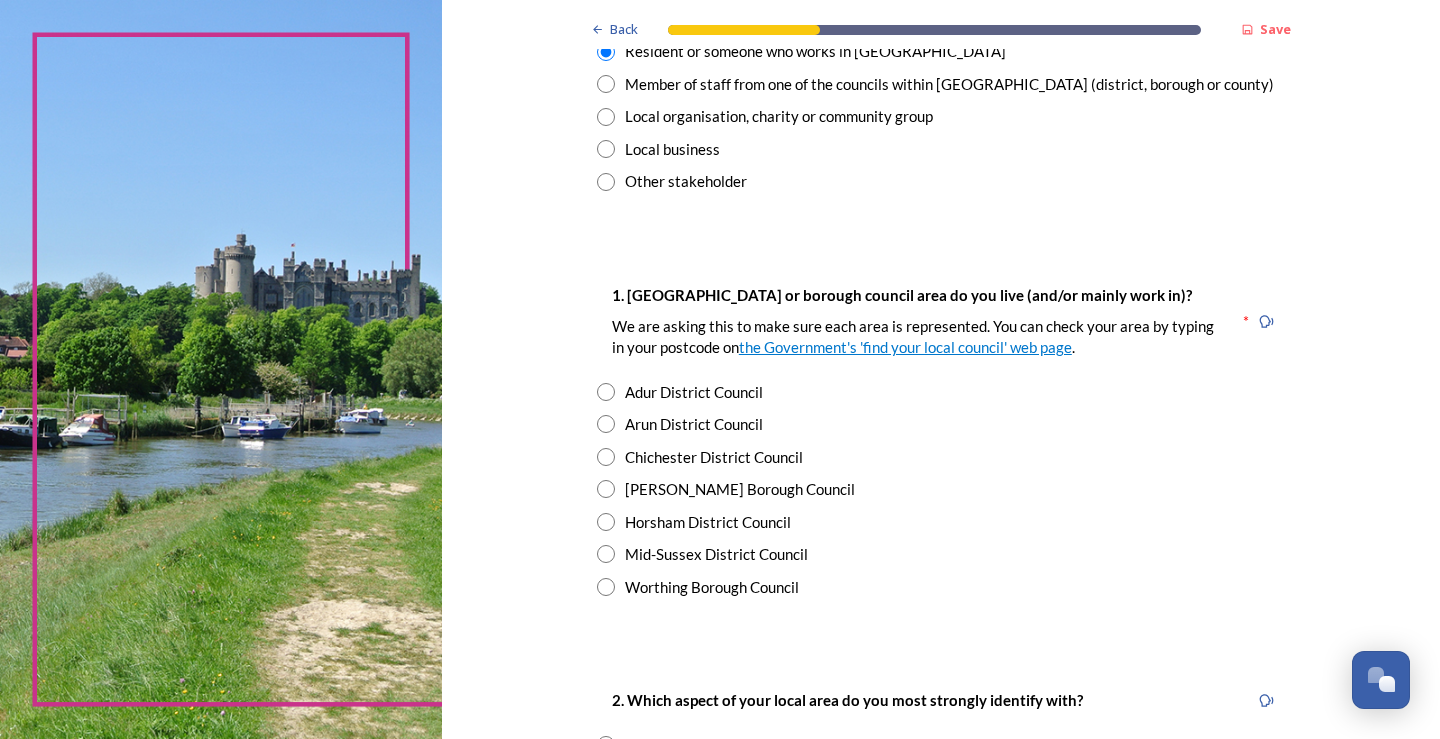 click on "Adur District Council" at bounding box center (694, 392) 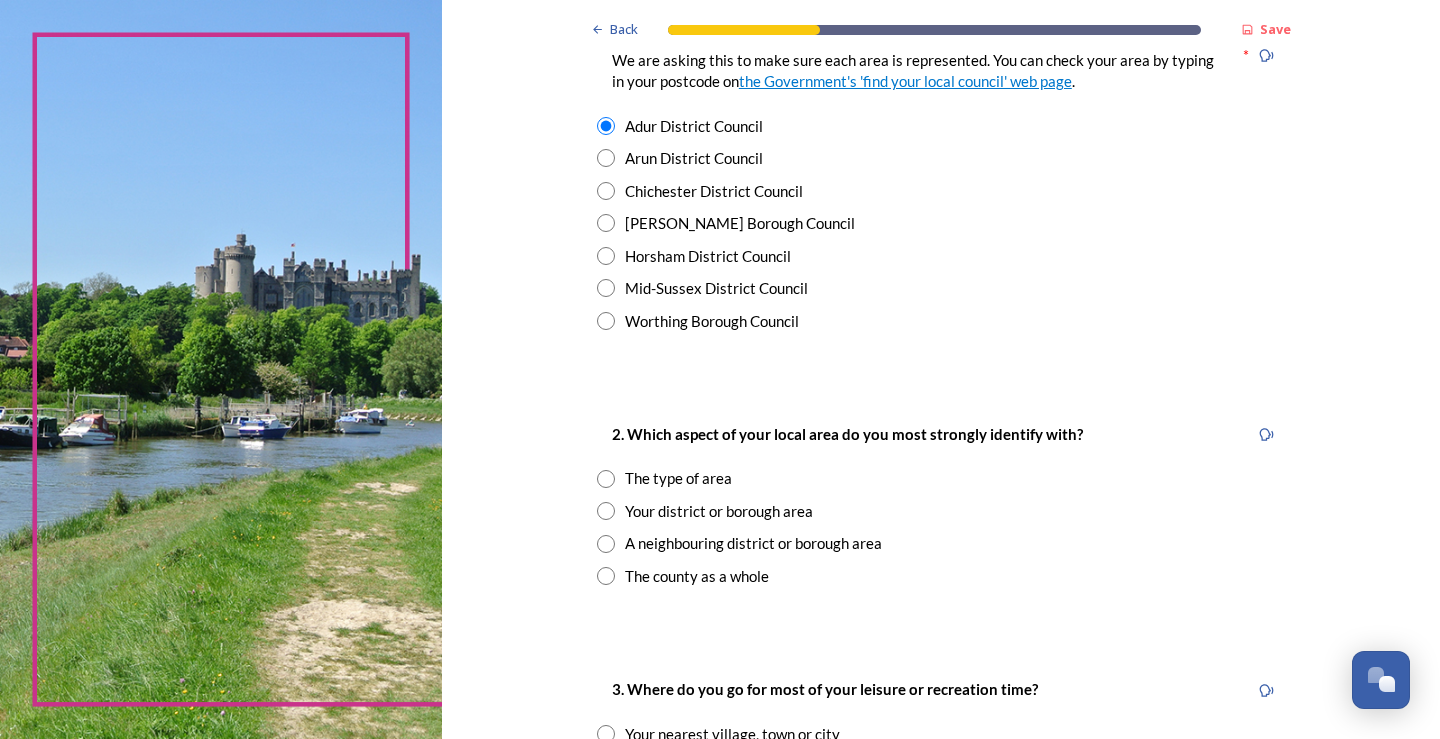 scroll, scrollTop: 500, scrollLeft: 0, axis: vertical 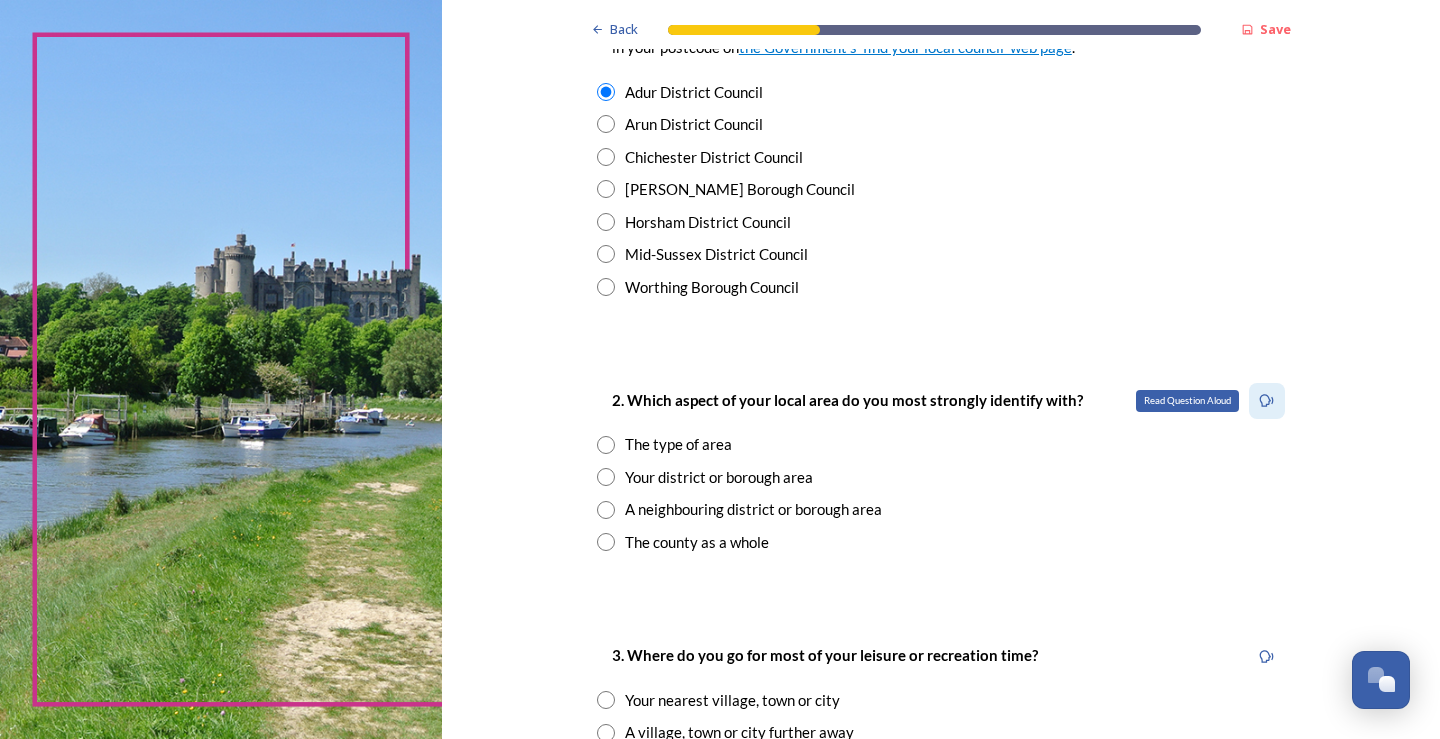 click 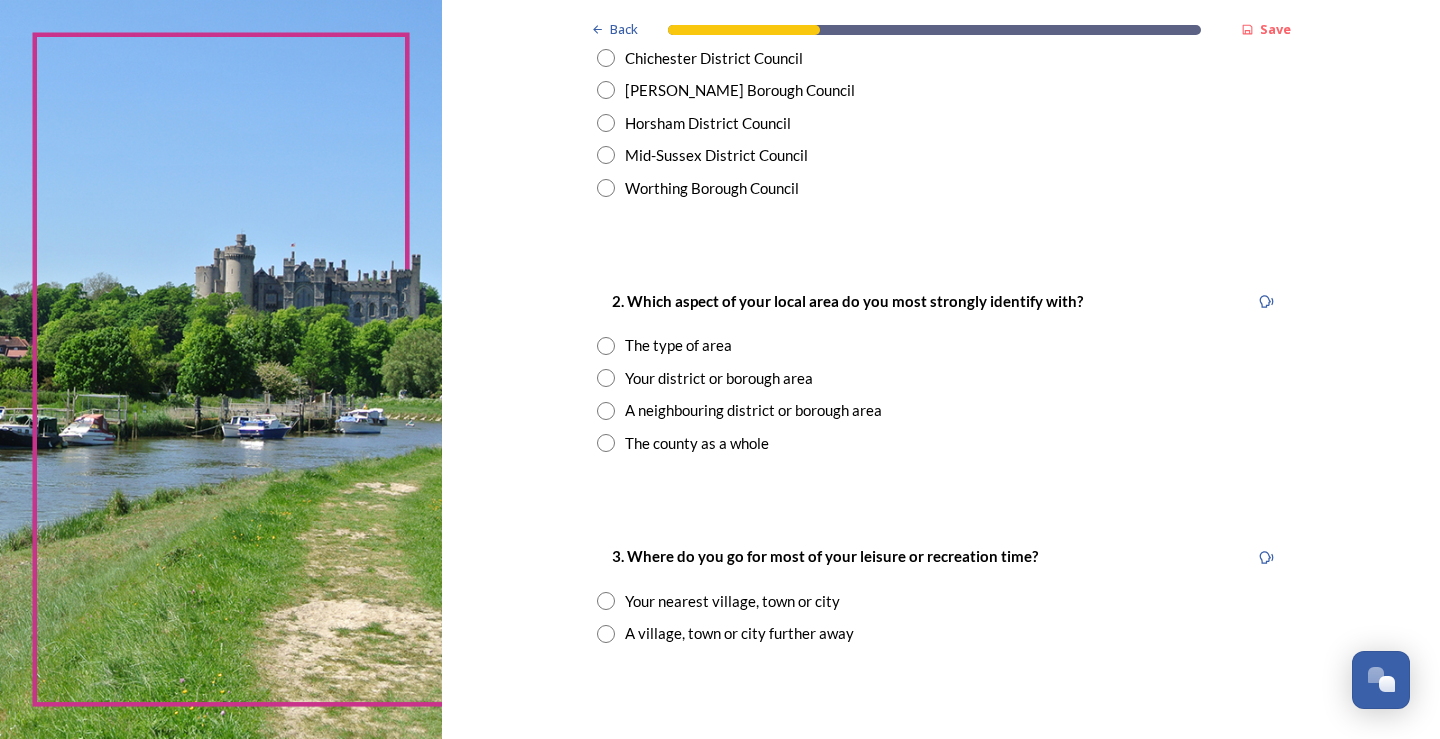 scroll, scrollTop: 600, scrollLeft: 0, axis: vertical 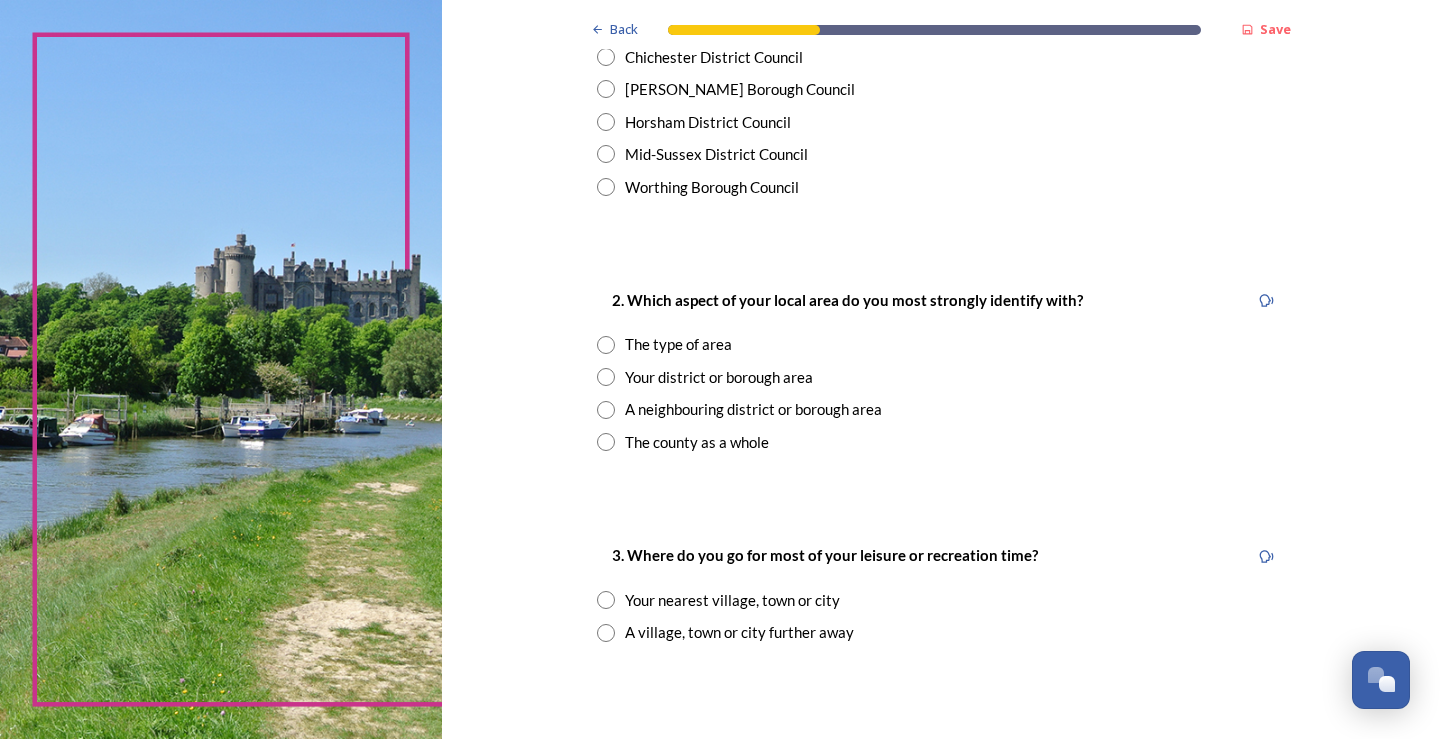 click on "Your district or borough area" at bounding box center [719, 377] 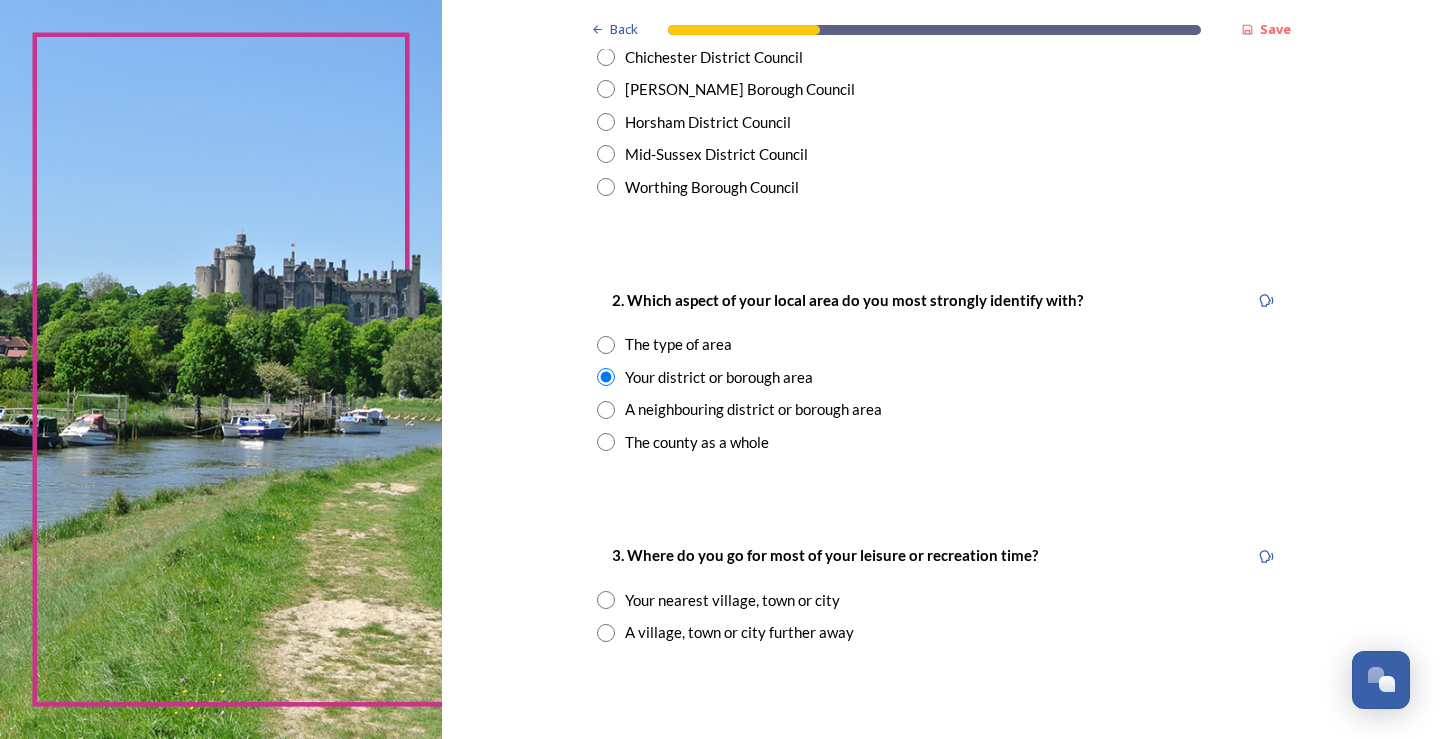 click on "A neighbouring district or borough area" at bounding box center [753, 409] 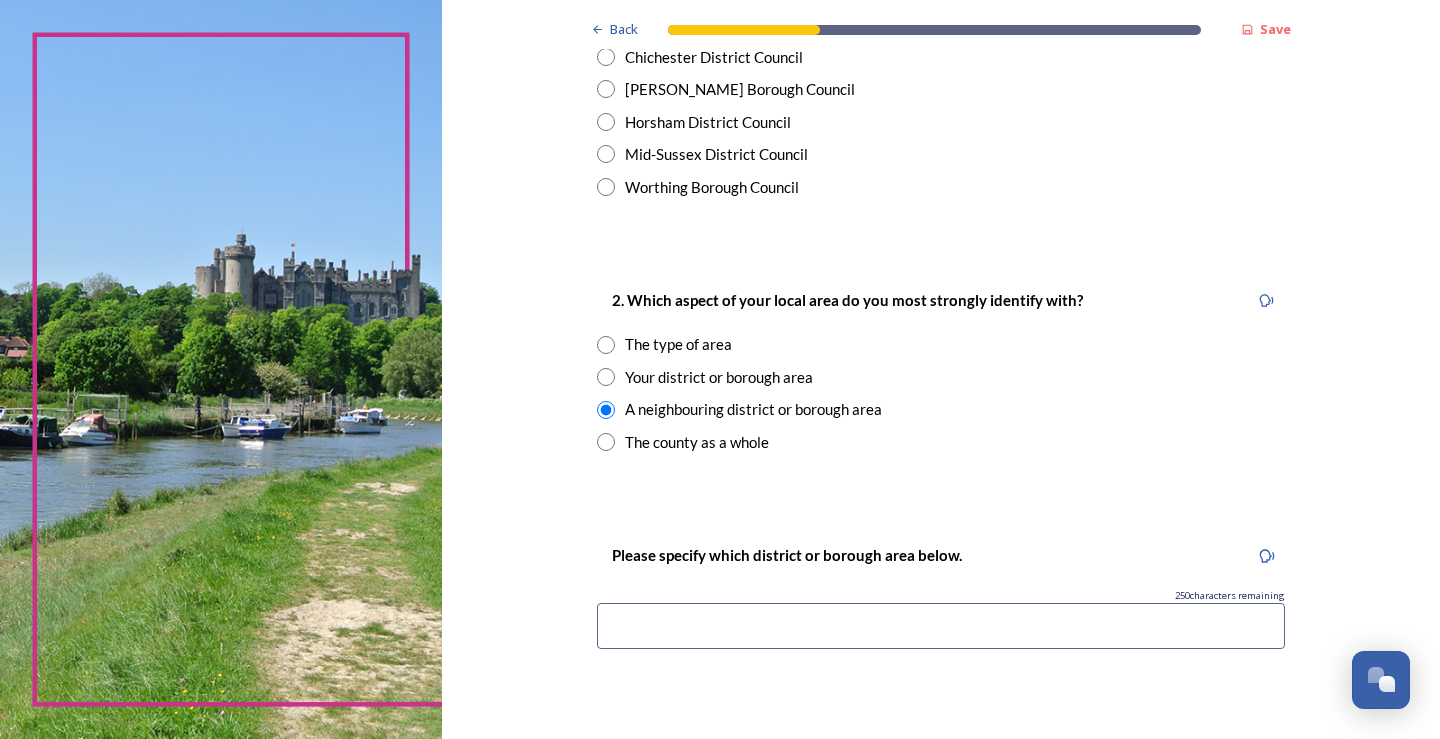 click on "Your district or borough area" at bounding box center (719, 377) 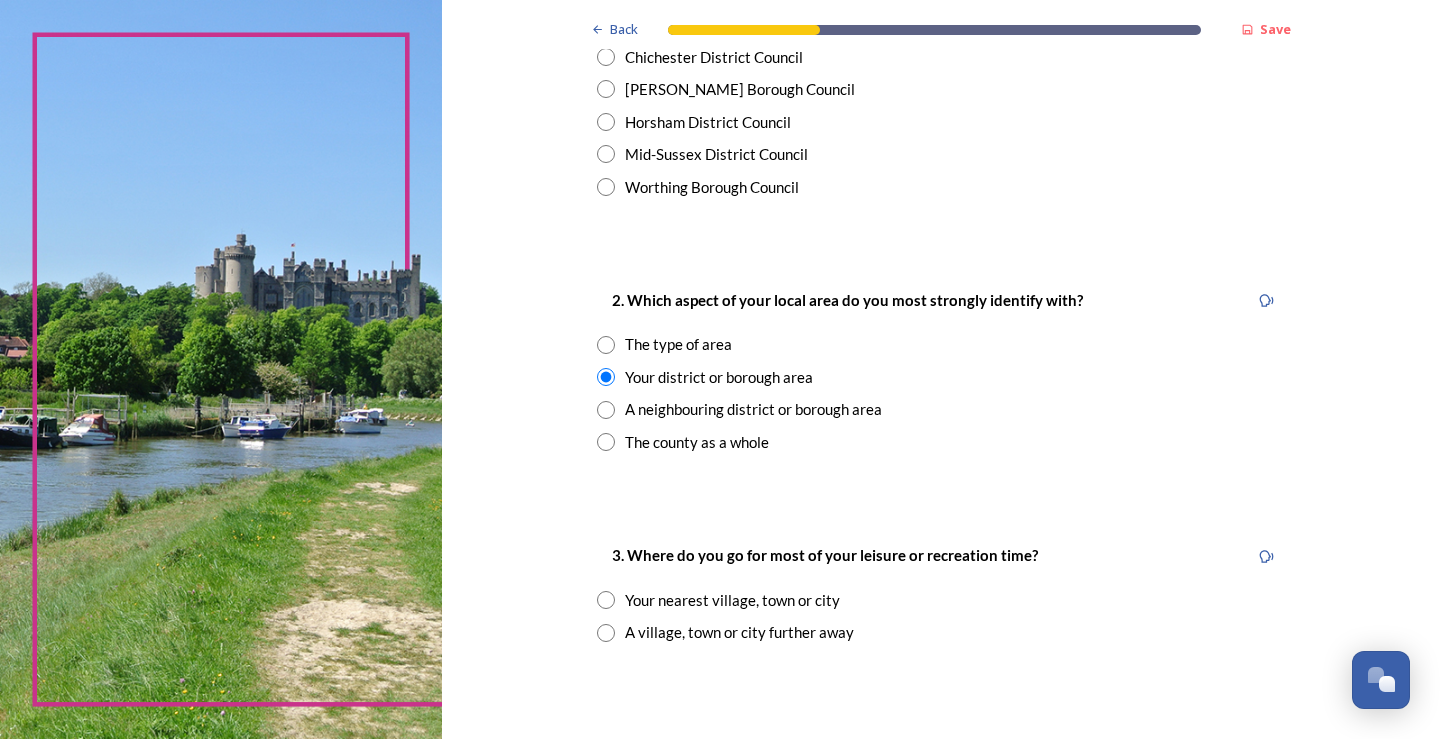 click on "The type of area" at bounding box center (678, 344) 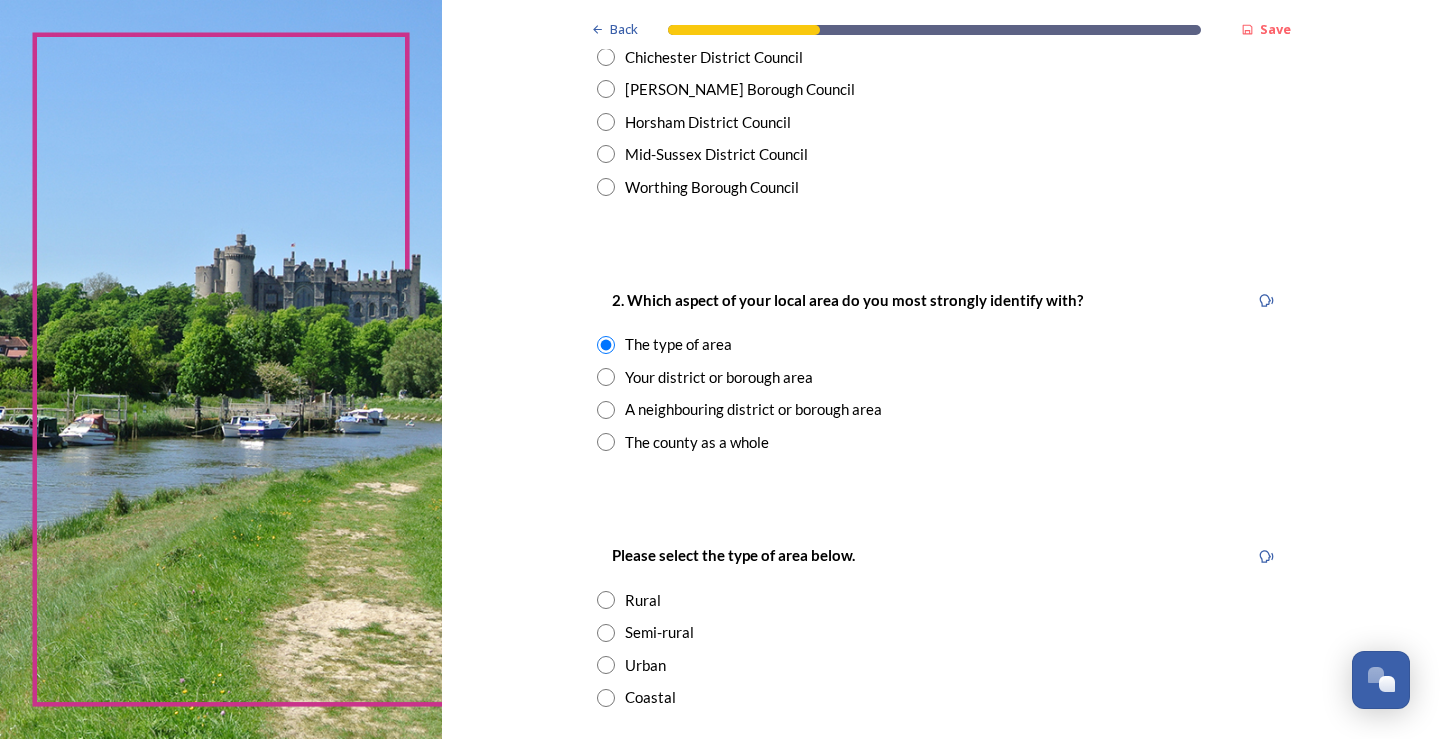 scroll, scrollTop: 700, scrollLeft: 0, axis: vertical 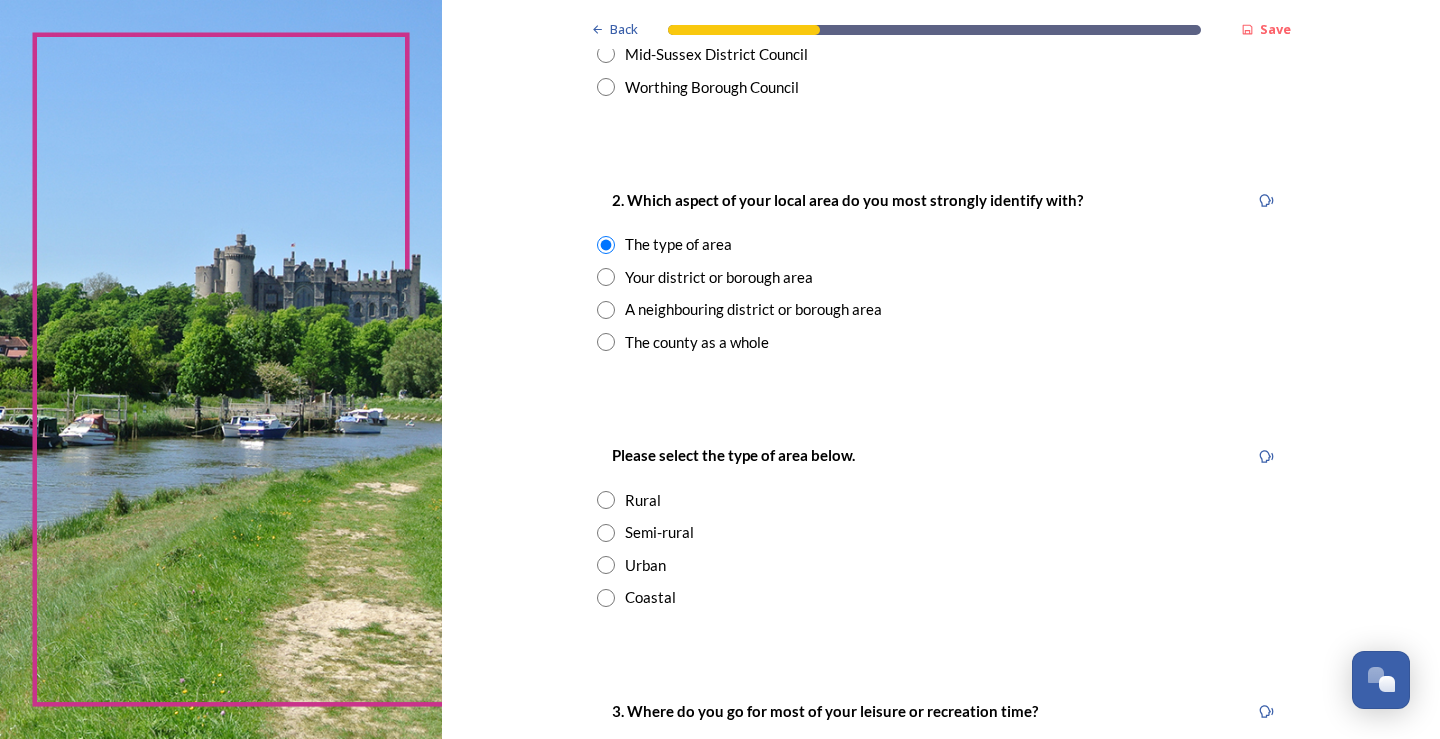 click on "Your district or borough area" at bounding box center [719, 277] 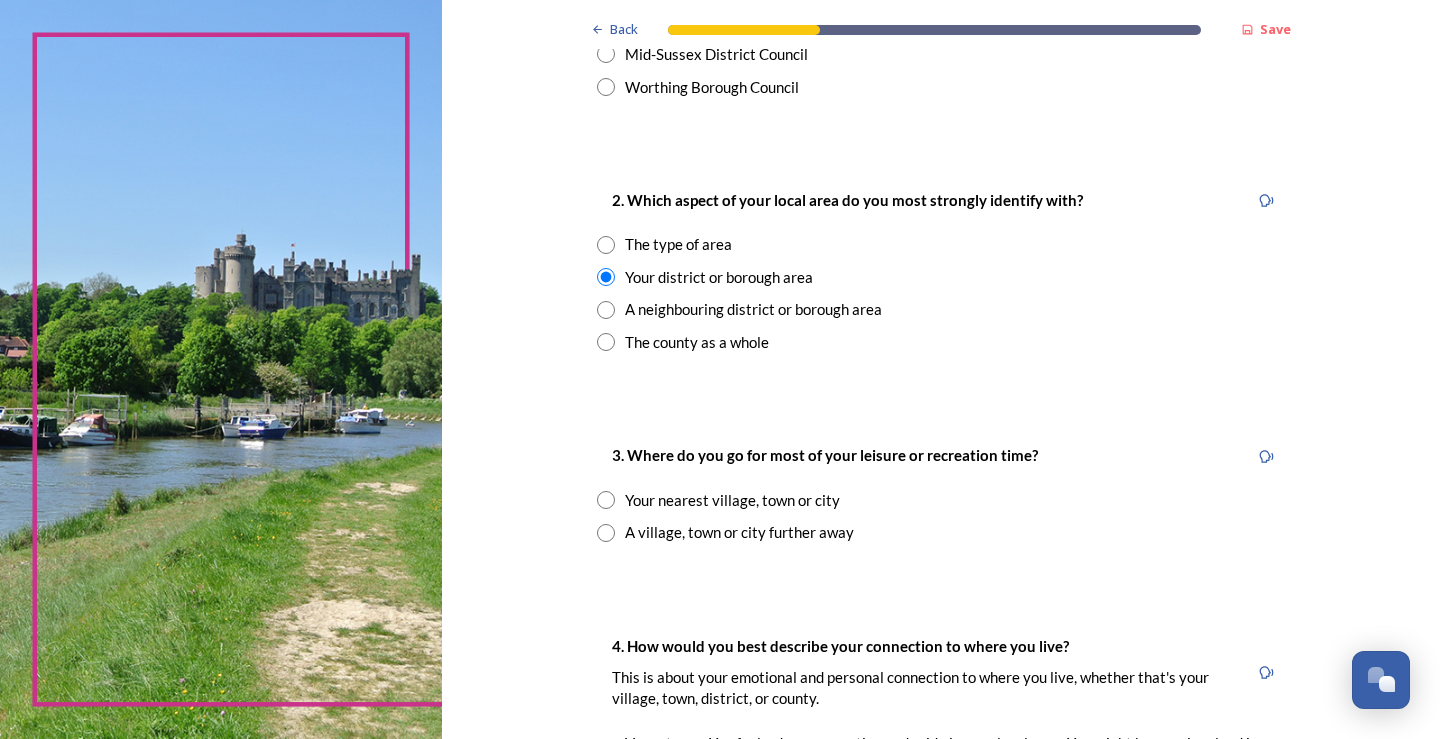 click on "A neighbouring district or borough area" at bounding box center (753, 309) 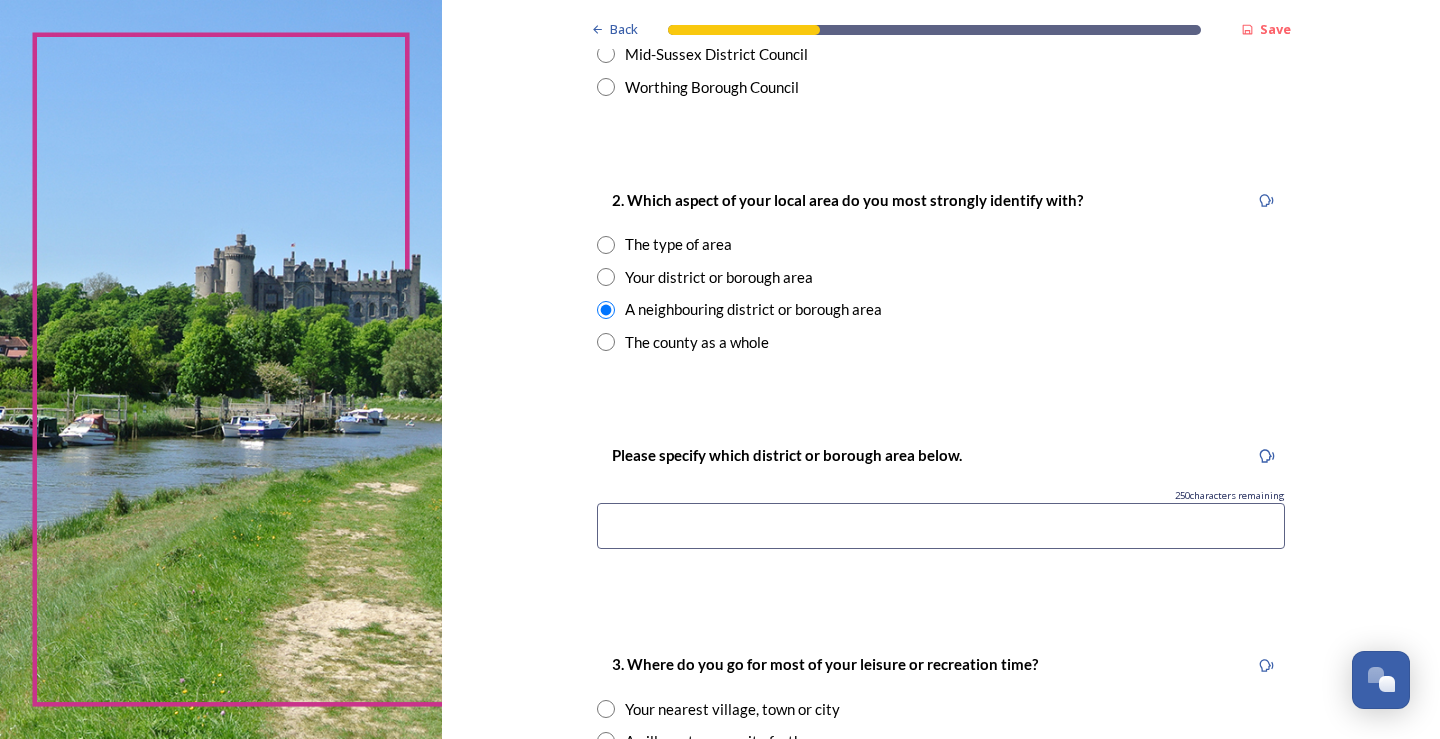 click on "The county as a whole" at bounding box center [697, 342] 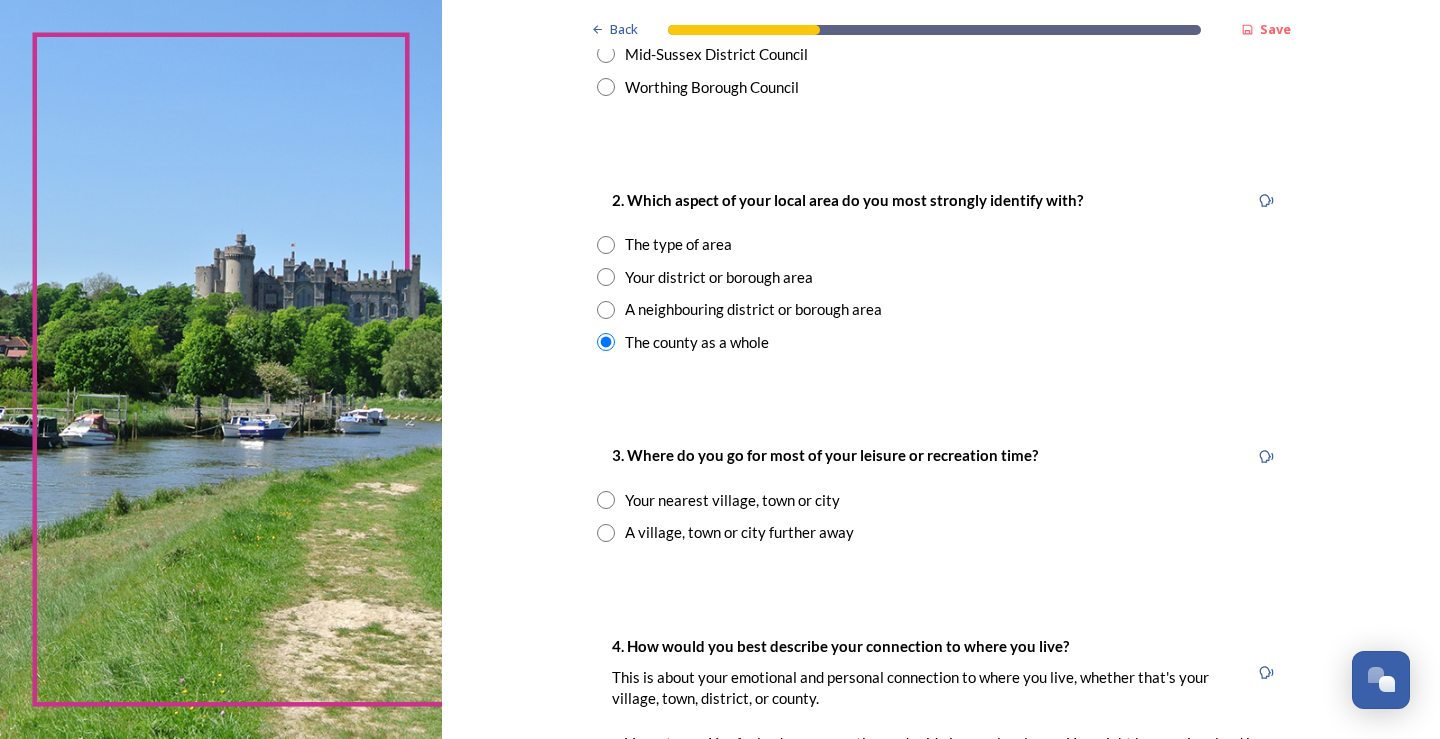 click on "A neighbouring district or borough area" at bounding box center (753, 309) 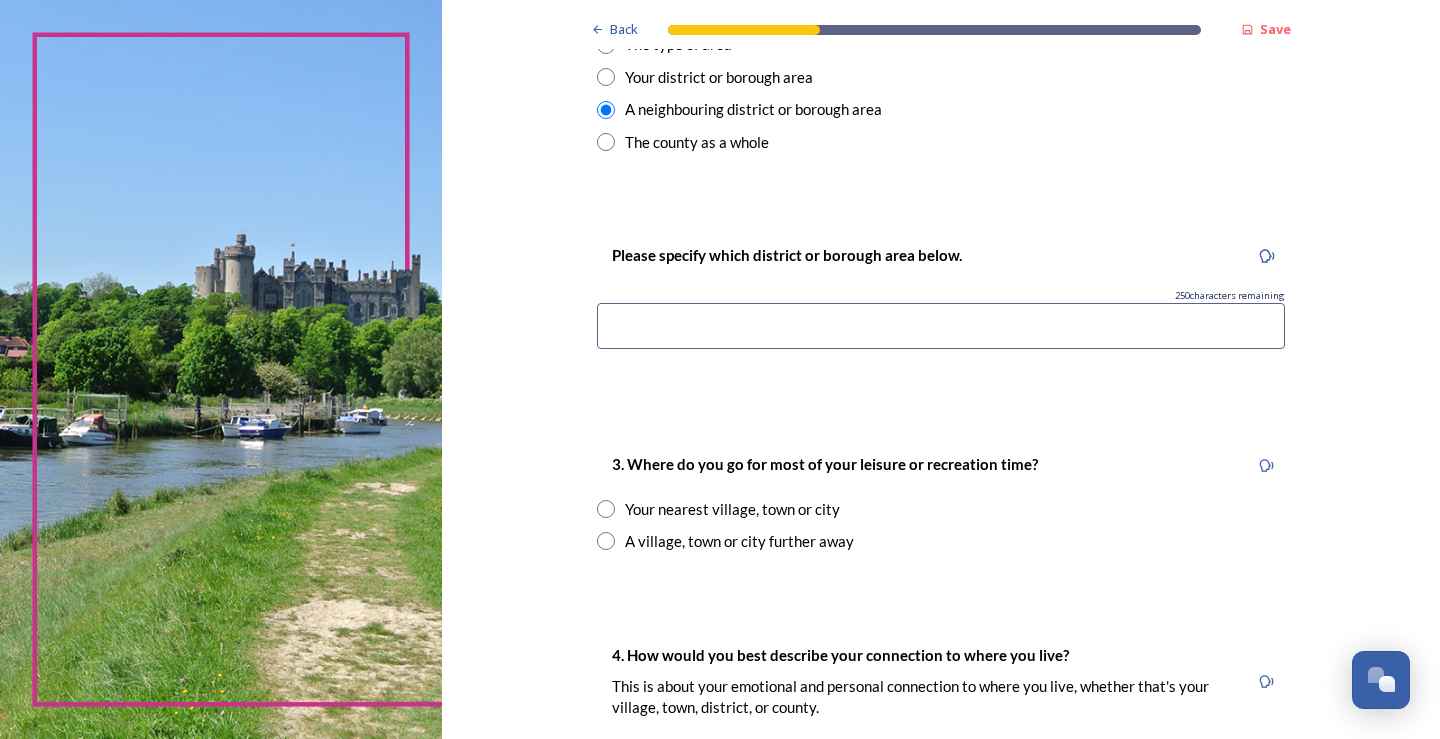 scroll, scrollTop: 800, scrollLeft: 0, axis: vertical 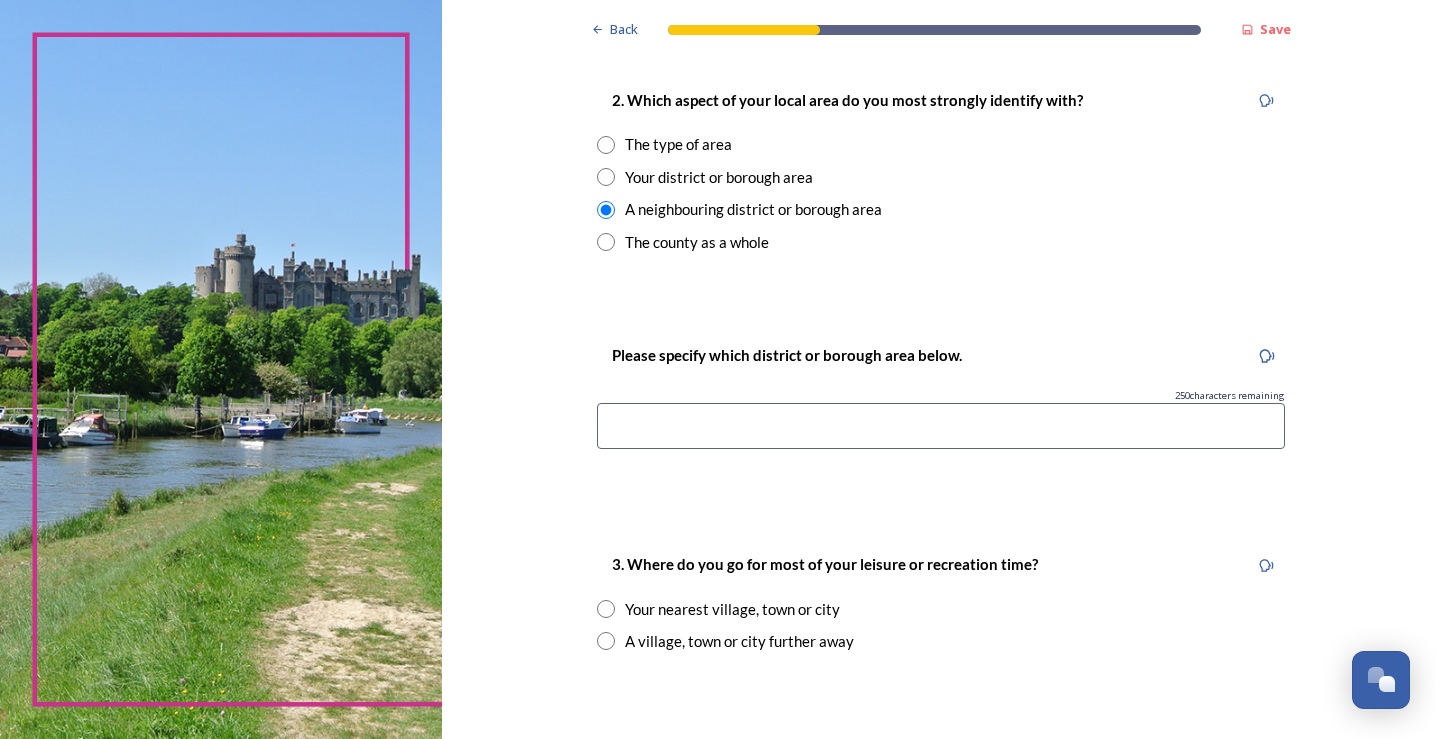 click at bounding box center (941, 426) 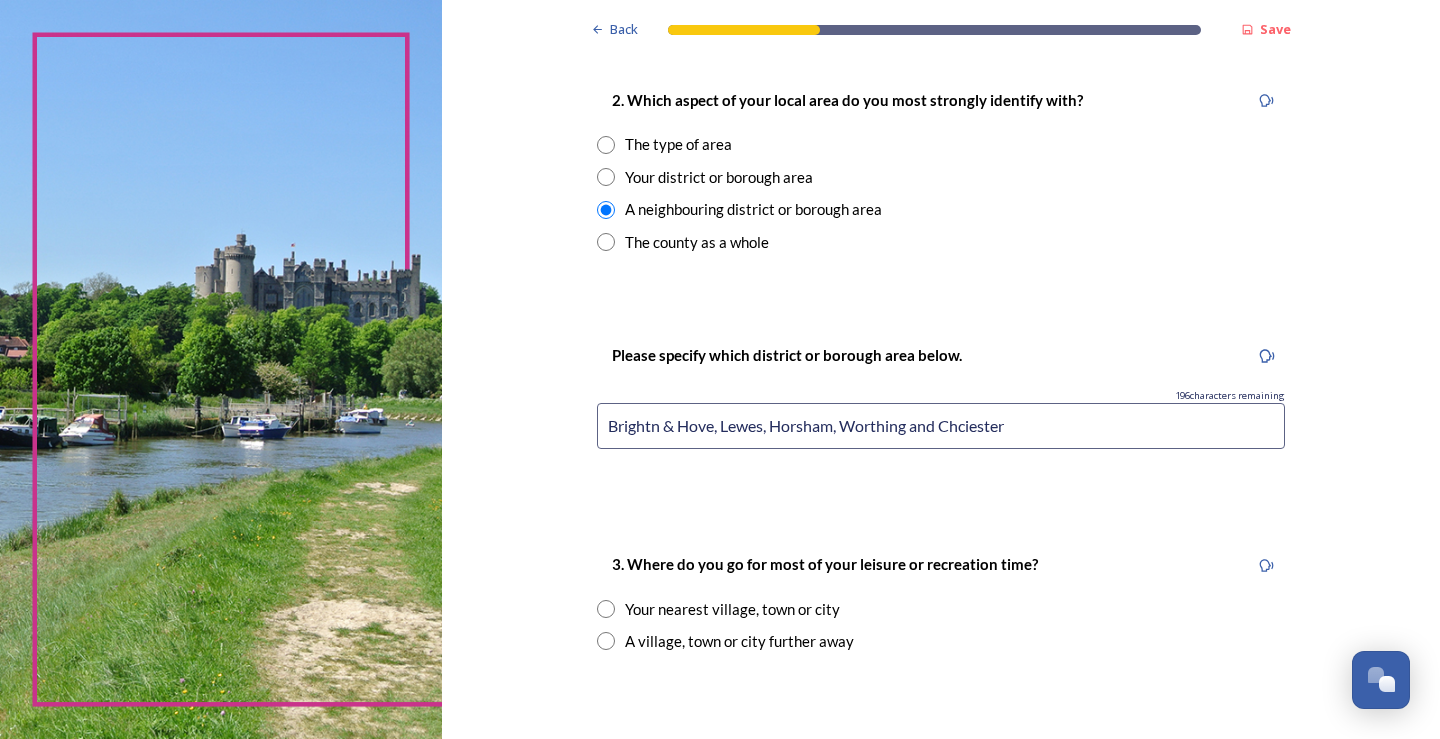 click on "Brightn & Hove, Lewes, Horsham, Worthing and Chciester" at bounding box center (941, 426) 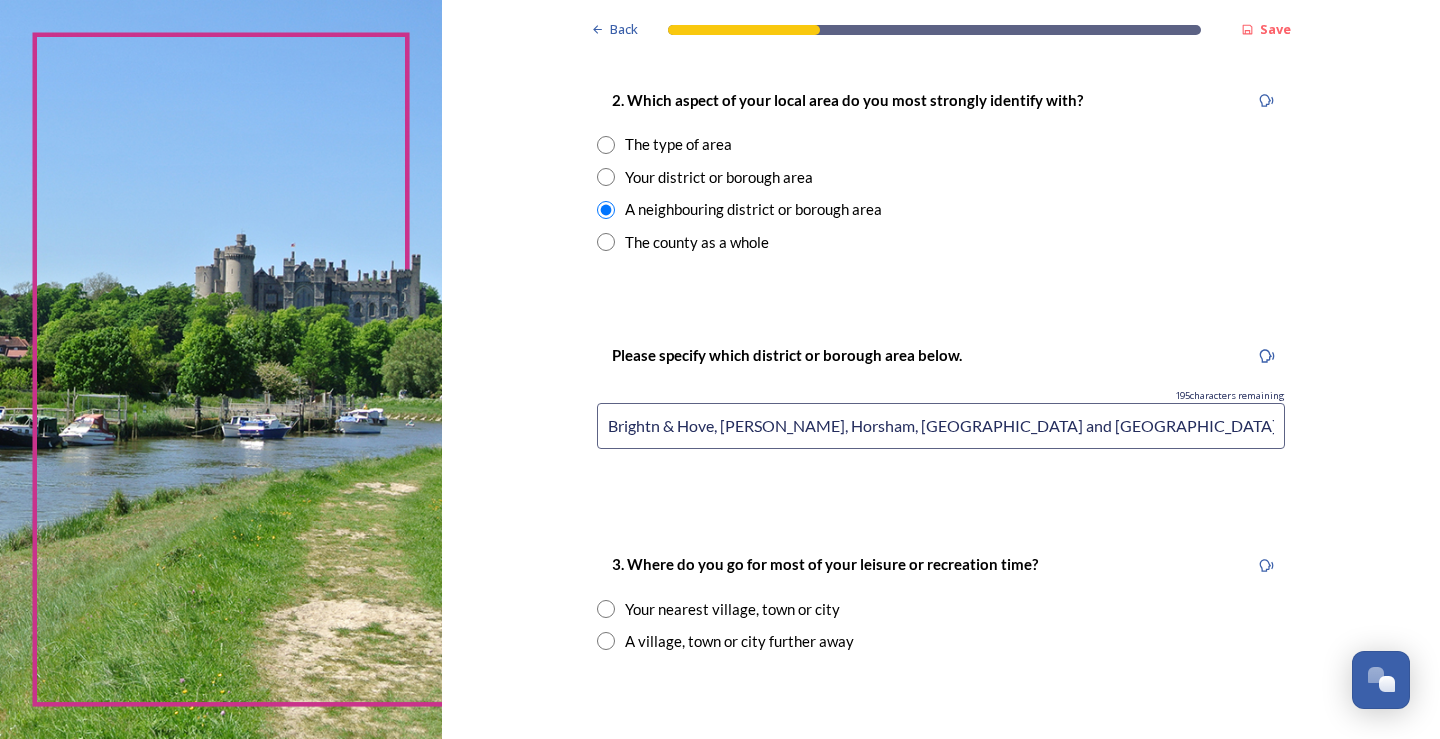click on "Brightn & Hove, Lewes, Horsham, Worthing and Chichester" at bounding box center (941, 426) 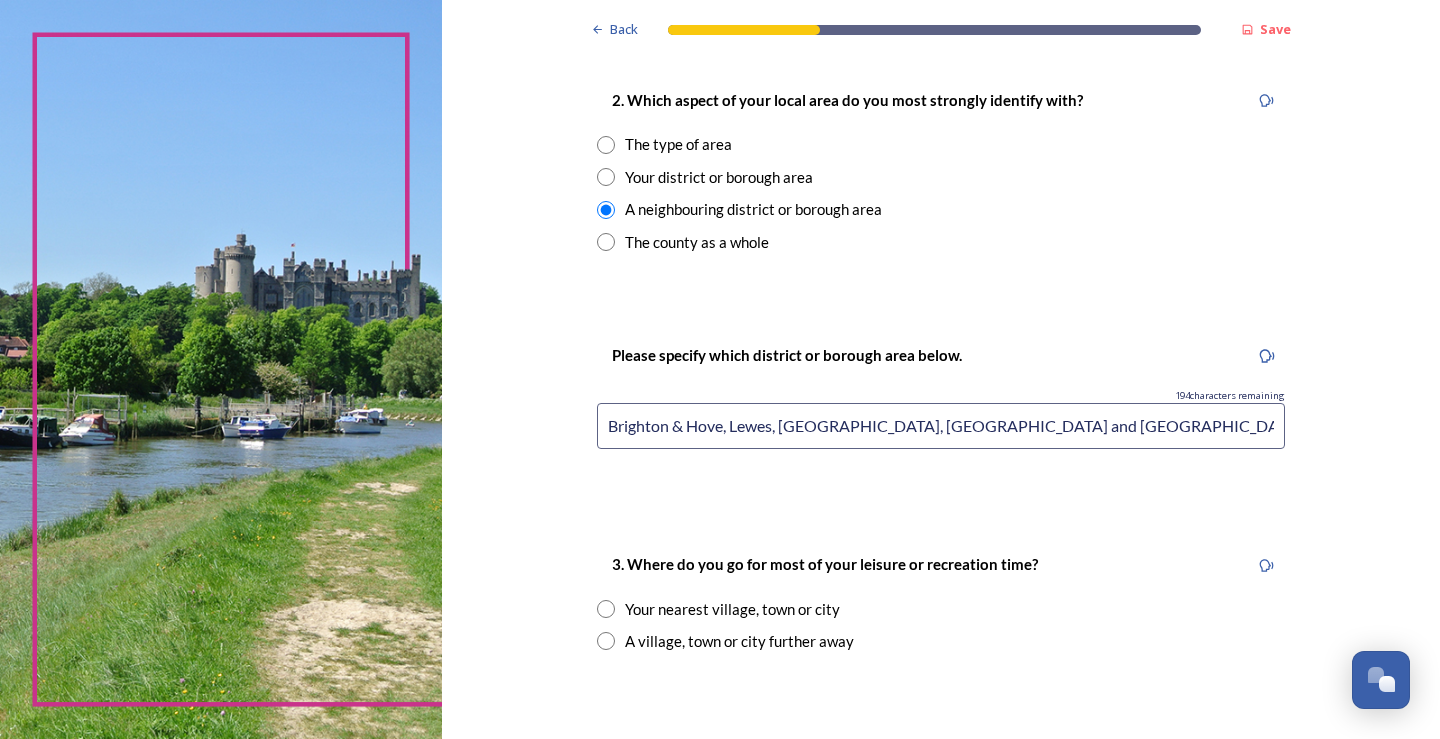 drag, startPoint x: 715, startPoint y: 428, endPoint x: 564, endPoint y: 427, distance: 151.00331 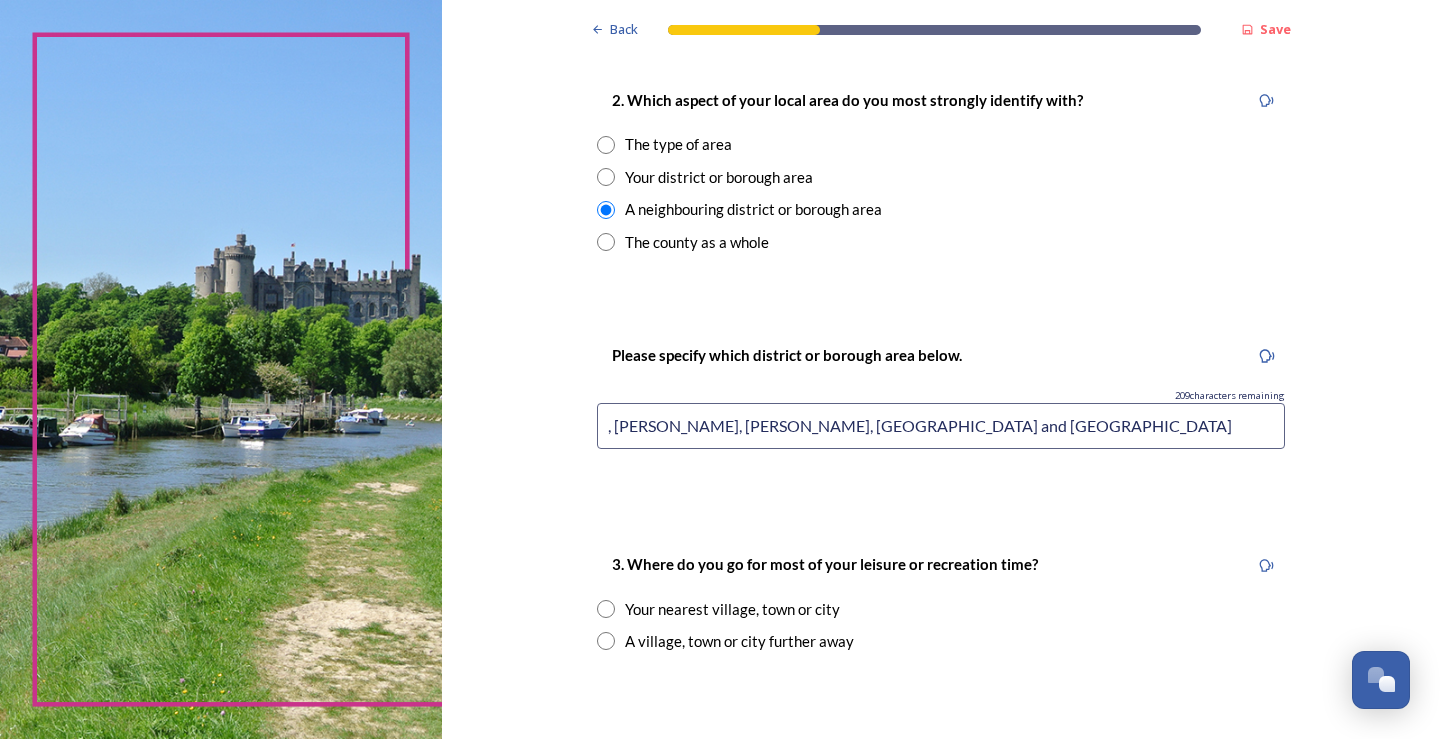 paste on "Brighton & Hove" 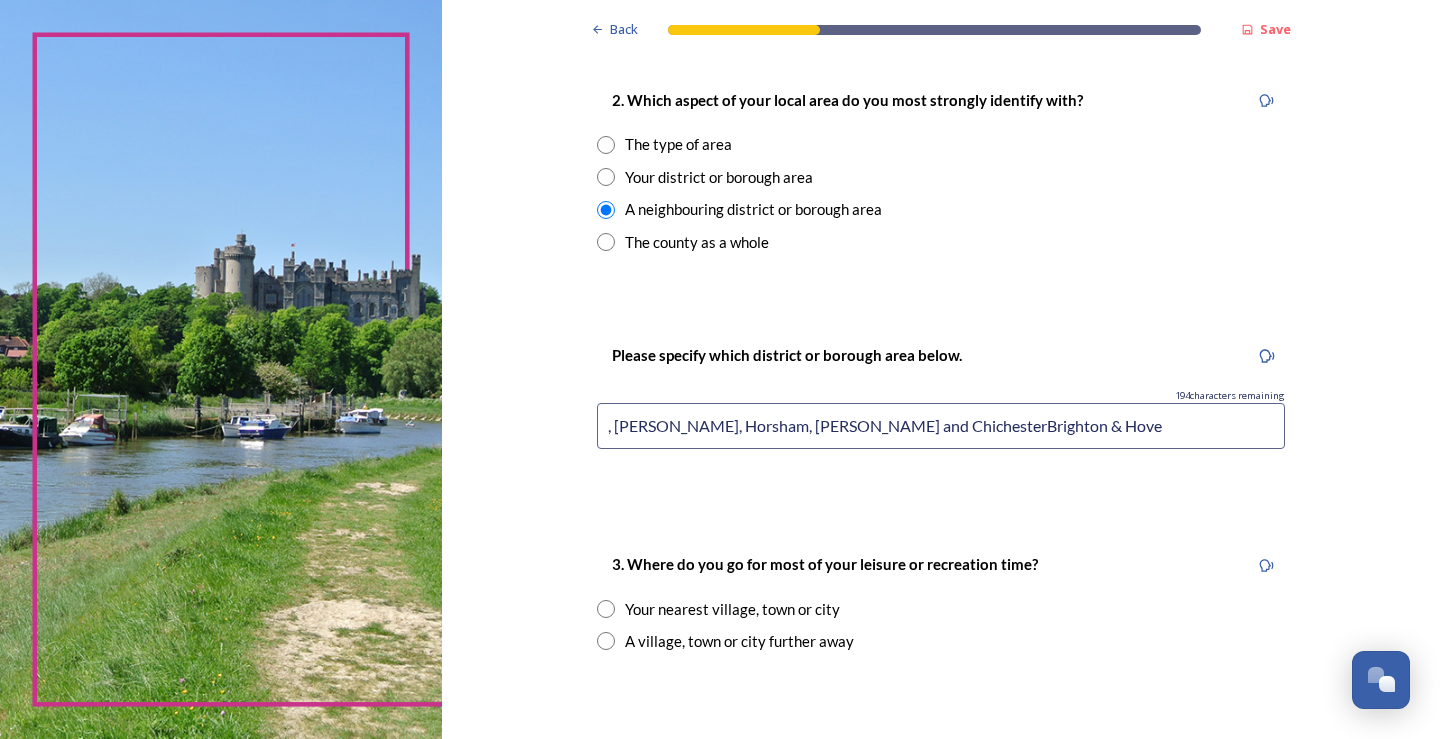 drag, startPoint x: 659, startPoint y: 427, endPoint x: 583, endPoint y: 426, distance: 76.00658 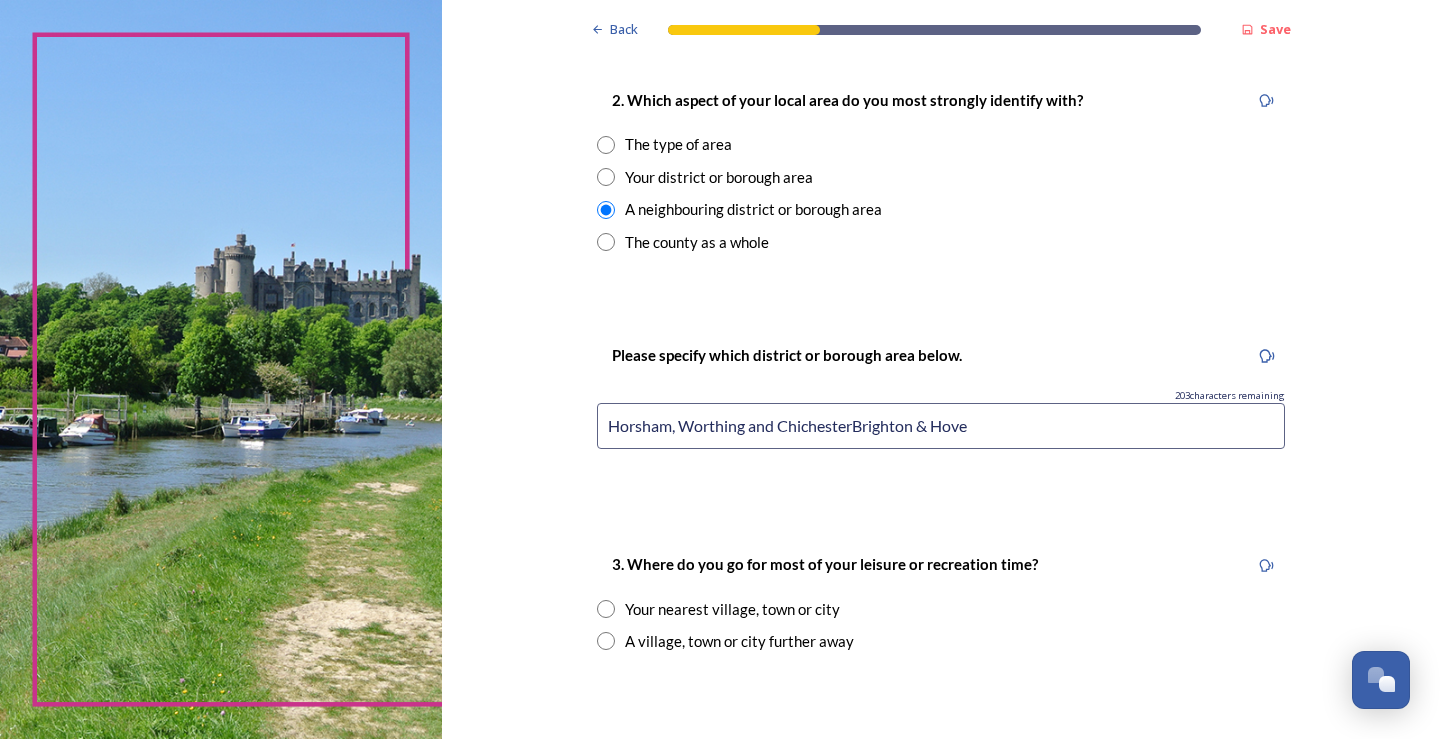 click on "Horsham, Worthing and ChichesterBrighton & Hove" at bounding box center (941, 426) 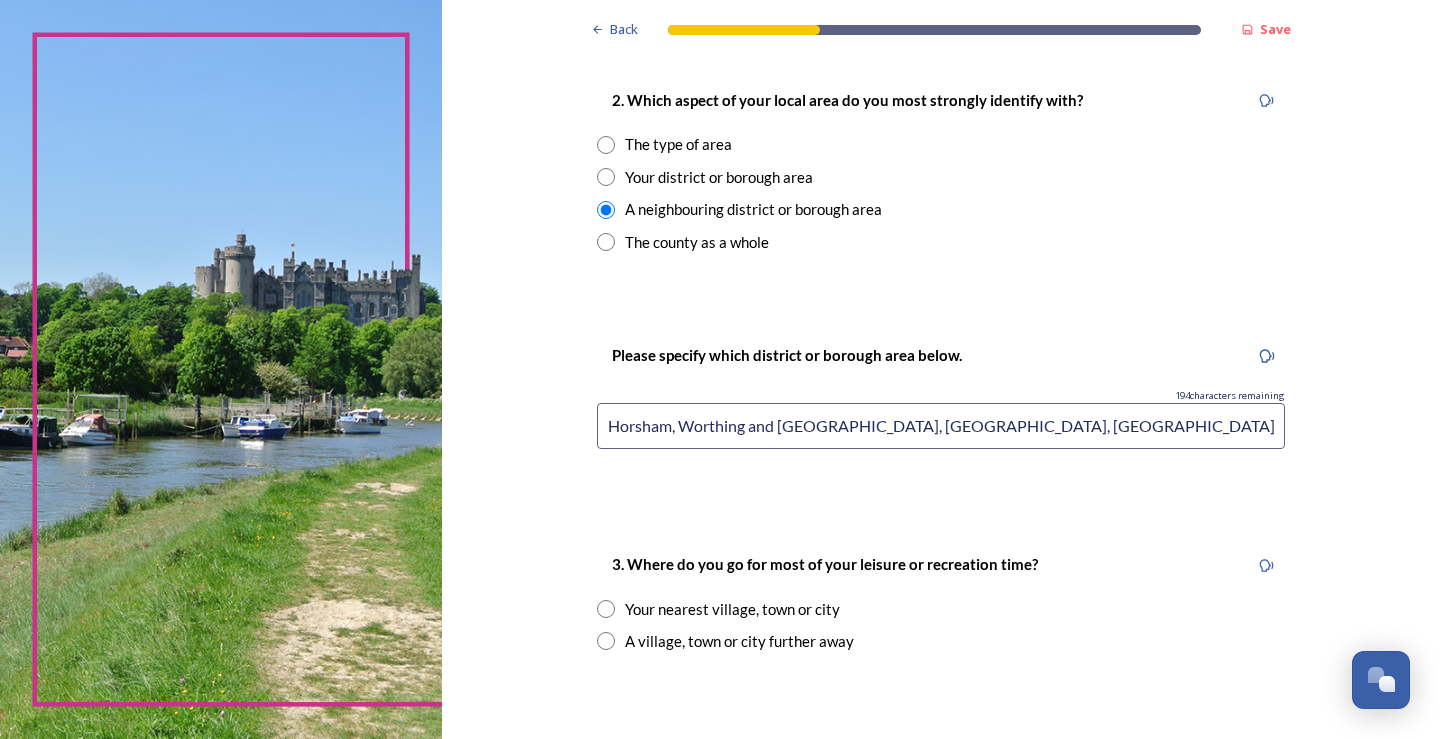 drag, startPoint x: 667, startPoint y: 426, endPoint x: 737, endPoint y: 427, distance: 70.00714 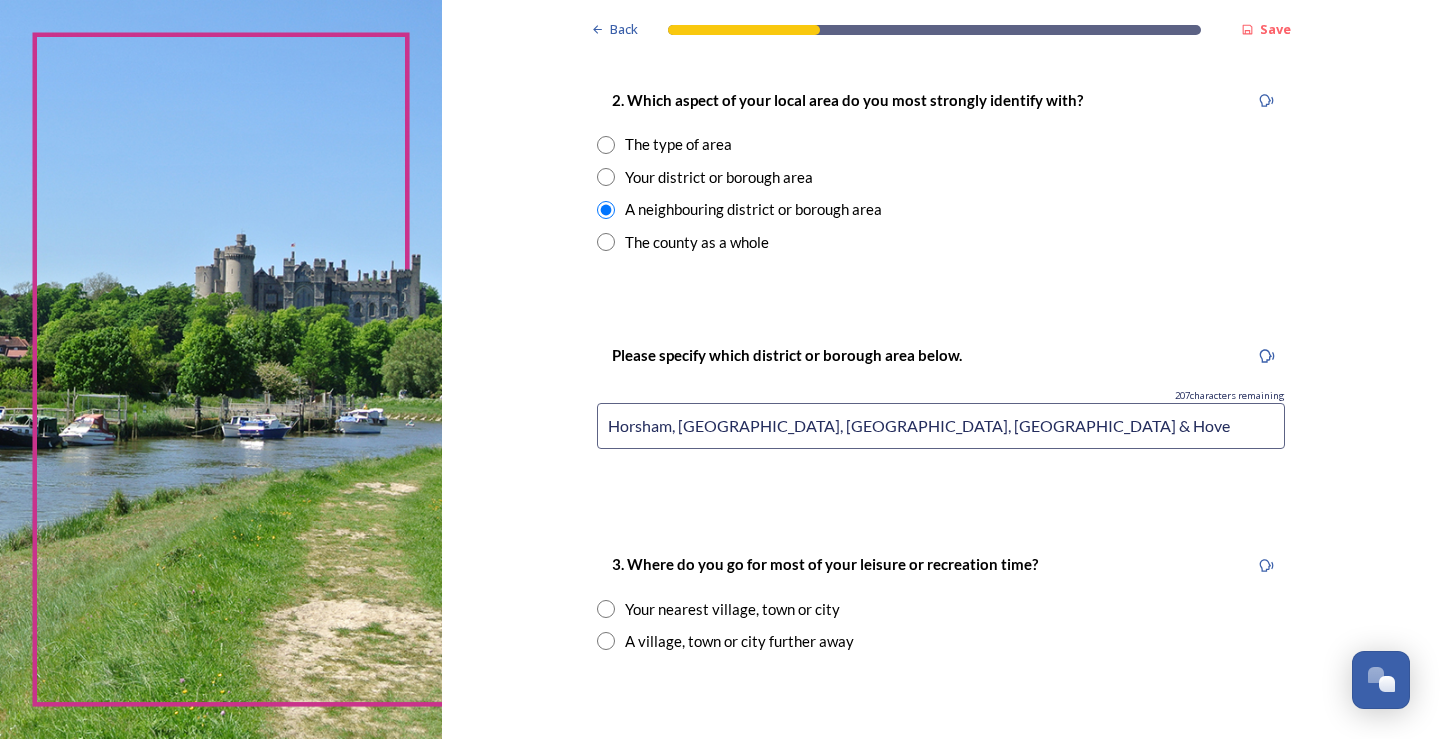 click on "Horsham, Chichester, Lewes, Brighton & Hove" at bounding box center [941, 426] 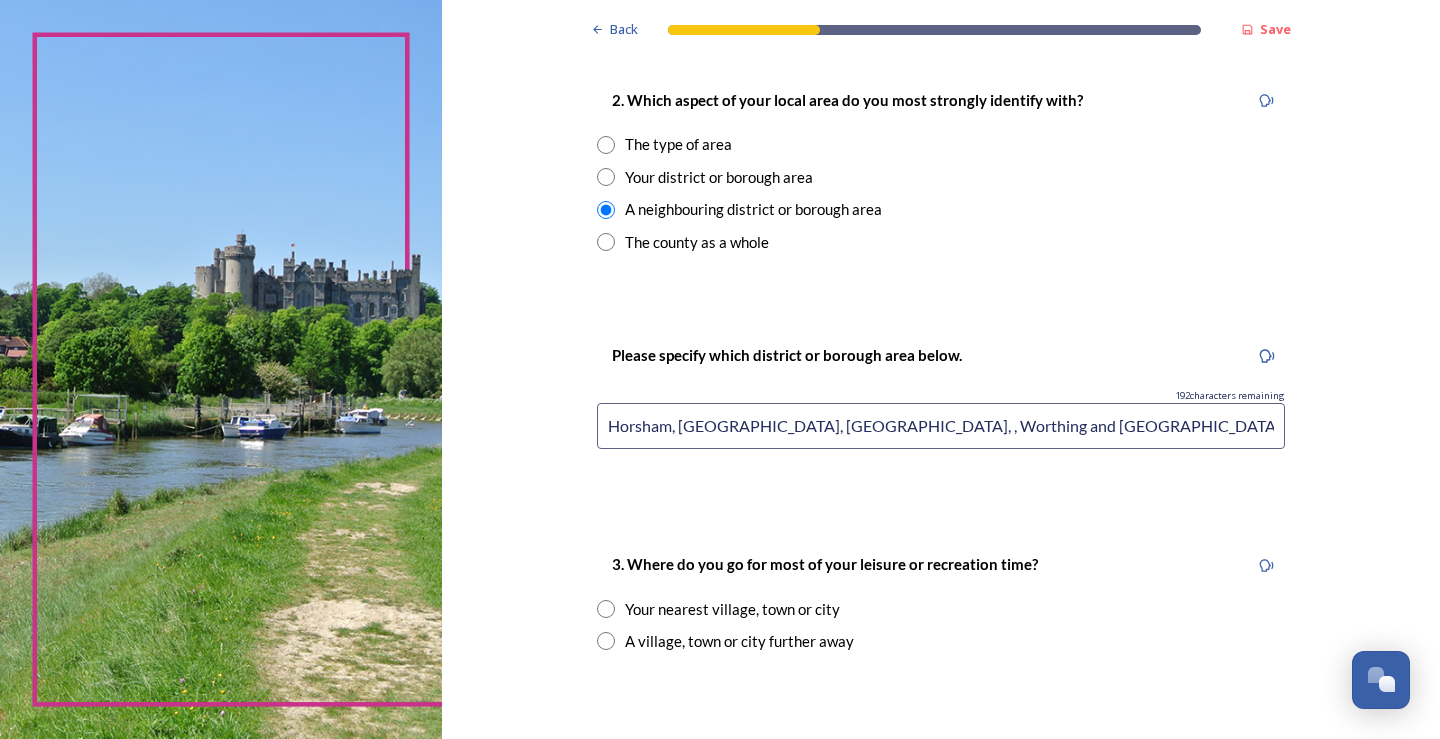 drag, startPoint x: 804, startPoint y: 429, endPoint x: 829, endPoint y: 500, distance: 75.272835 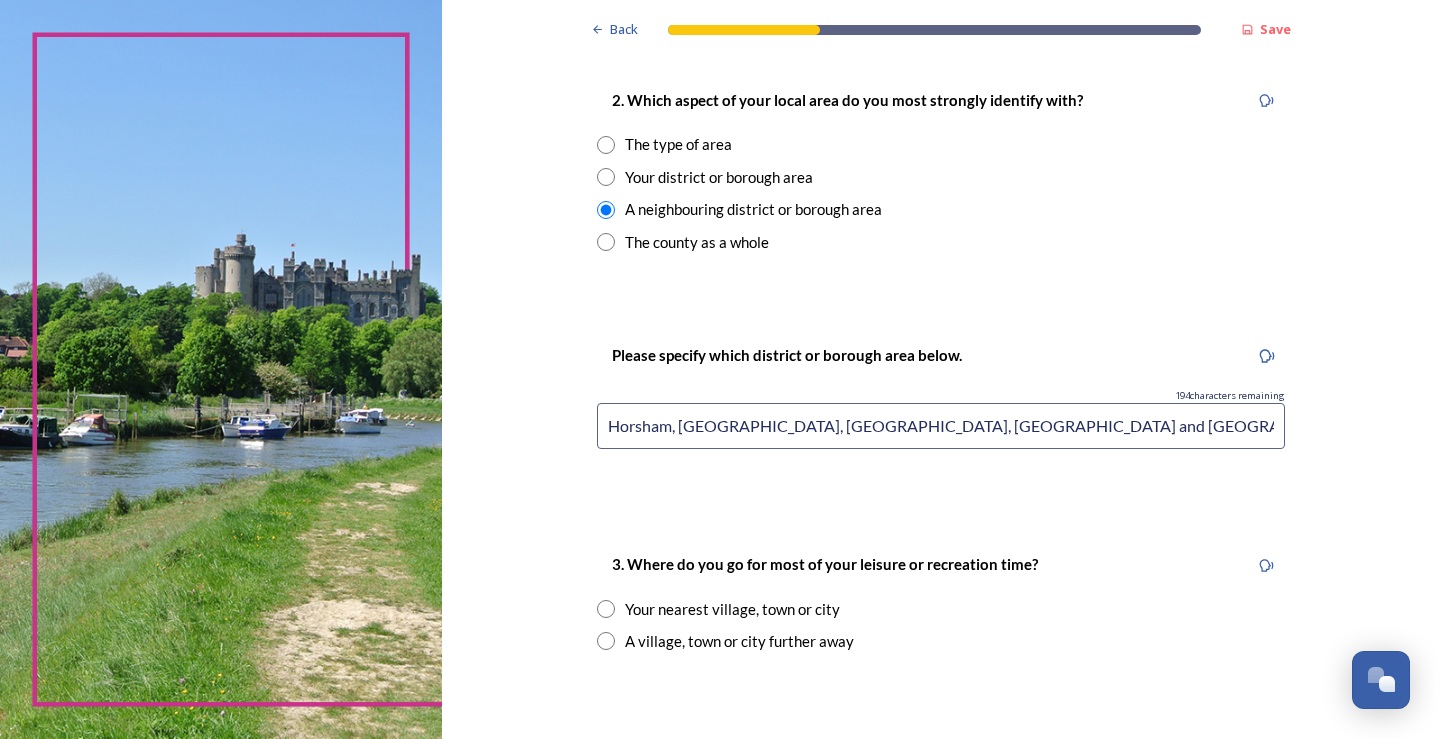 drag, startPoint x: 872, startPoint y: 423, endPoint x: 795, endPoint y: 427, distance: 77.10383 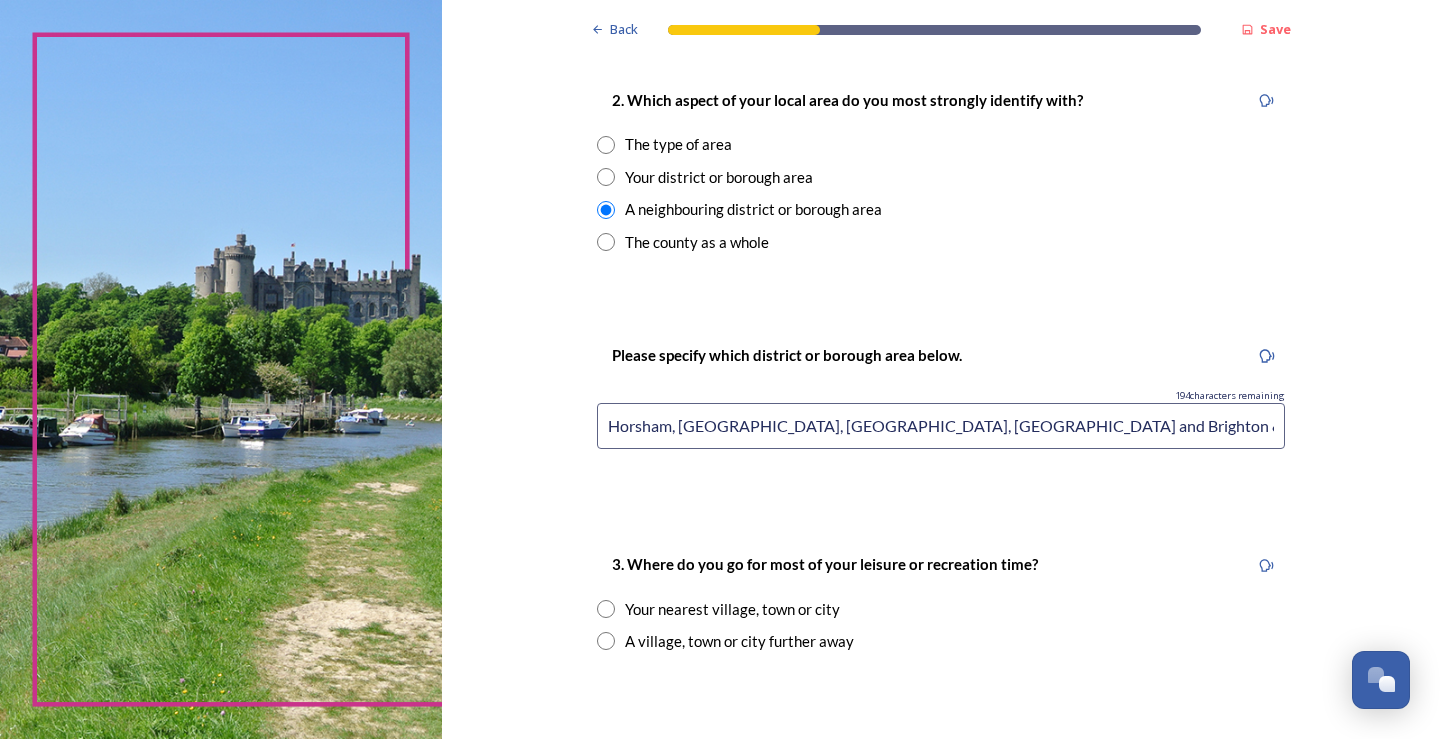 drag, startPoint x: 827, startPoint y: 422, endPoint x: 758, endPoint y: 423, distance: 69.00725 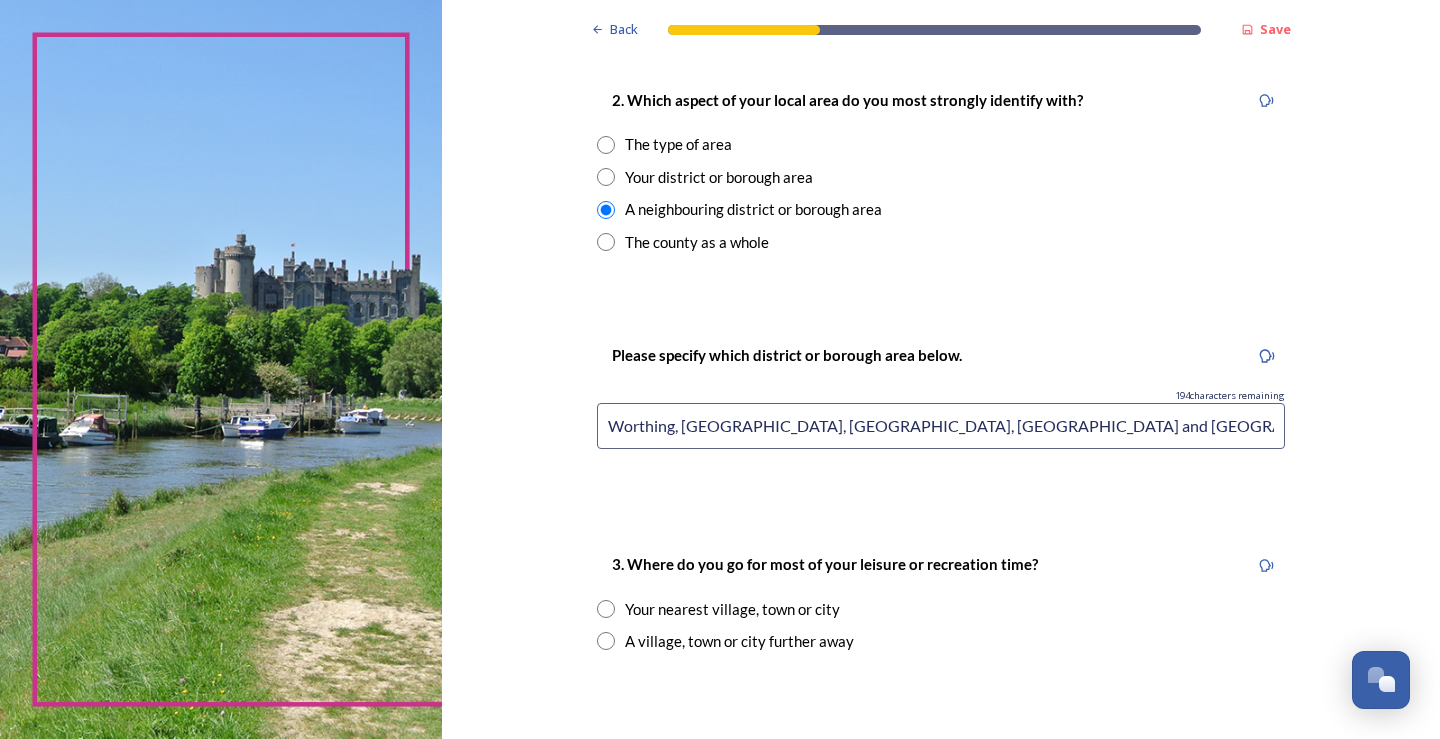 click on "Worthing, Horsham, Chichester, Lewes and Brighton & Hove" at bounding box center (941, 426) 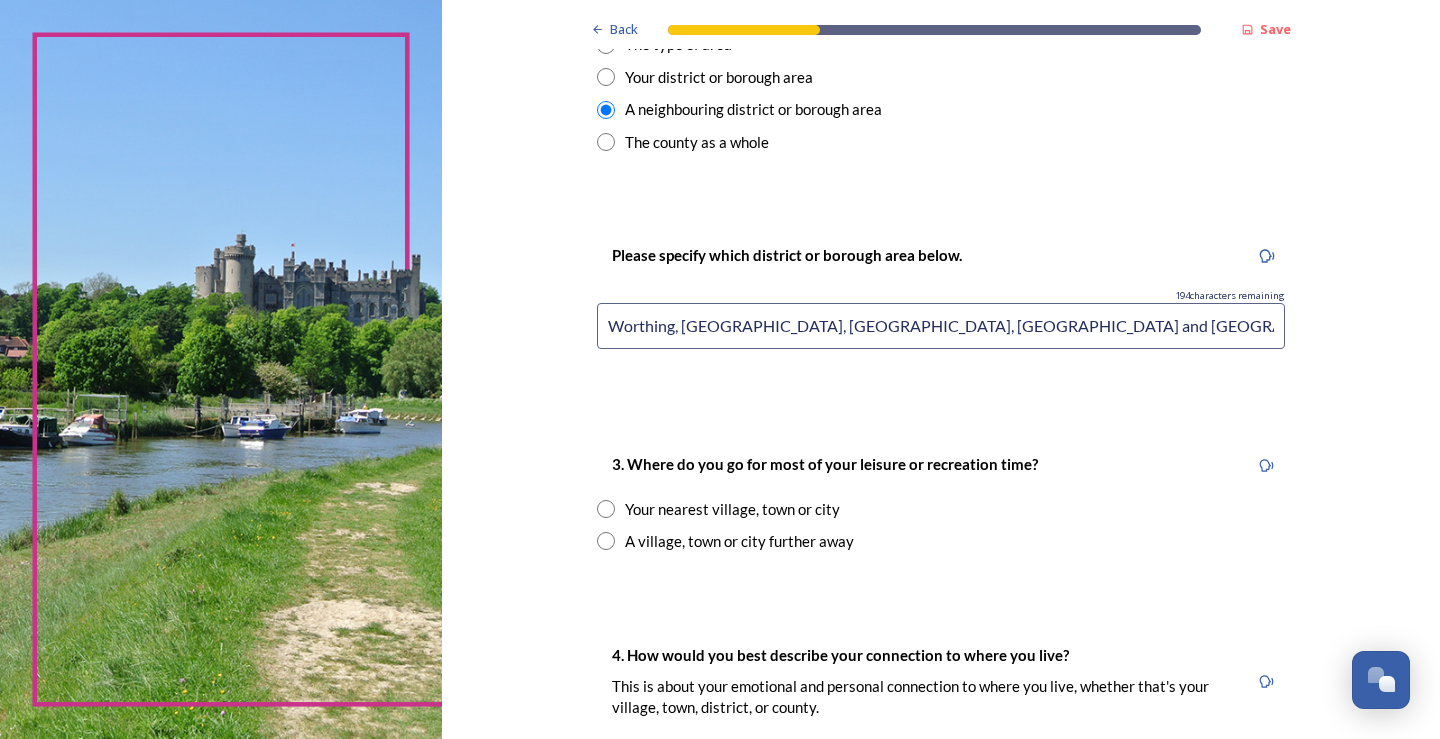 scroll, scrollTop: 1000, scrollLeft: 0, axis: vertical 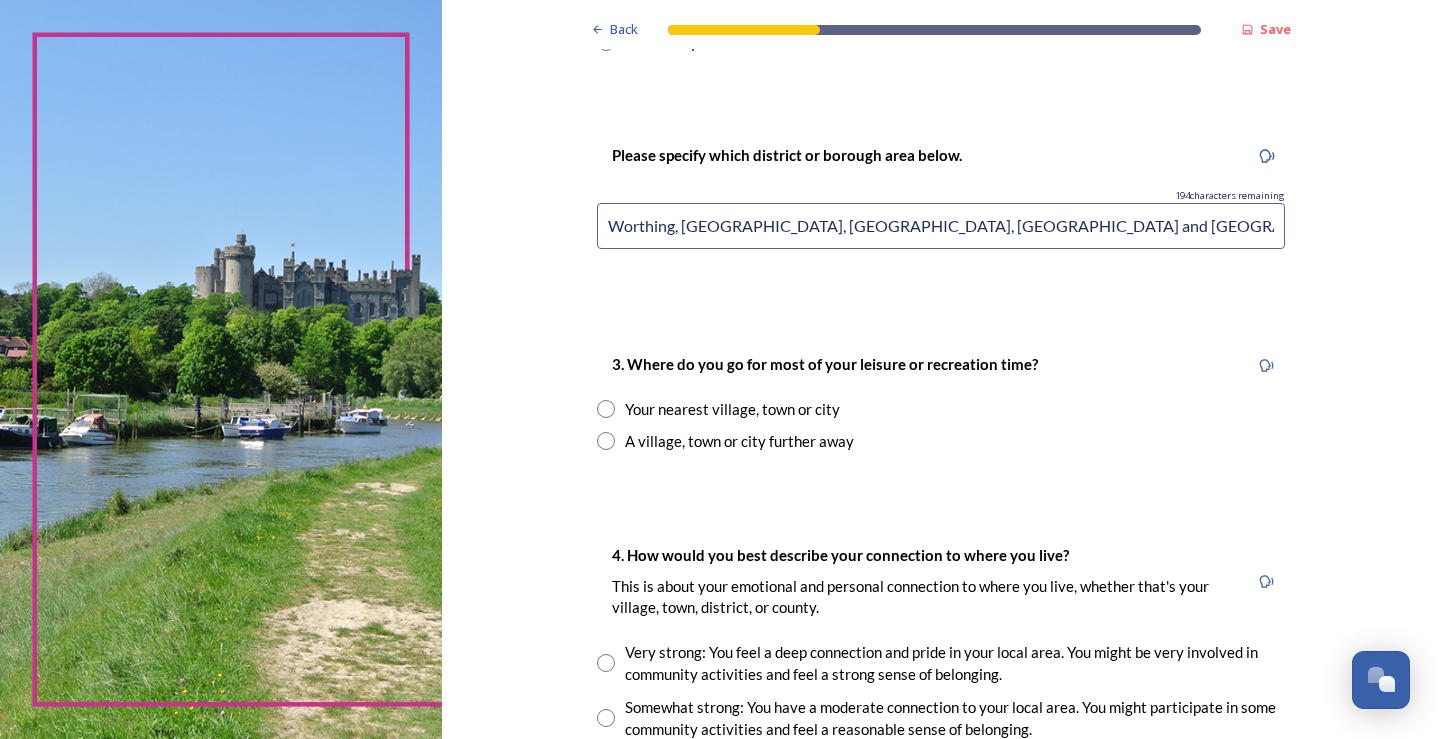 type on "Worthing, Horsham, Chichester, Lewes and Brighton & Hove" 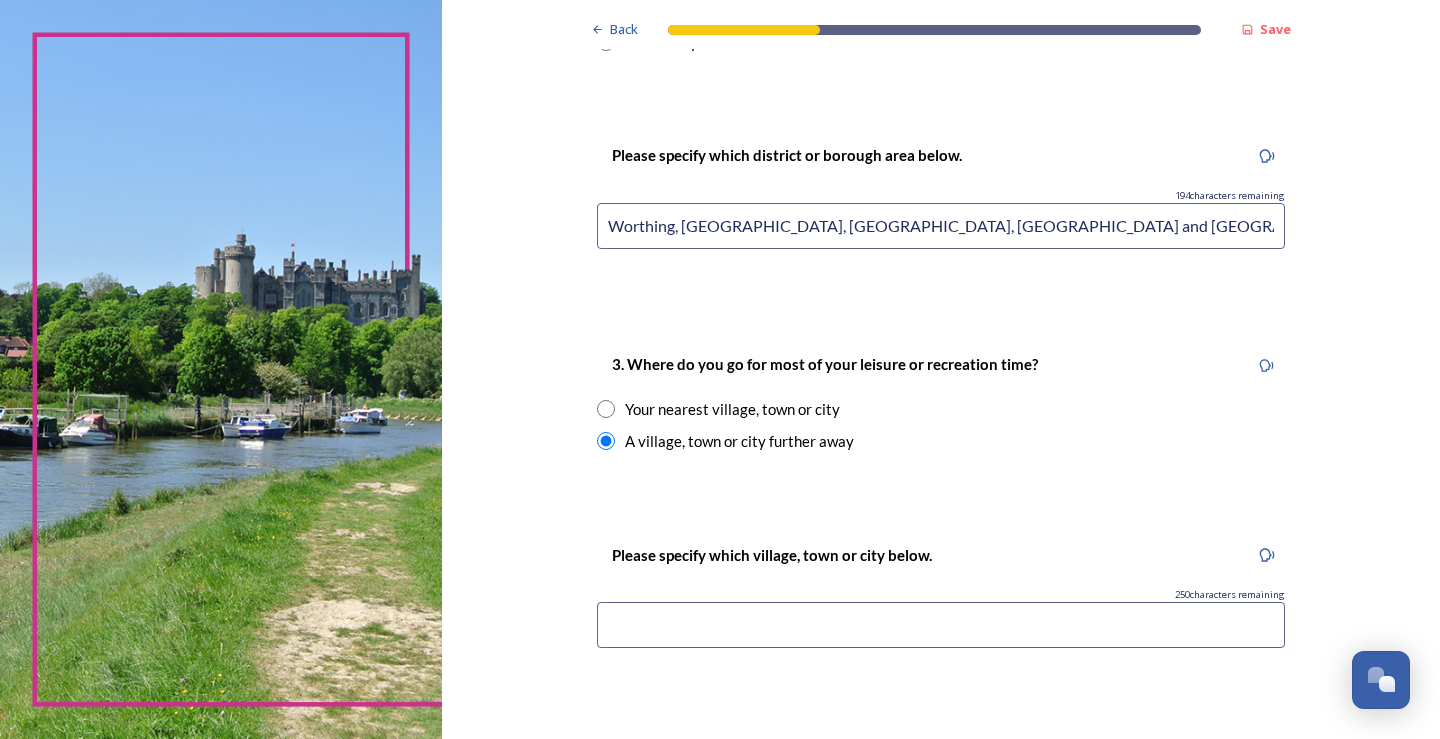 drag, startPoint x: 676, startPoint y: 223, endPoint x: 1019, endPoint y: 227, distance: 343.02332 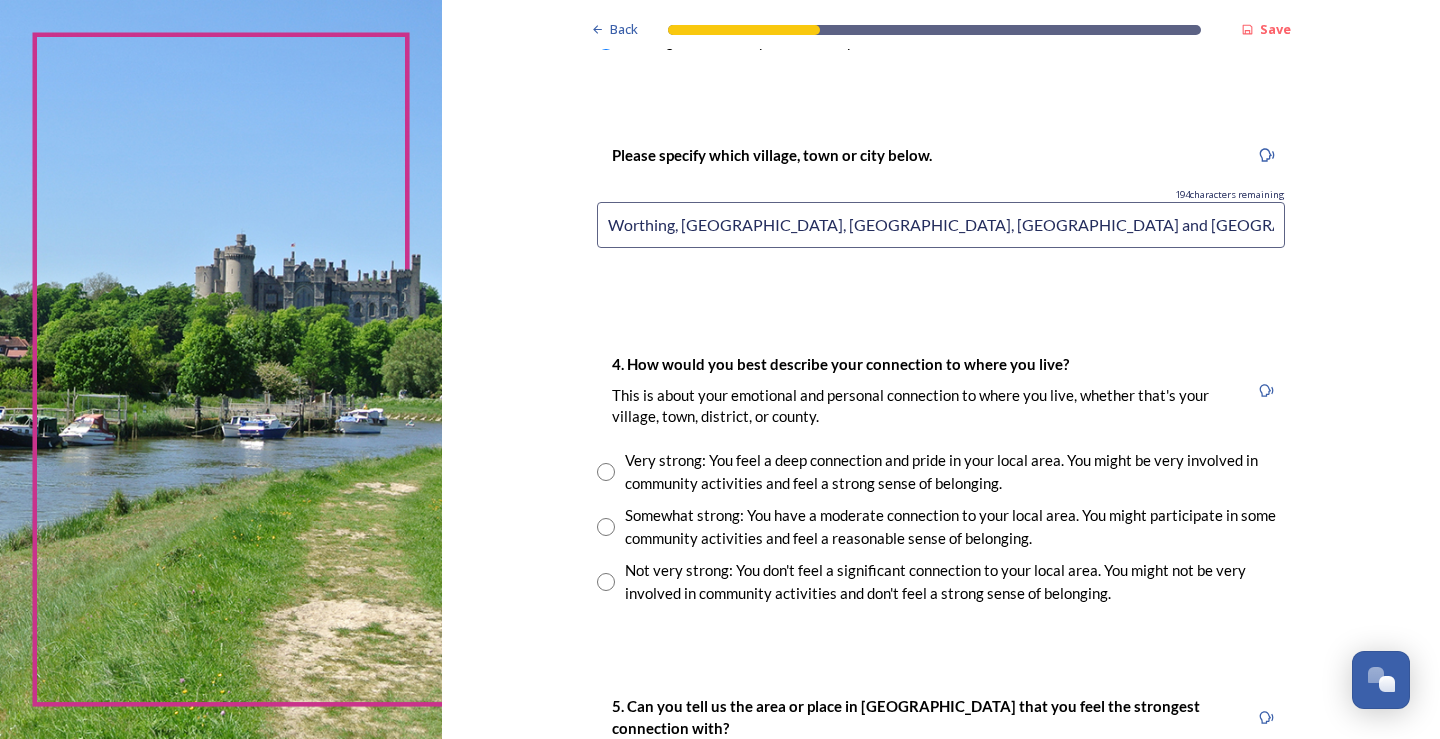 scroll, scrollTop: 1500, scrollLeft: 0, axis: vertical 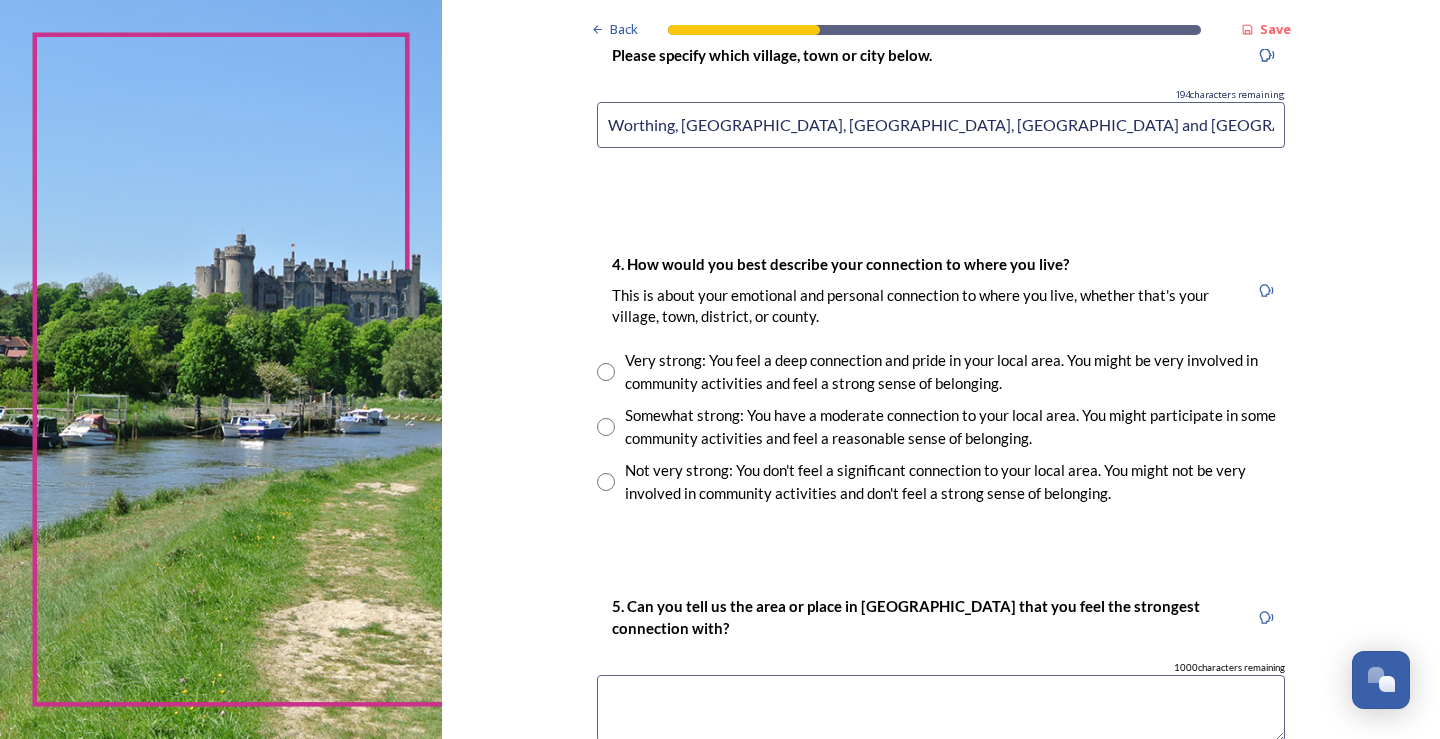 type on "Worthing, Horsham, Chichester, Lewes and Brighton & Hove" 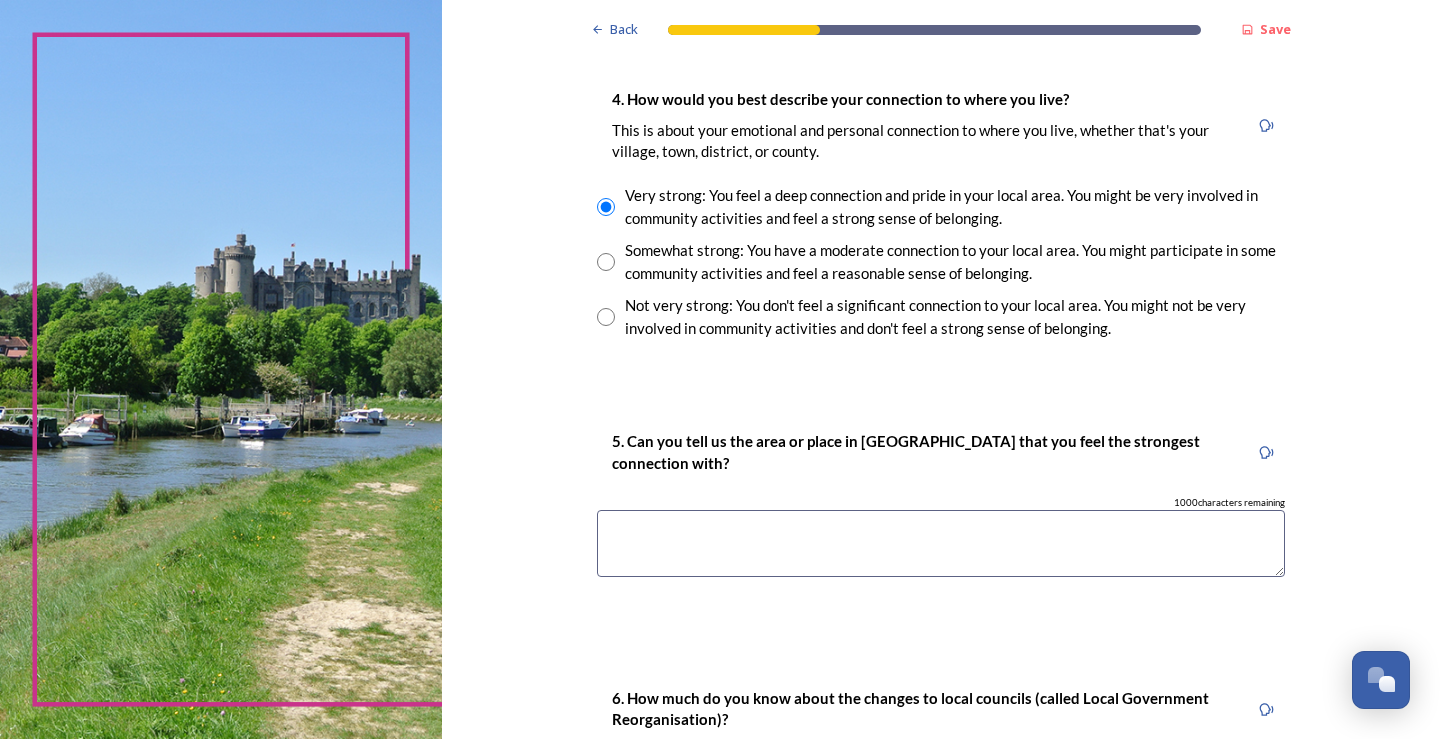 scroll, scrollTop: 1700, scrollLeft: 0, axis: vertical 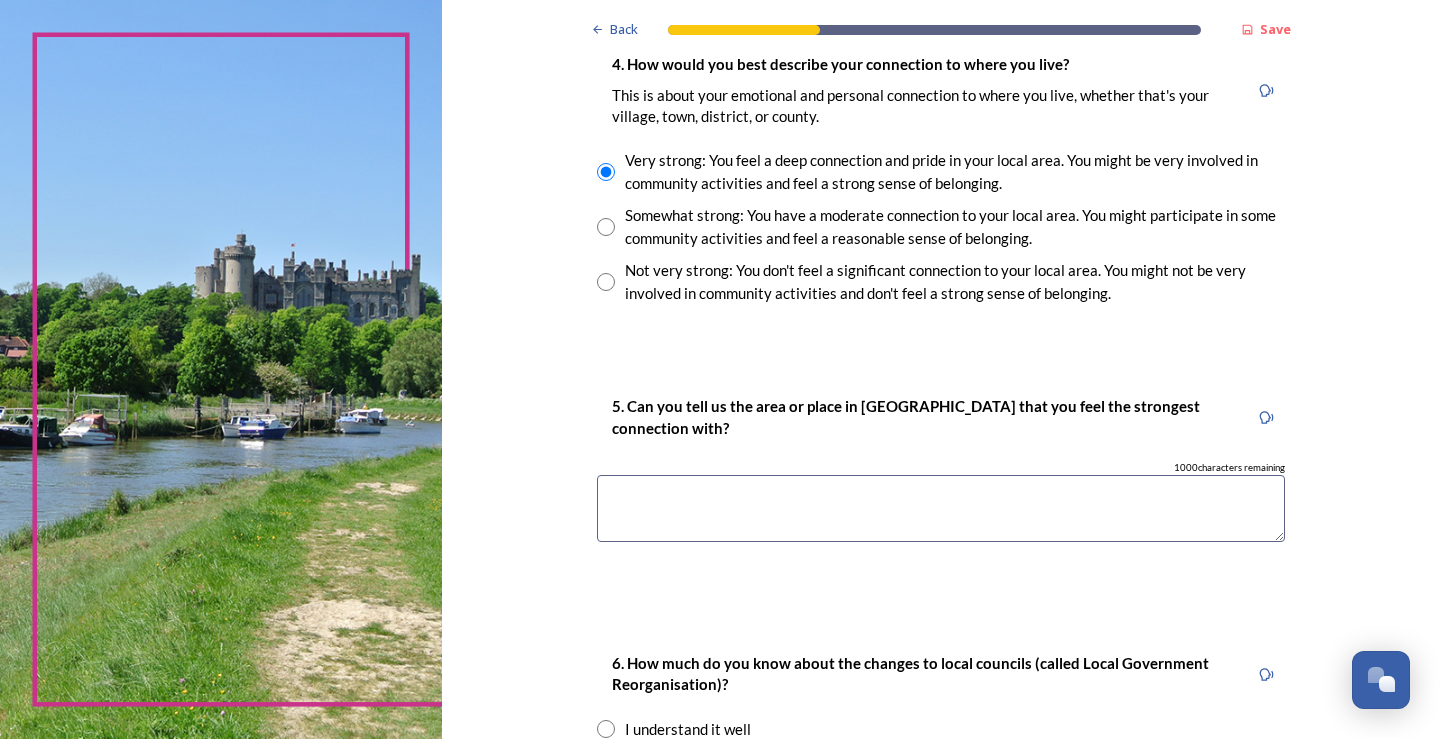 click at bounding box center (941, 508) 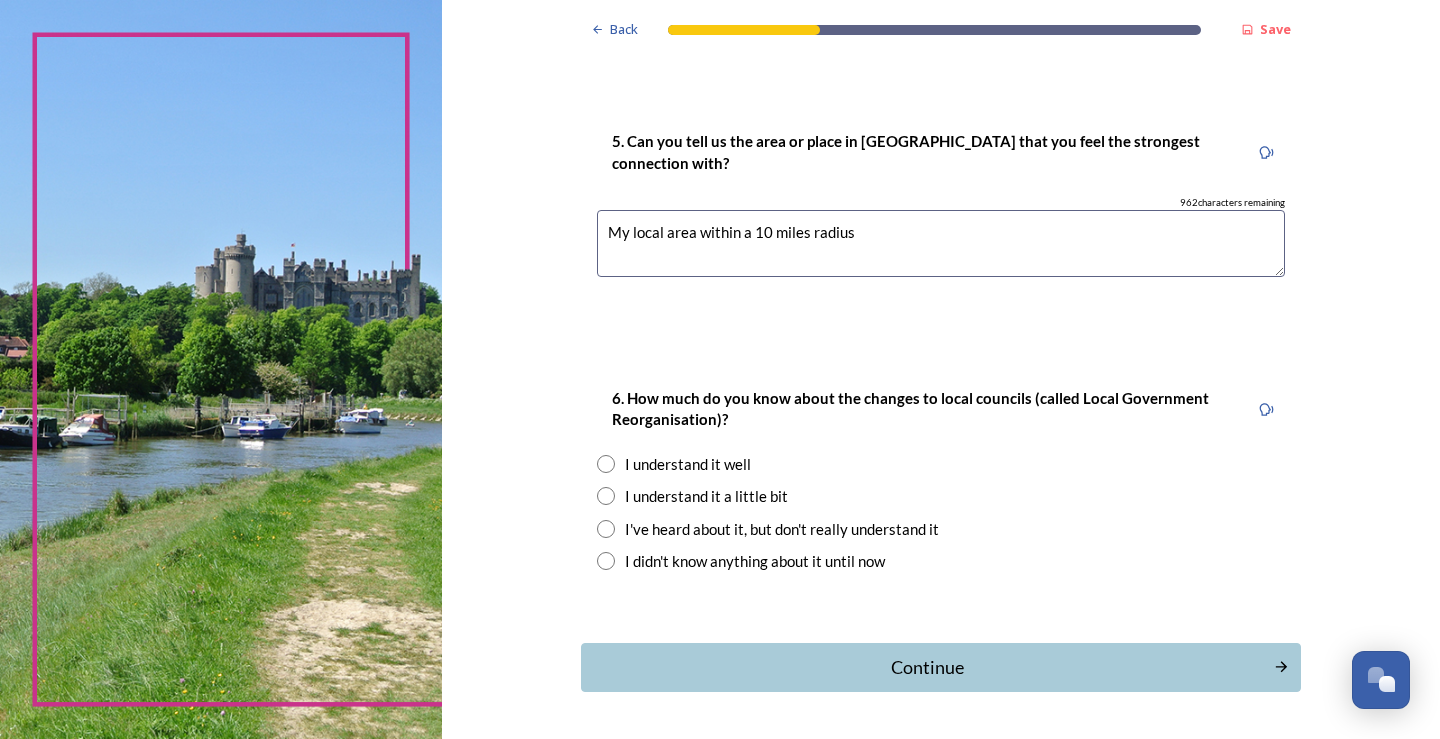 scroll, scrollTop: 2000, scrollLeft: 0, axis: vertical 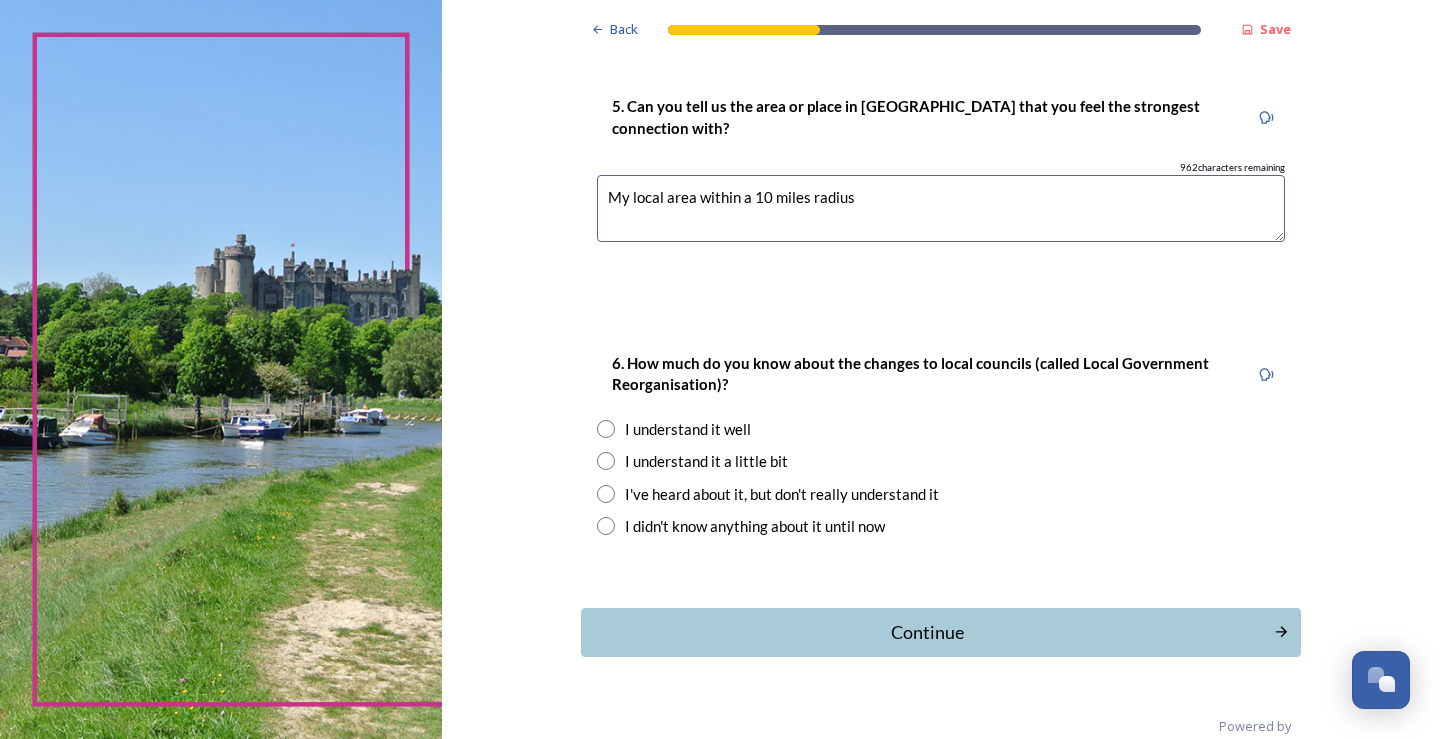 type on "My local area within a 10 miles radius" 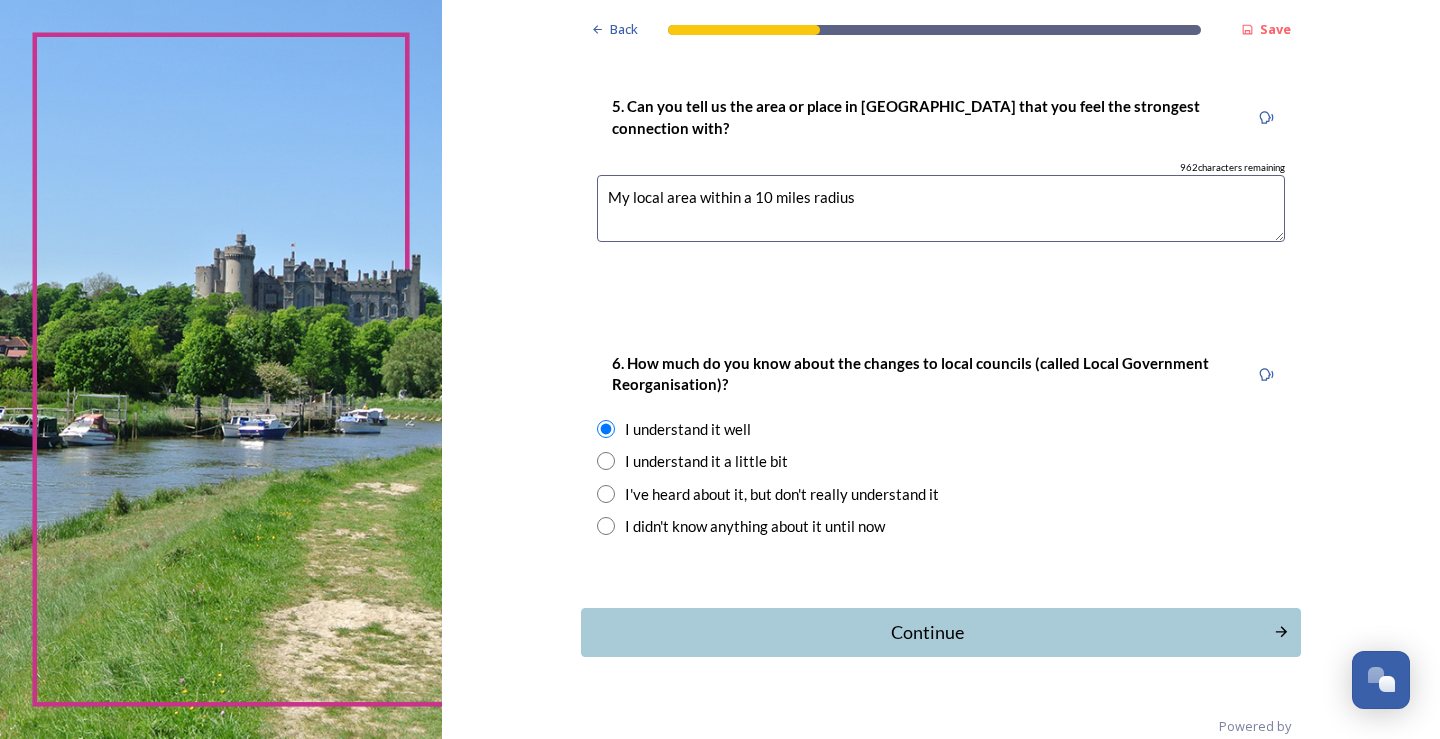 click on "I understand it a little bit" at bounding box center (706, 461) 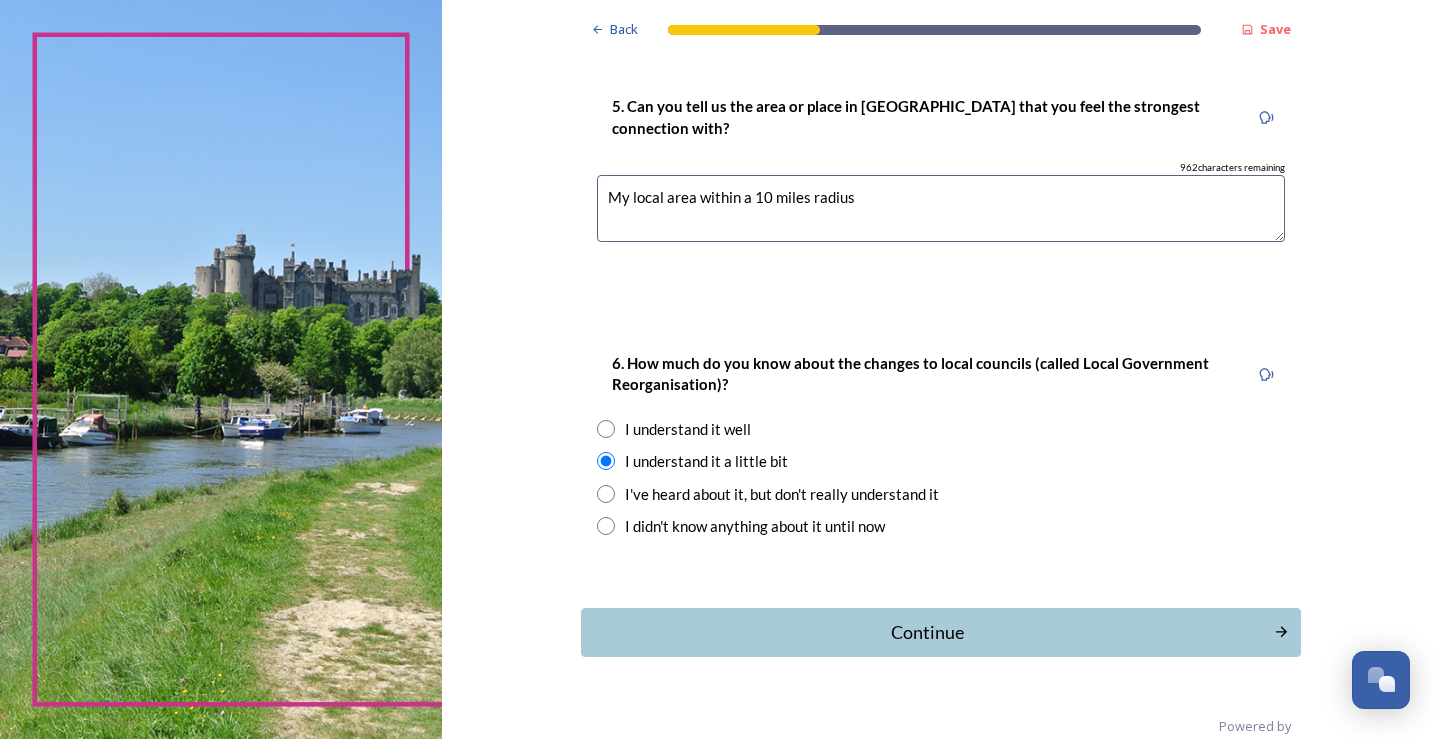 click on "I've heard about it, but don't really understand it" at bounding box center (782, 494) 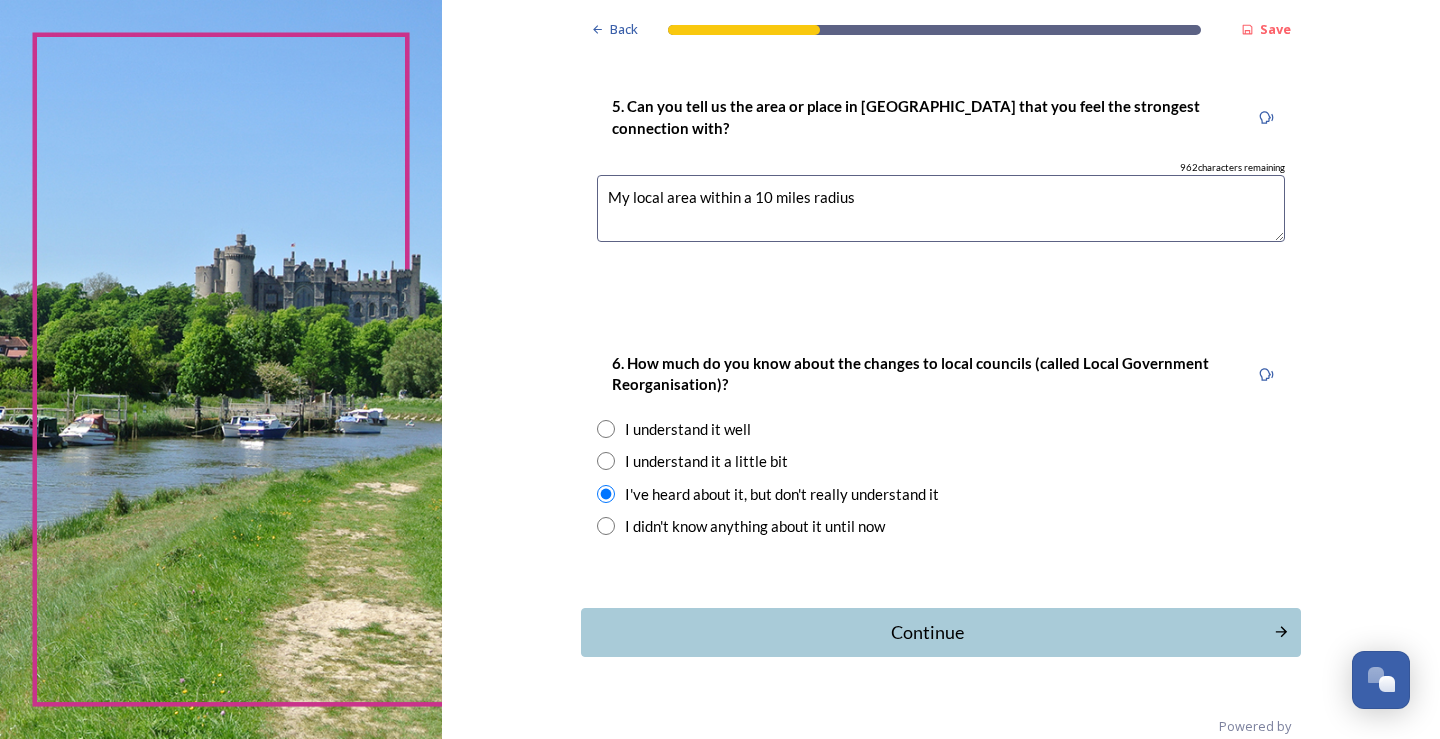 click on "I didn't know anything about it until now" at bounding box center [755, 526] 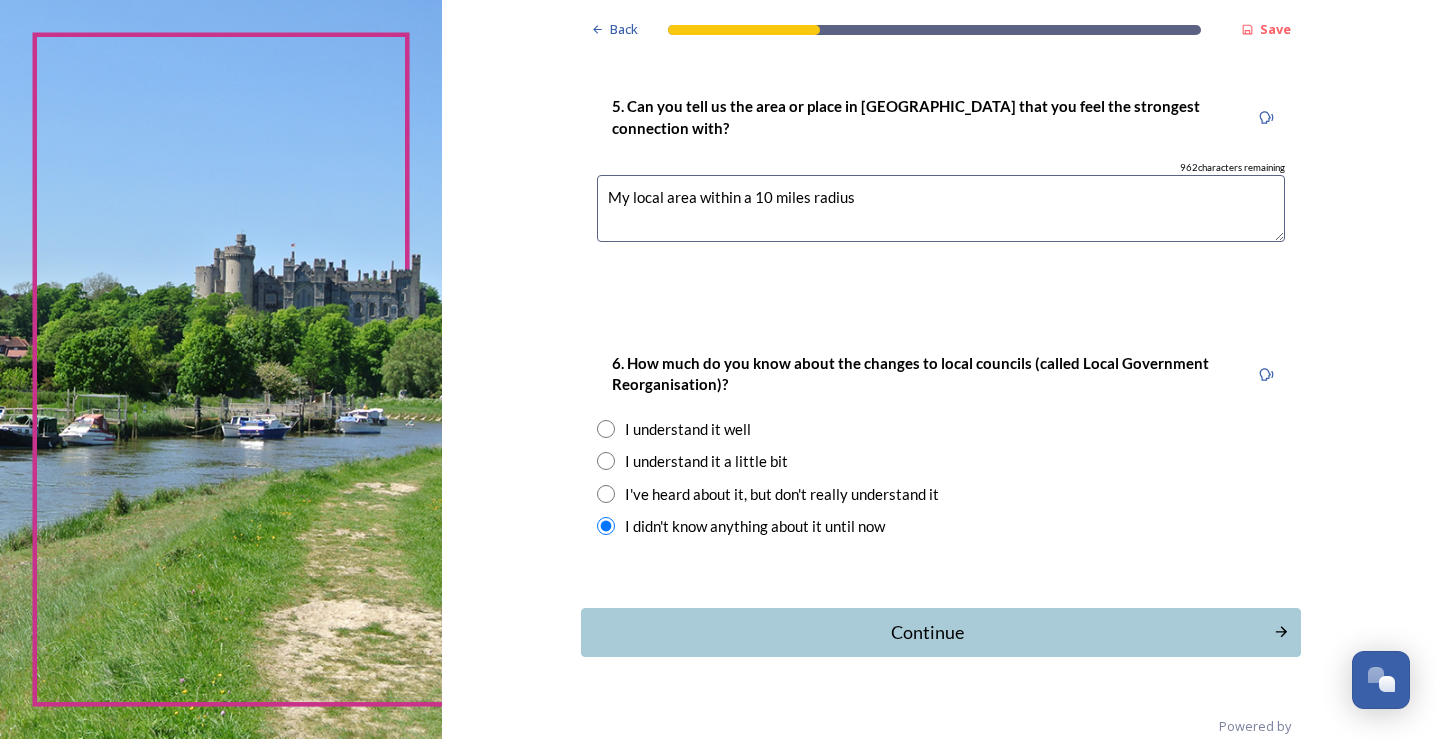 click on "I understand it well" at bounding box center [688, 429] 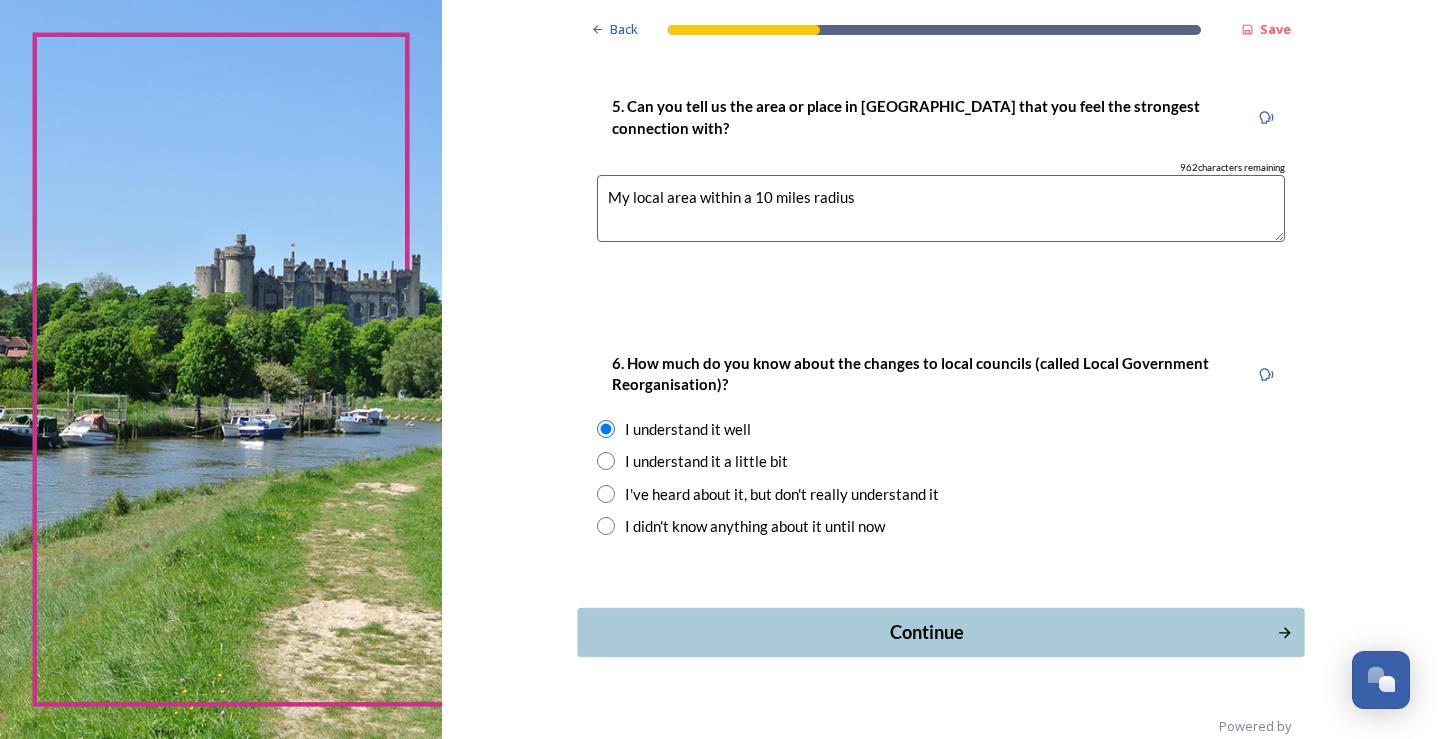 click on "Continue" at bounding box center (926, 632) 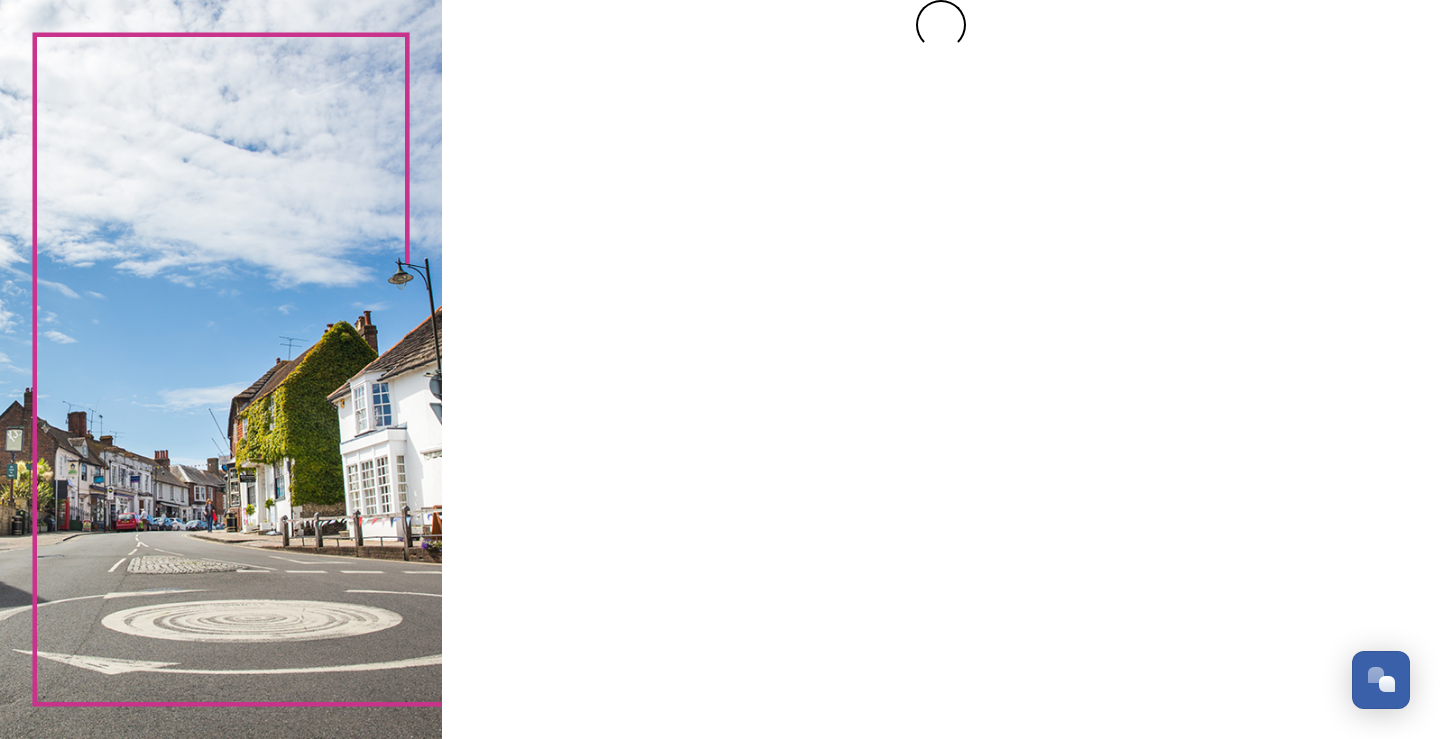 scroll, scrollTop: 0, scrollLeft: 0, axis: both 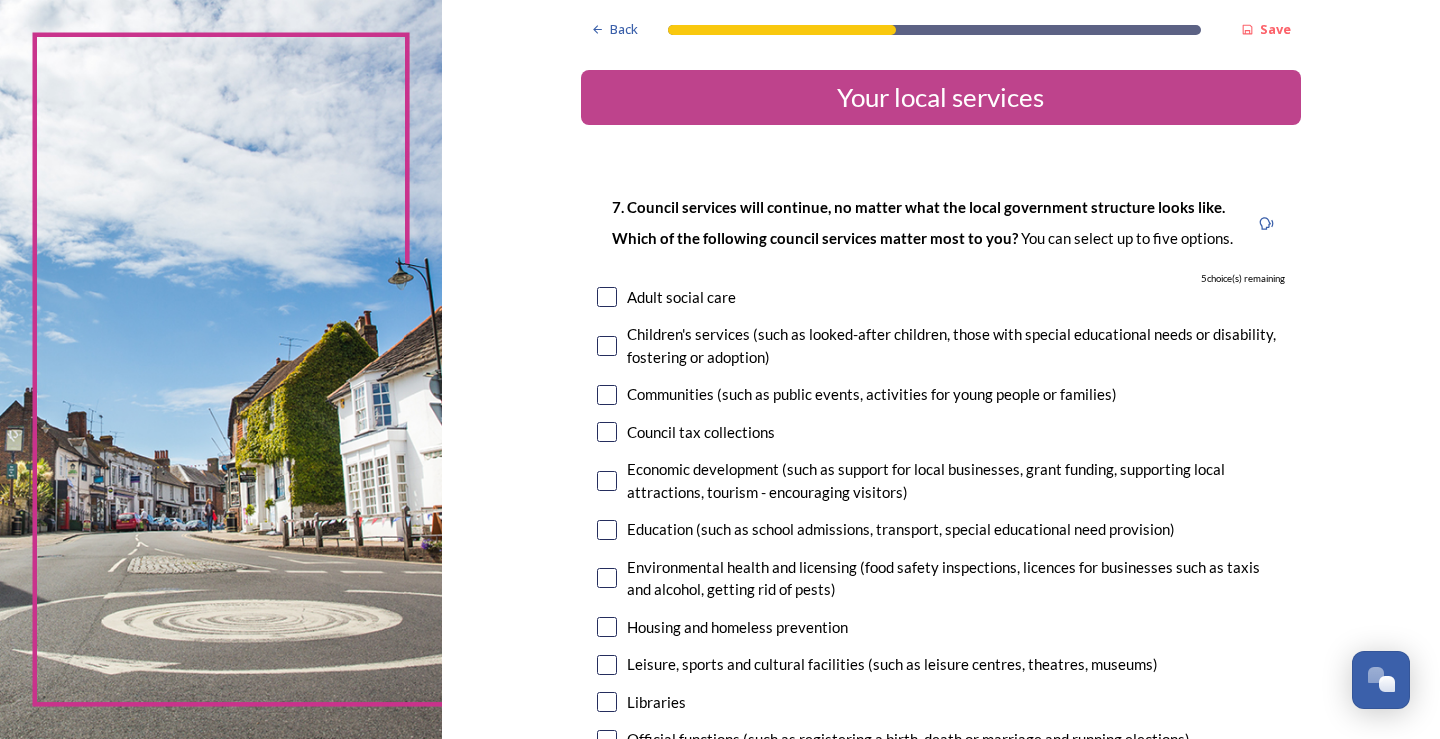click on "Adult social care" at bounding box center (681, 297) 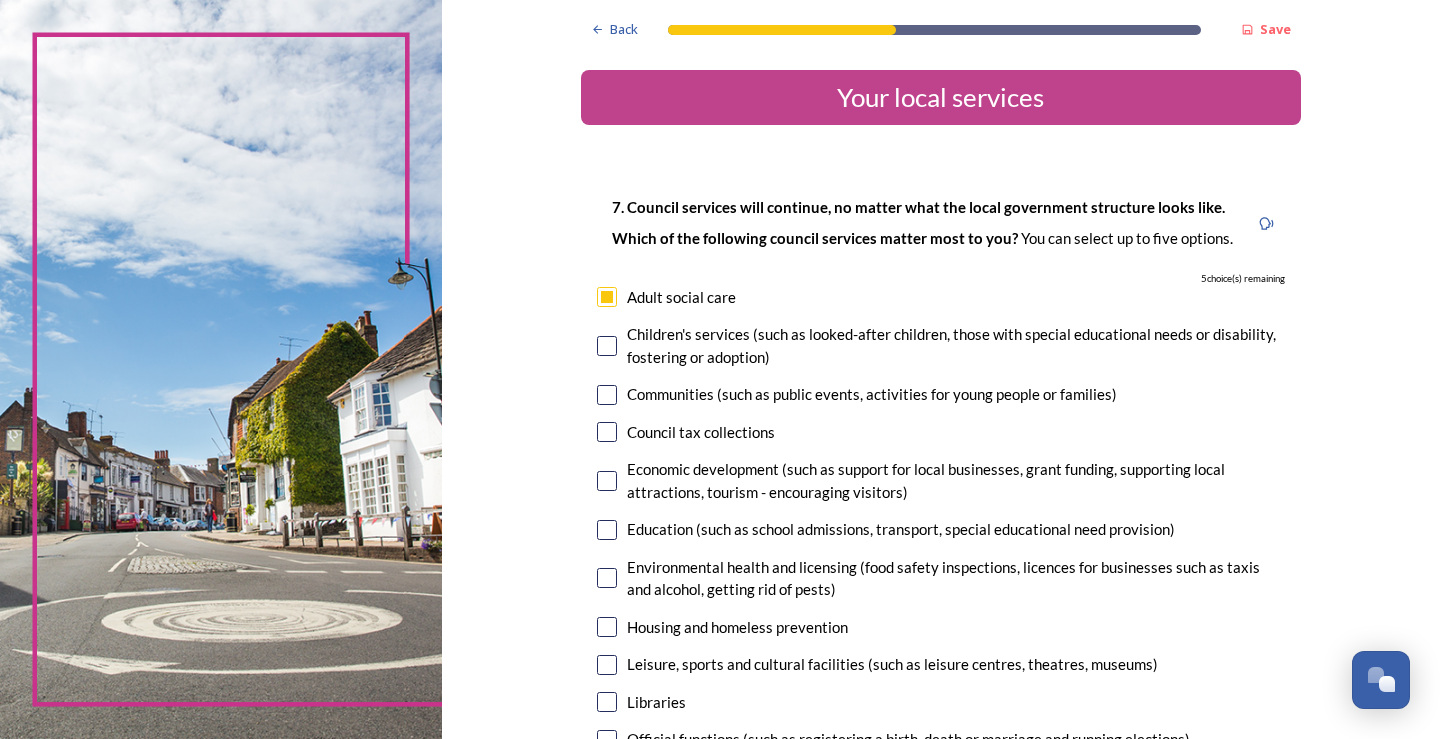 checkbox on "true" 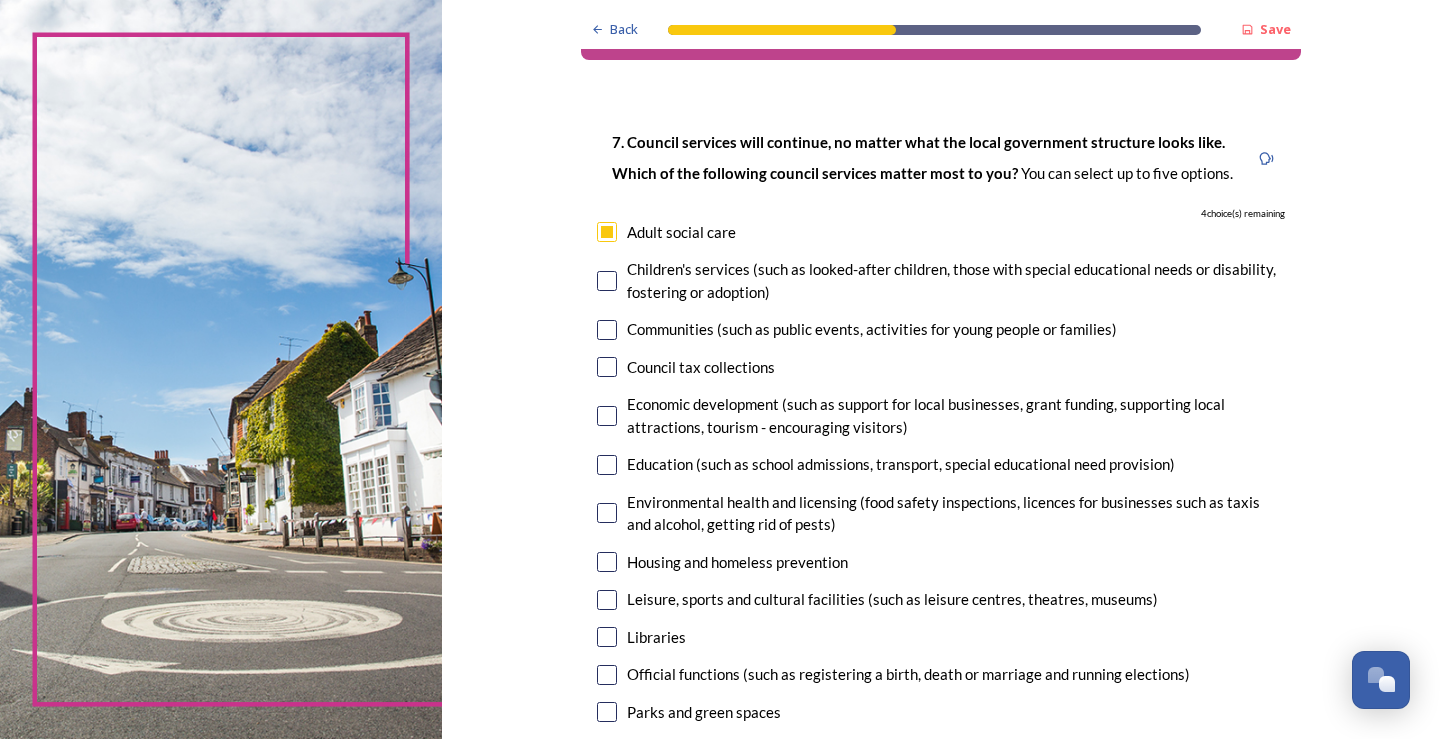 scroll, scrollTop: 100, scrollLeft: 0, axis: vertical 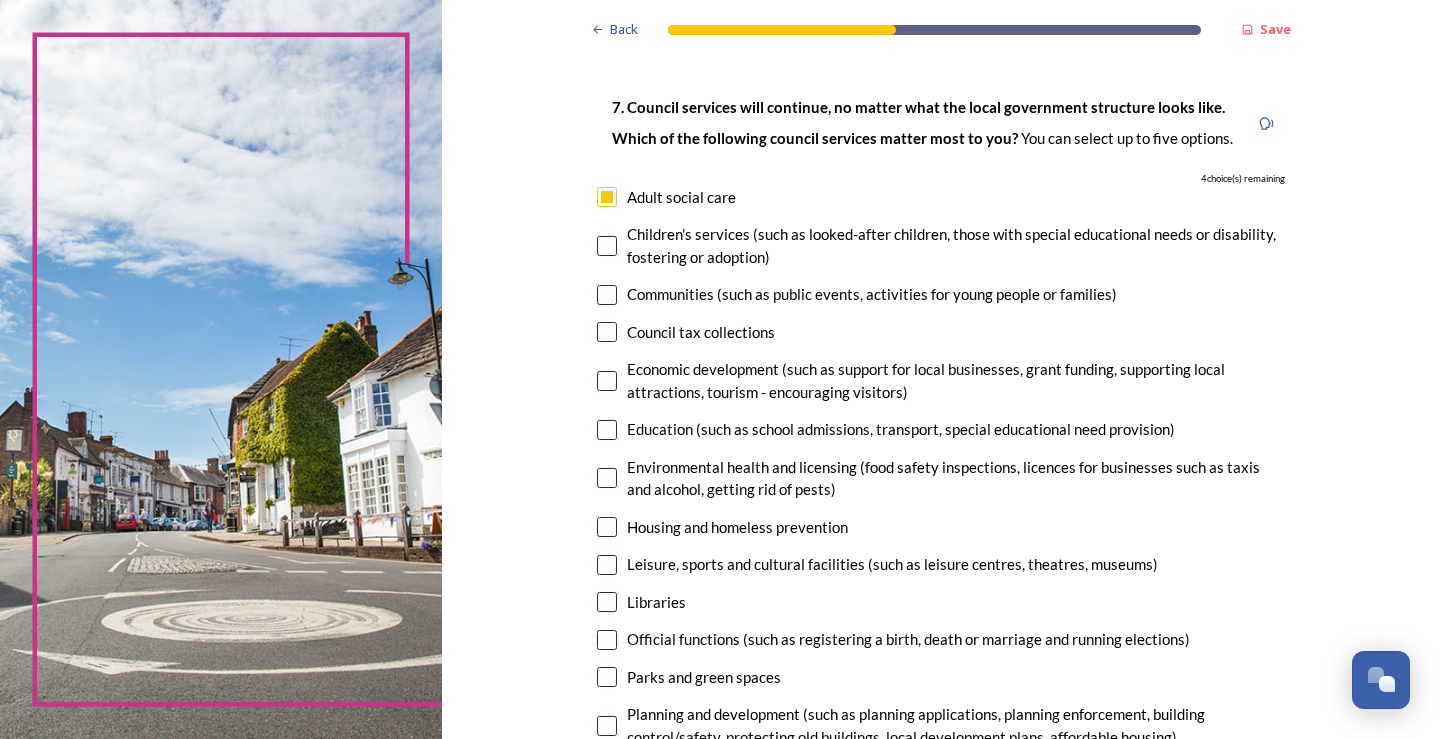 click at bounding box center (607, 381) 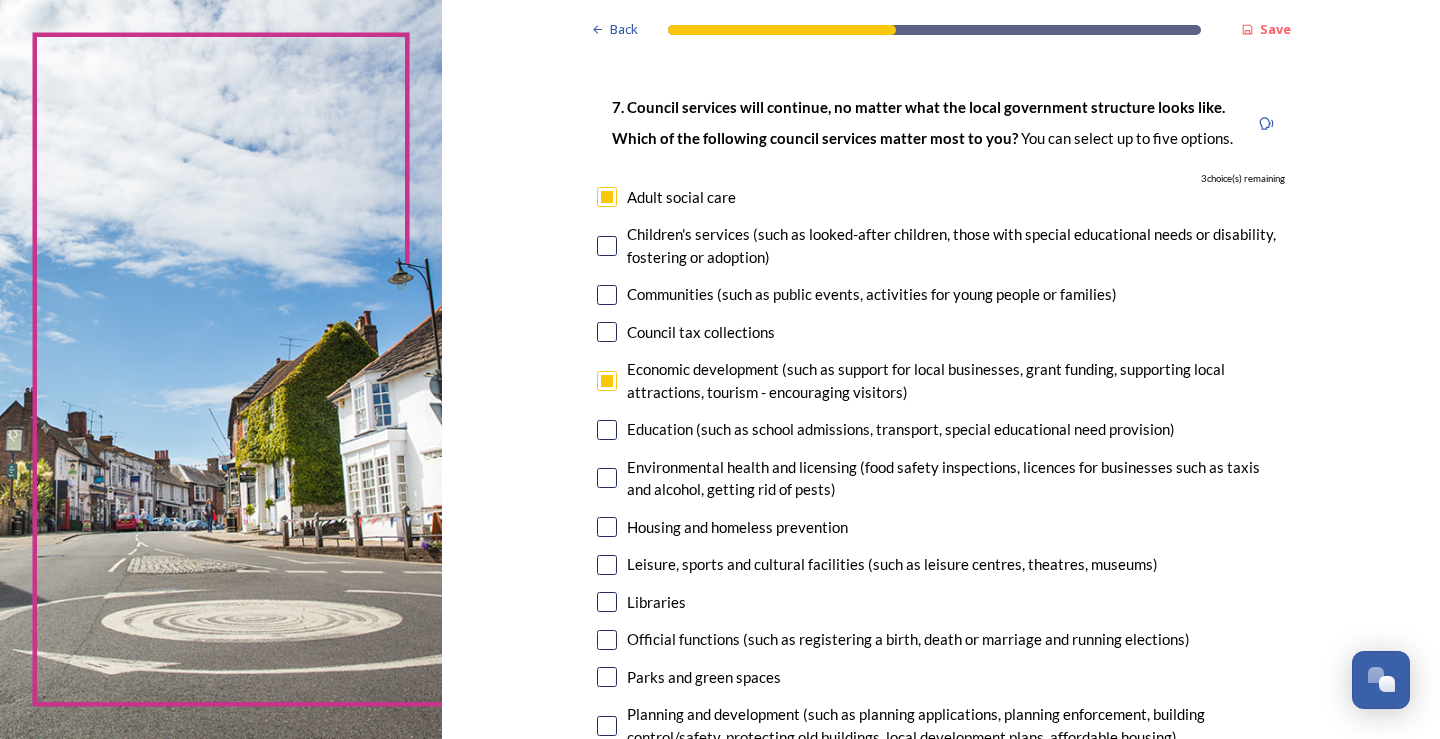 scroll, scrollTop: 200, scrollLeft: 0, axis: vertical 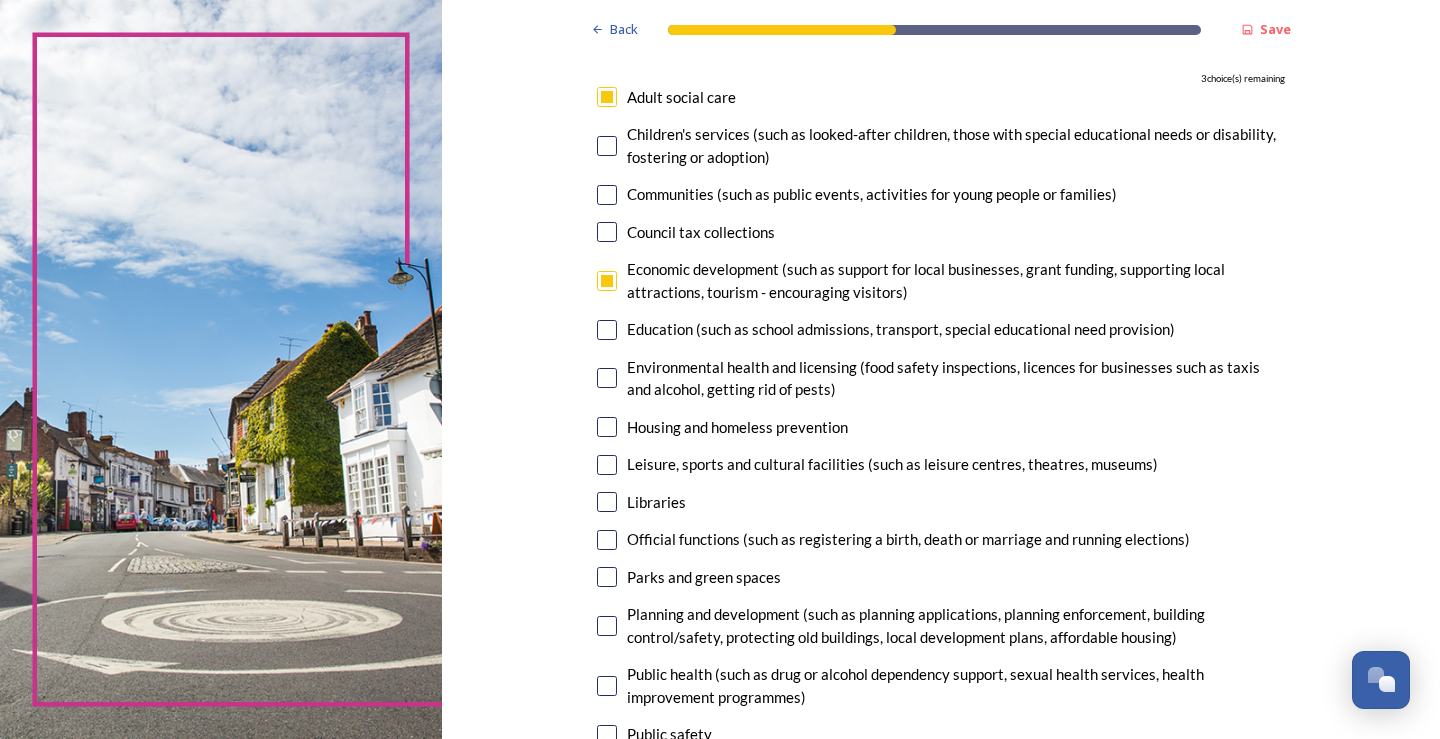 click at bounding box center [607, 330] 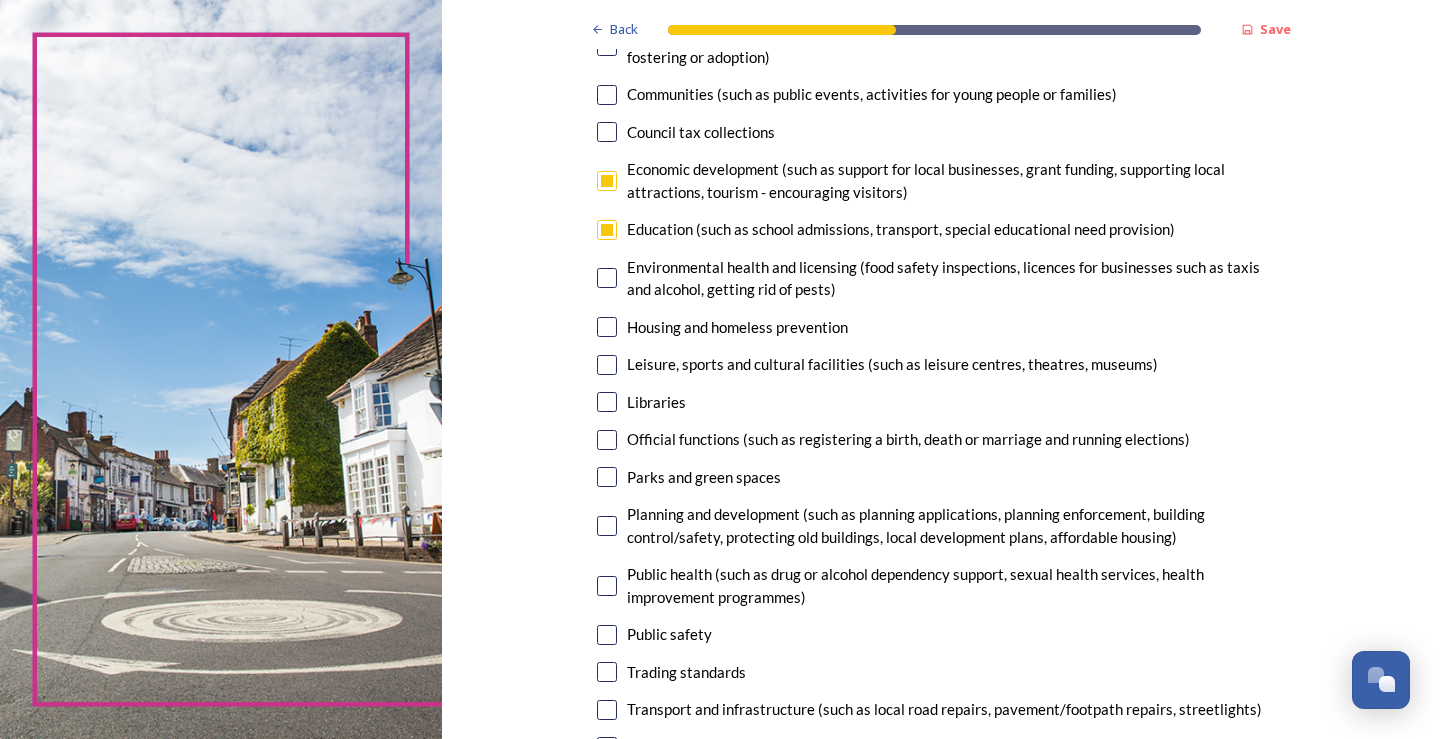 scroll, scrollTop: 400, scrollLeft: 0, axis: vertical 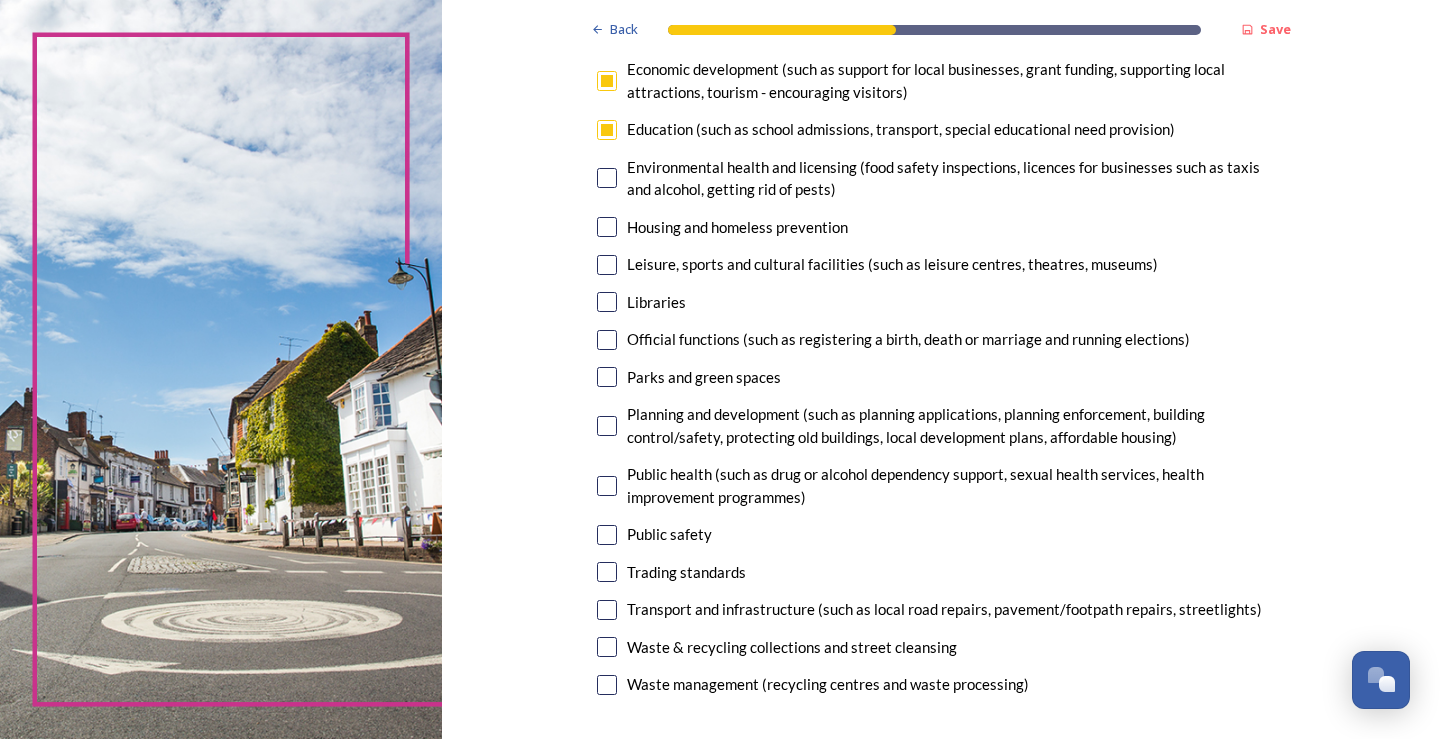 click at bounding box center [607, 610] 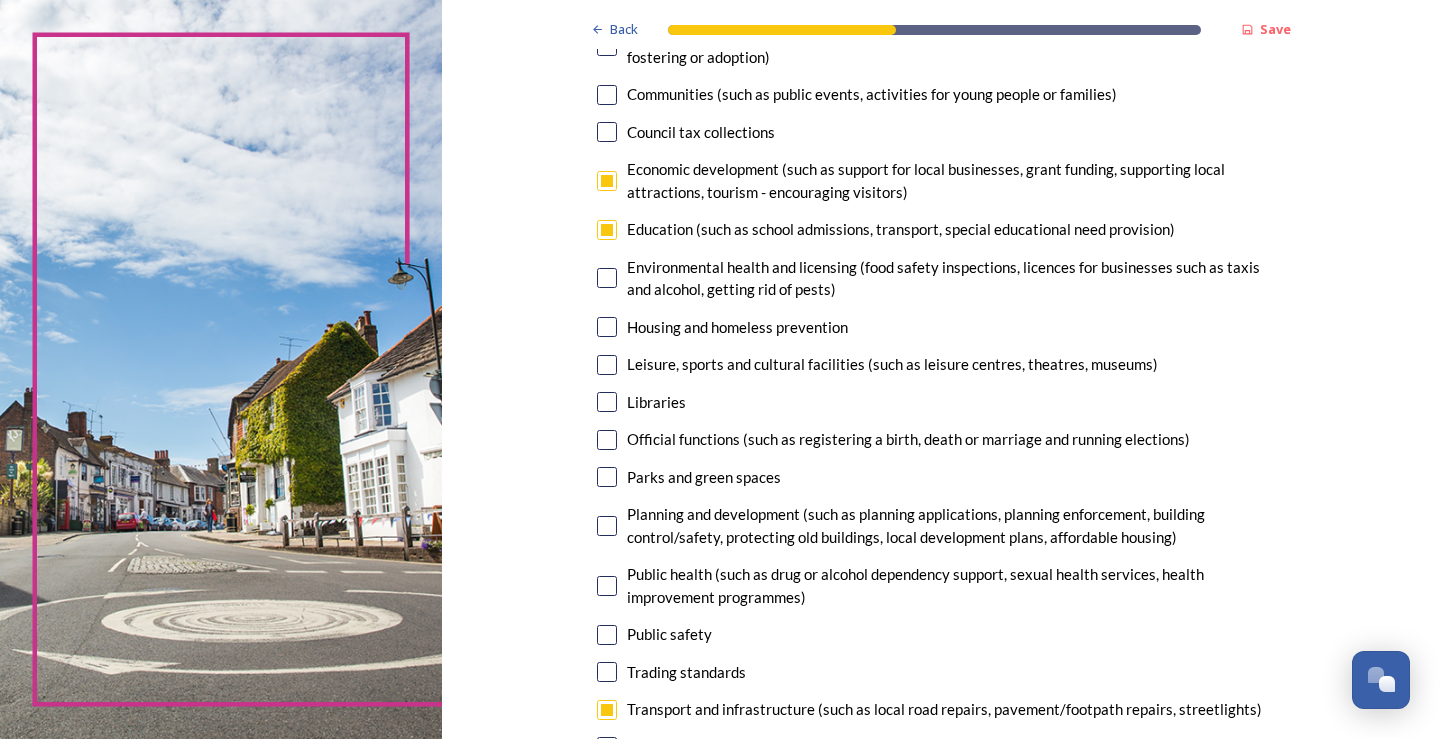 scroll, scrollTop: 400, scrollLeft: 0, axis: vertical 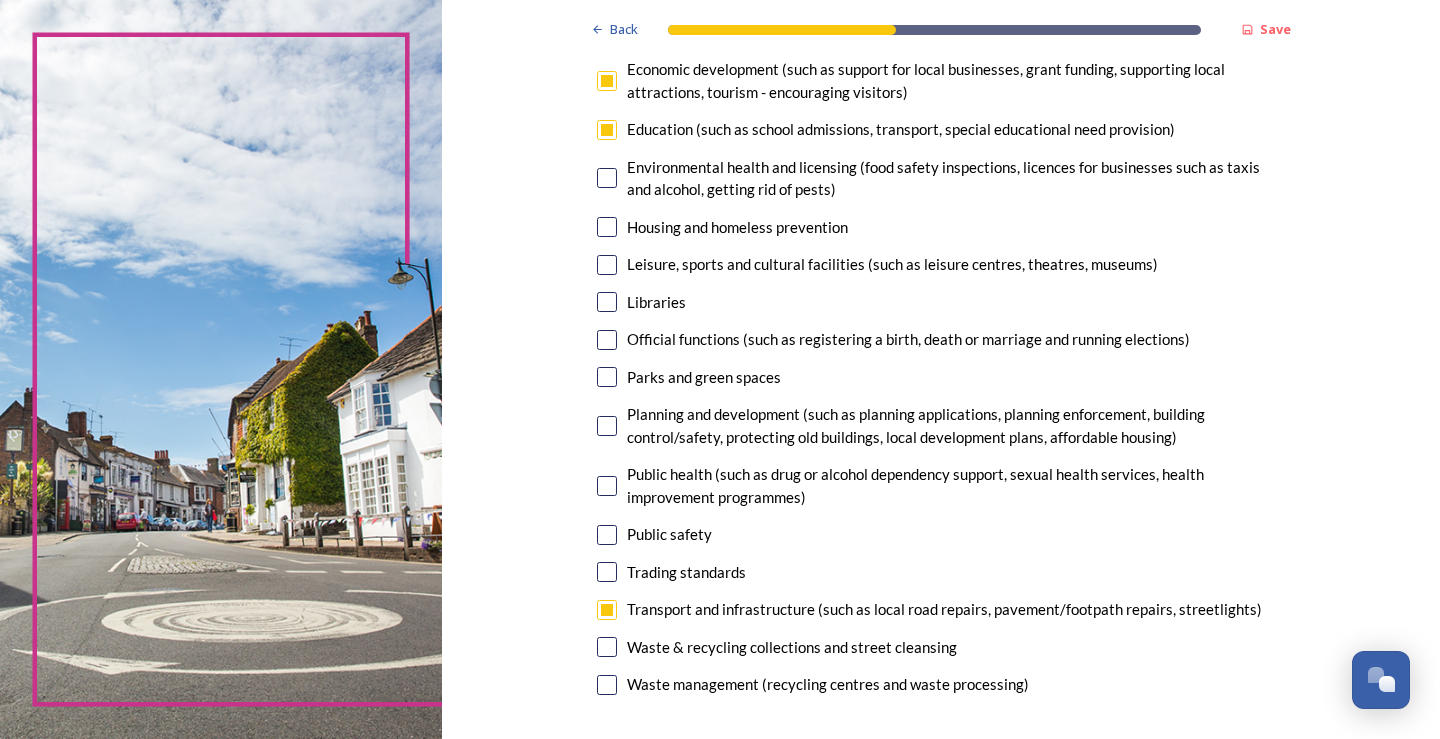 click at bounding box center [607, 647] 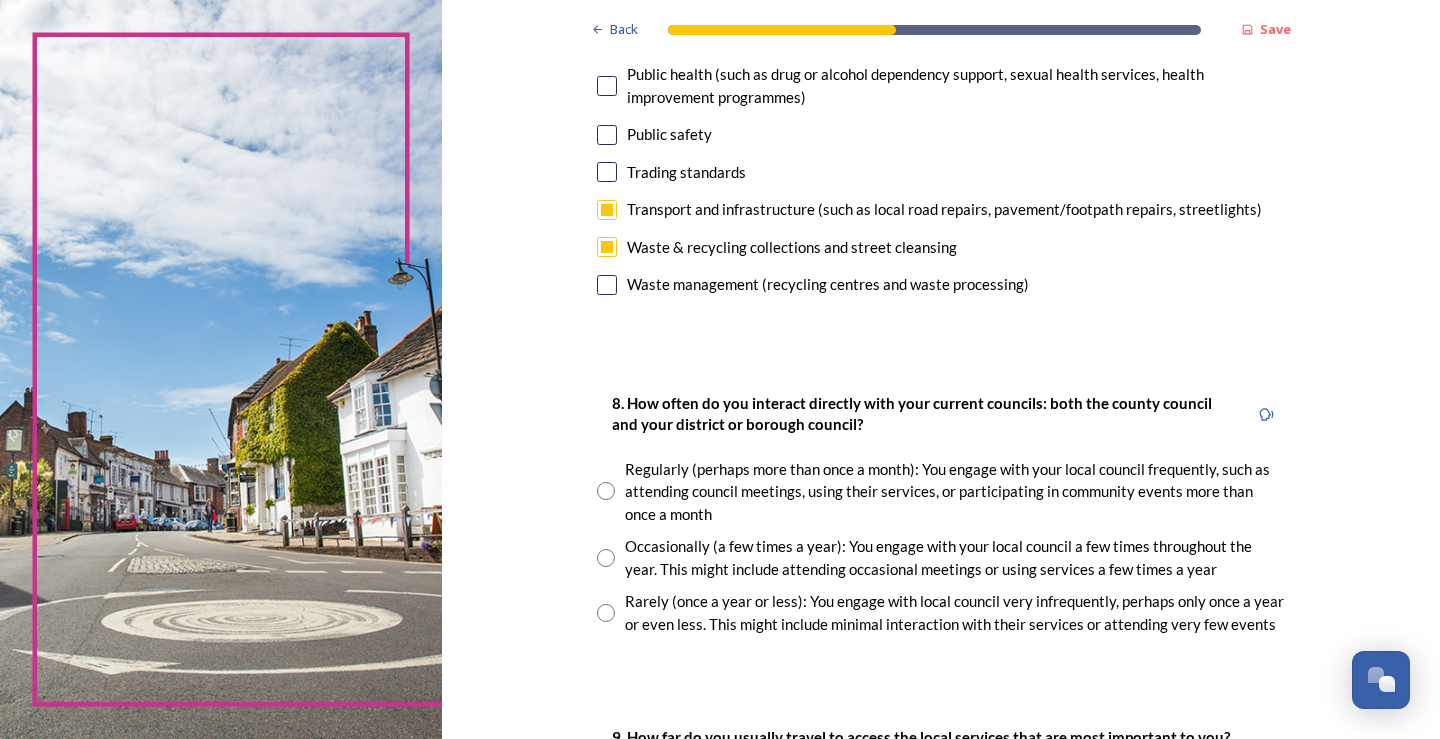 scroll, scrollTop: 900, scrollLeft: 0, axis: vertical 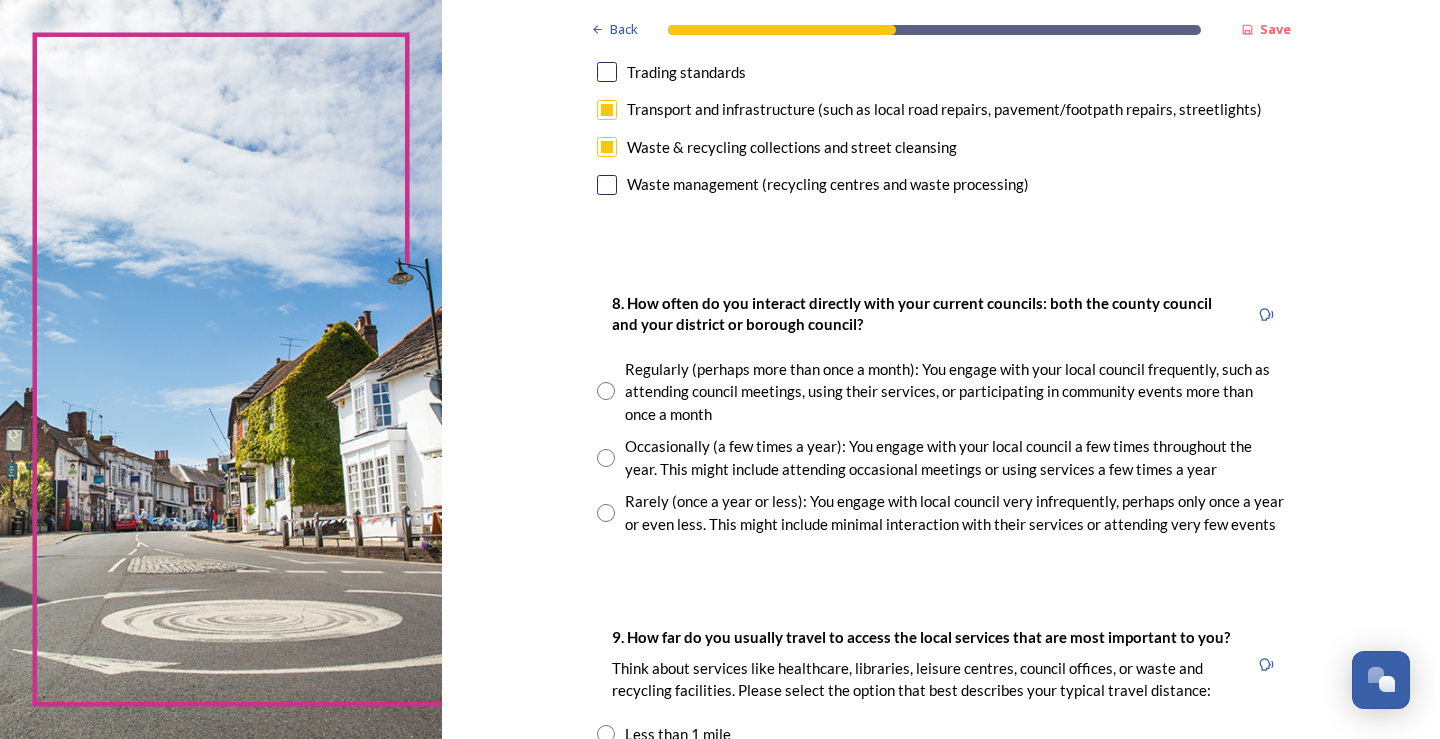 click on "Occasionally (a few times a year): You engage with your local council a few times throughout the year. This might include attending occasional meetings or using services a few times a year" at bounding box center [955, 457] 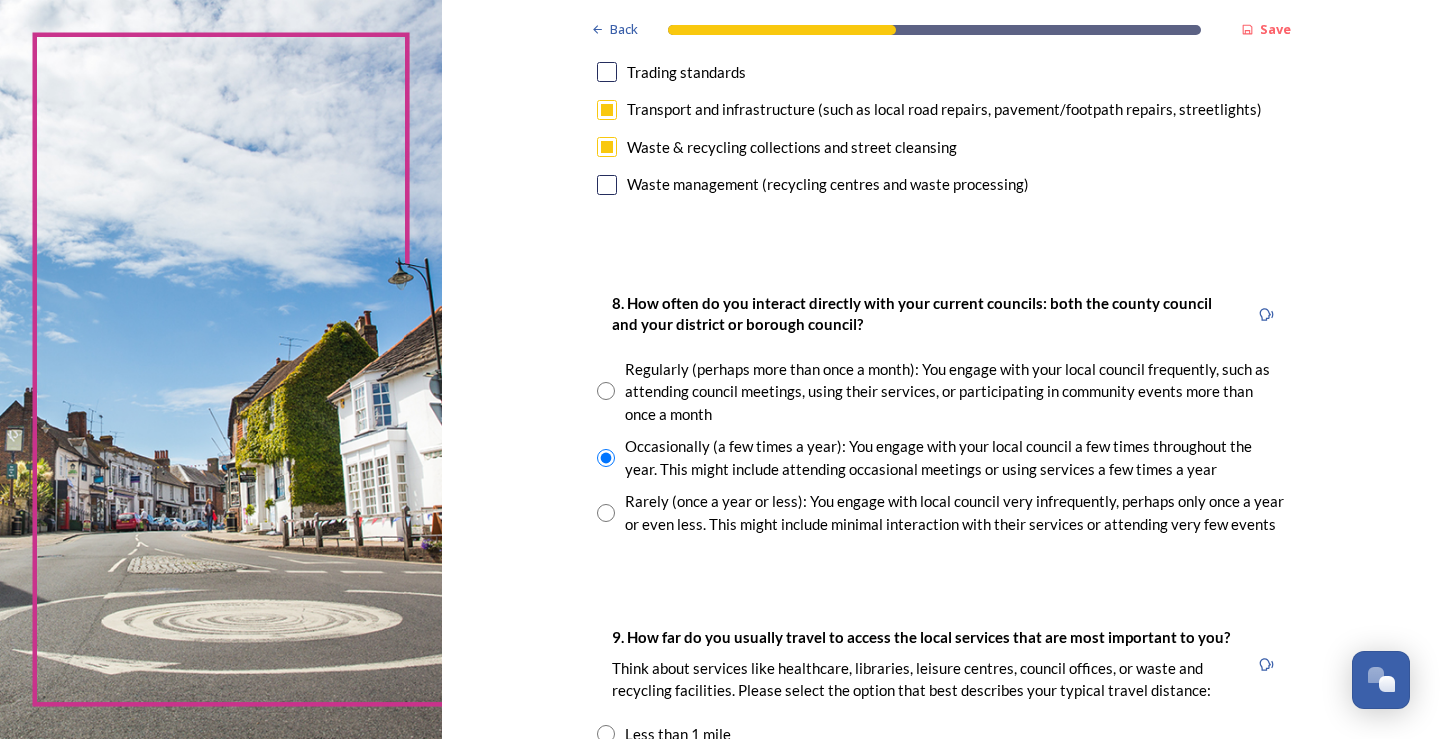 click on "Regularly (perhaps more than once a month): You engage with your local council frequently, such as attending council meetings, using their services, or participating in community events more than once a month" at bounding box center [955, 392] 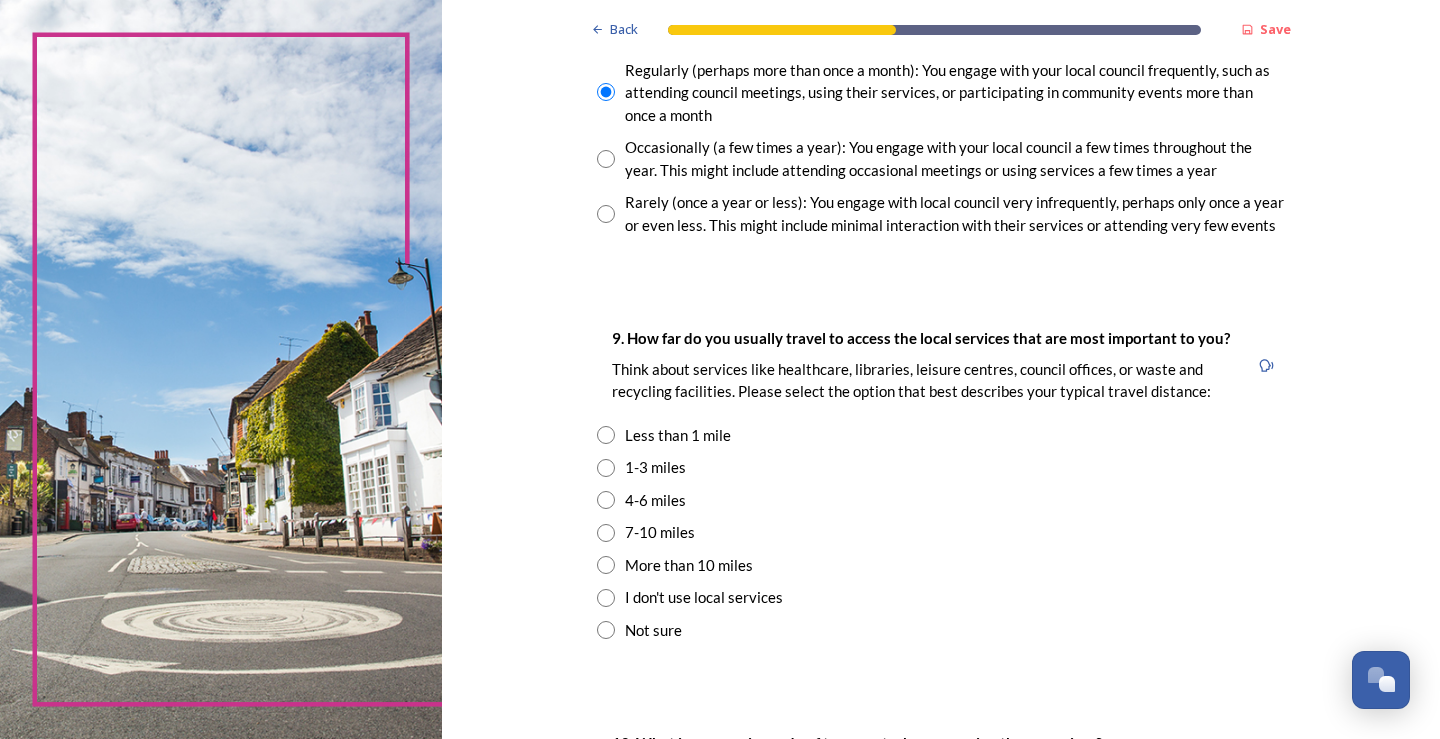 scroll, scrollTop: 1200, scrollLeft: 0, axis: vertical 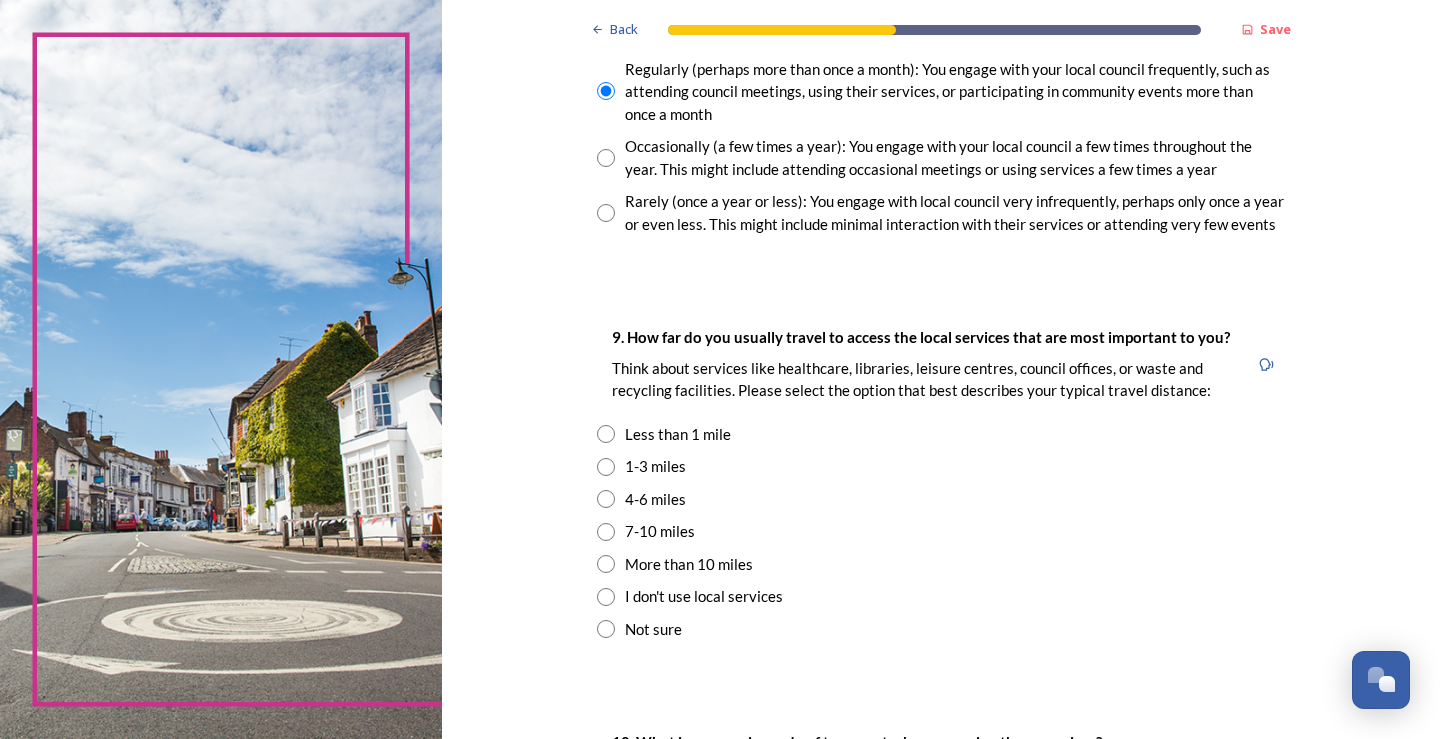 click on "7-10 miles" at bounding box center [660, 531] 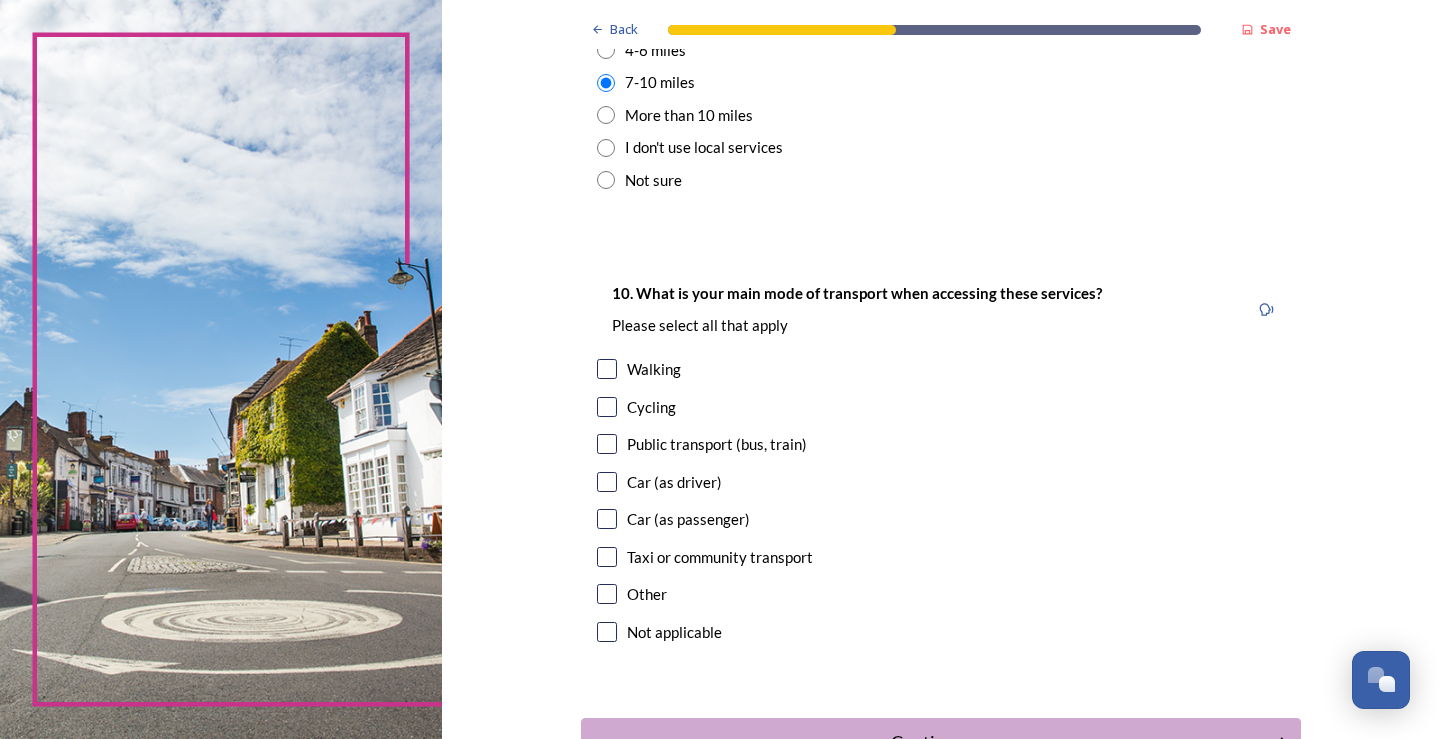 scroll, scrollTop: 1700, scrollLeft: 0, axis: vertical 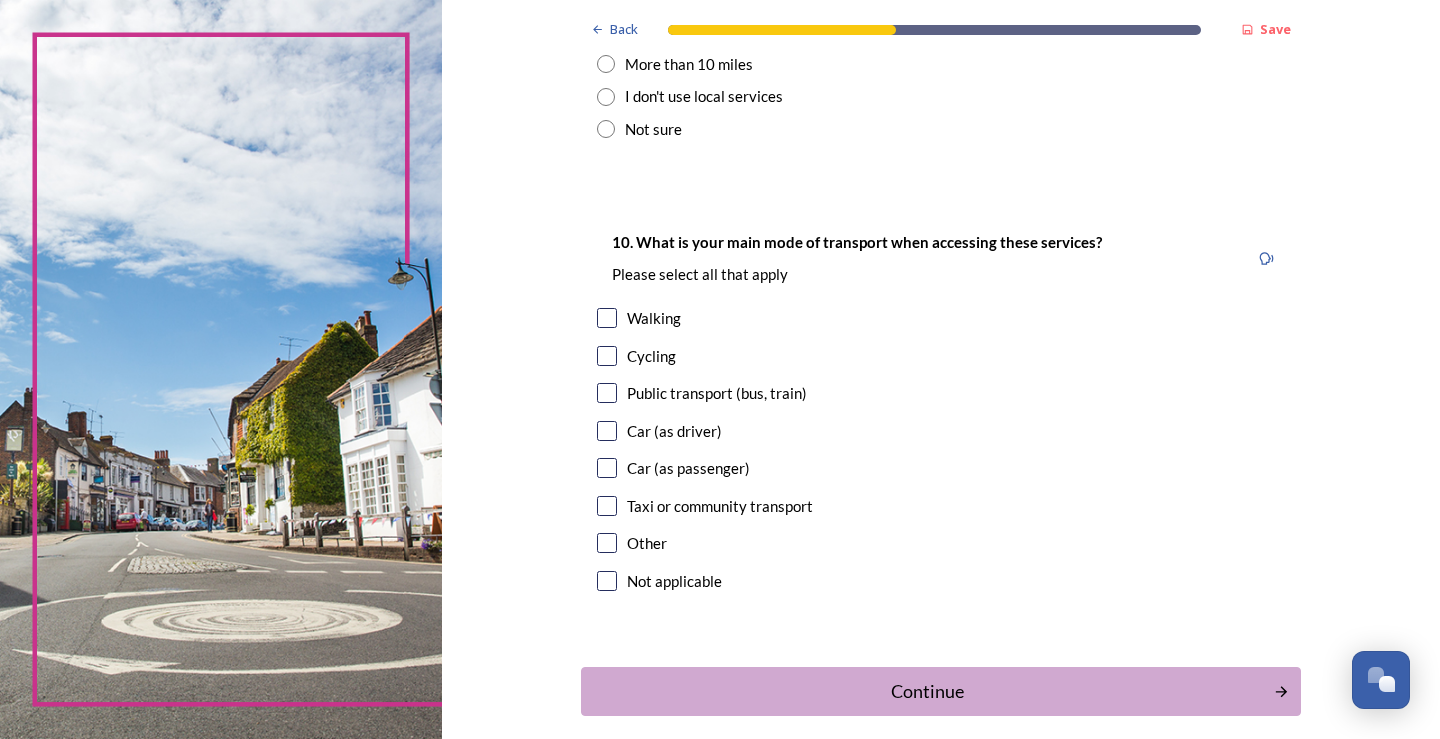 click at bounding box center [607, 431] 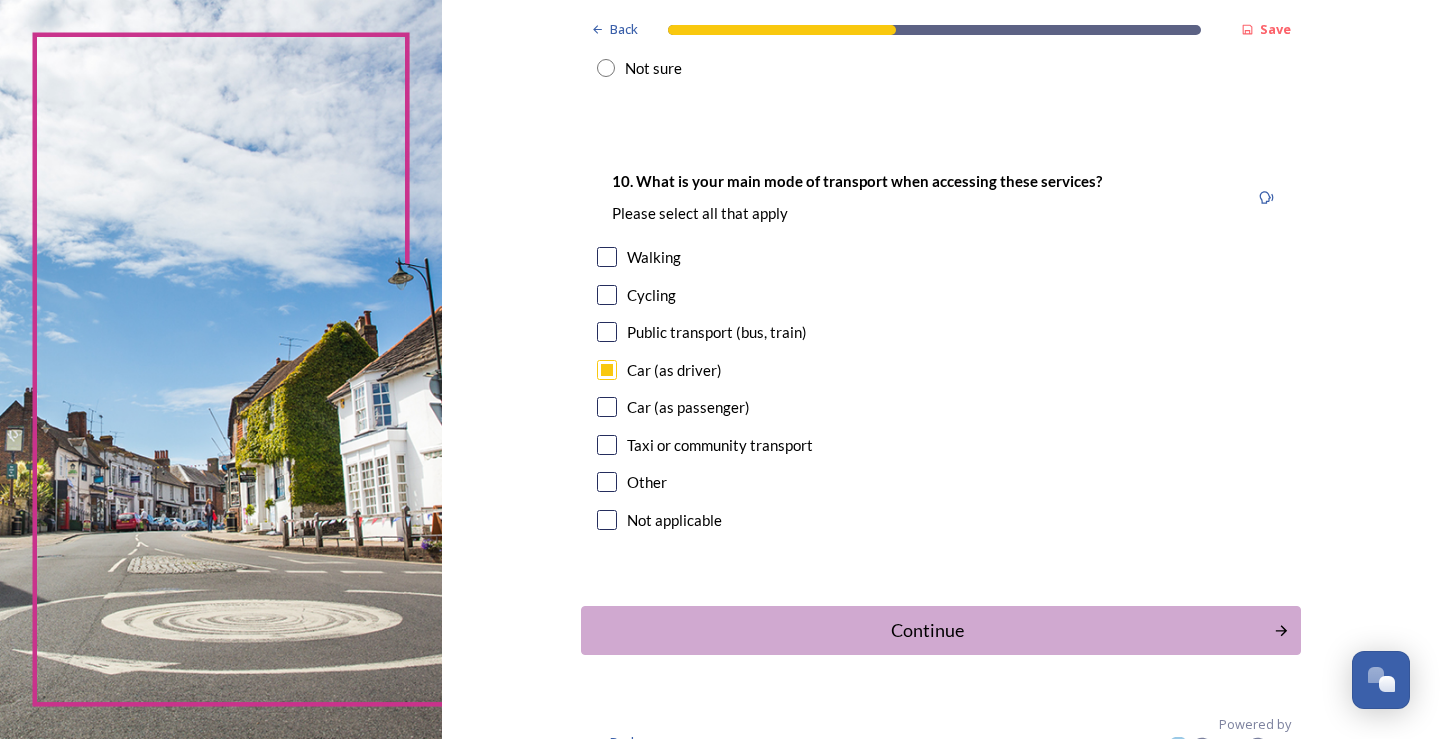 scroll, scrollTop: 1793, scrollLeft: 0, axis: vertical 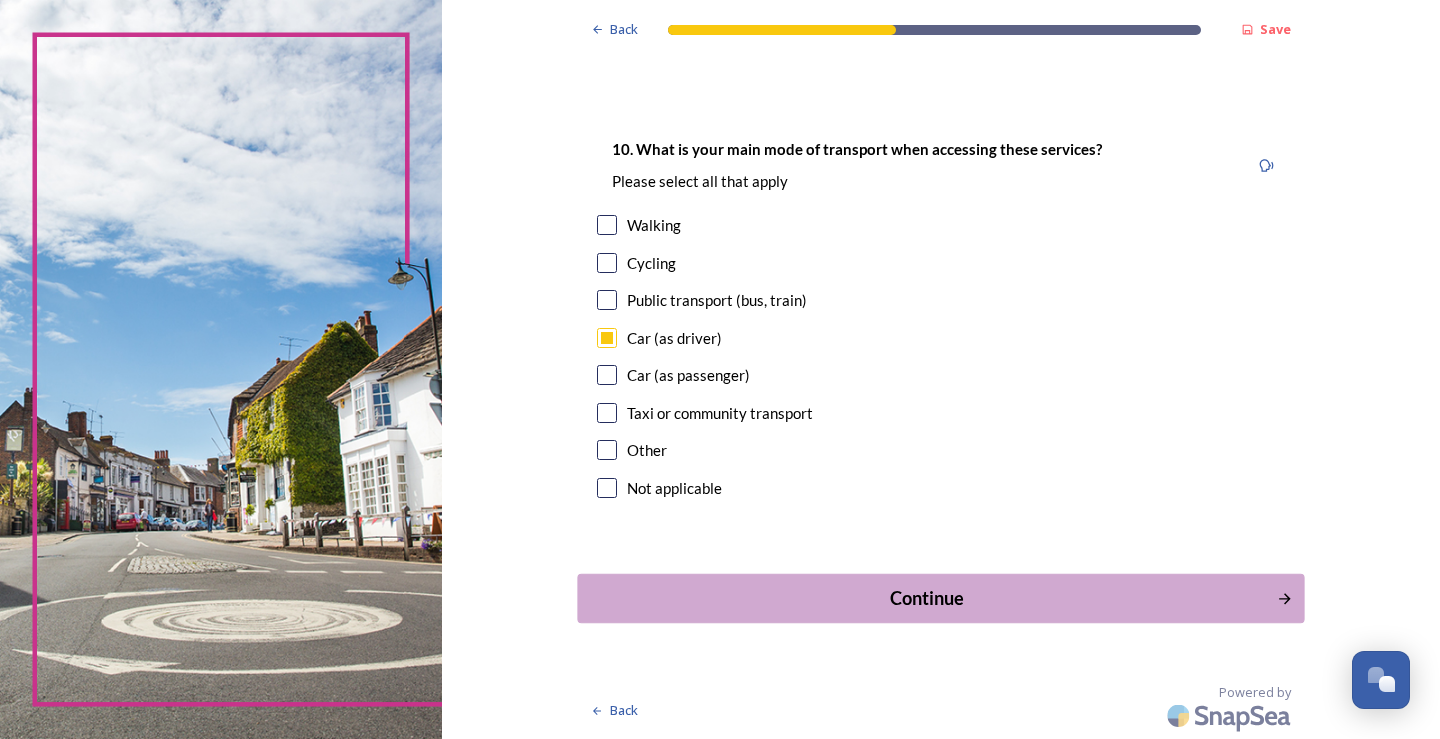 click on "Continue" at bounding box center (926, 598) 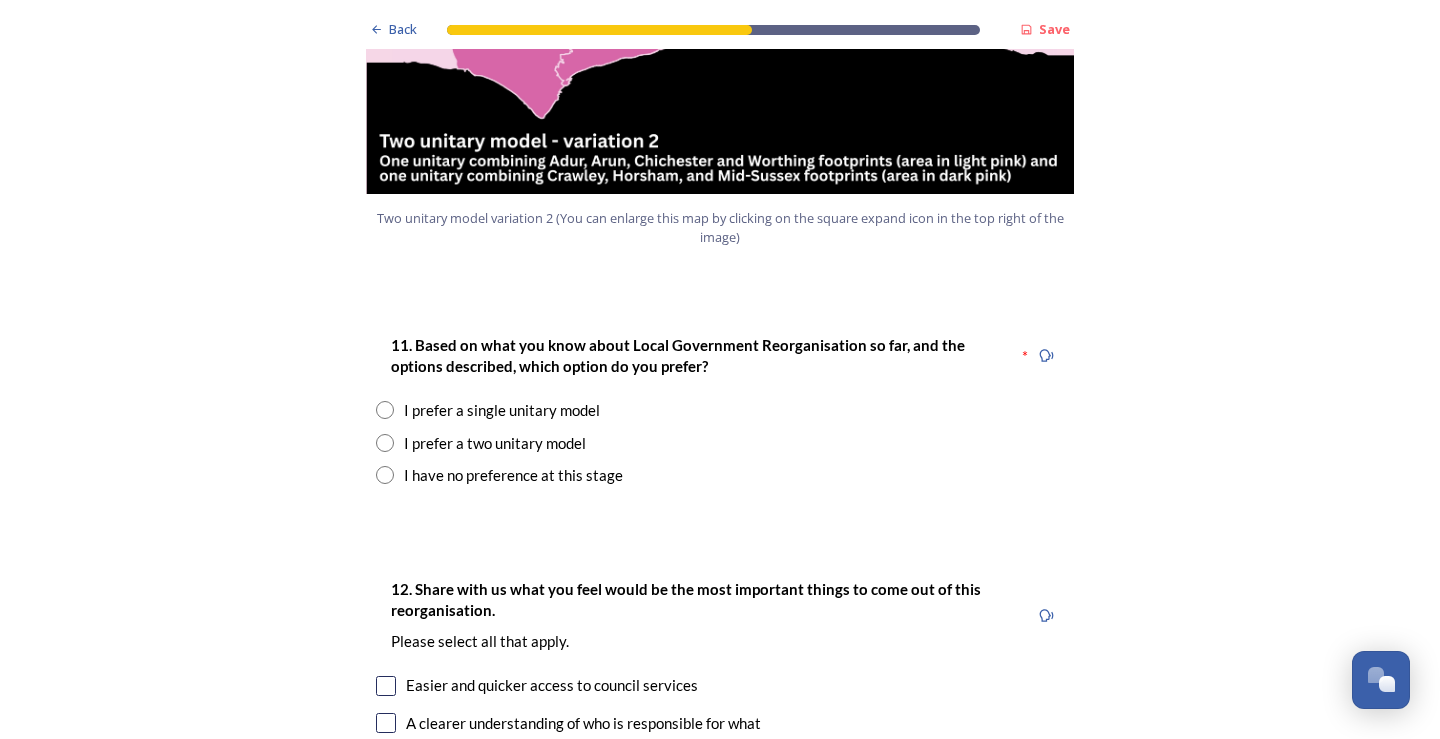 scroll, scrollTop: 2500, scrollLeft: 0, axis: vertical 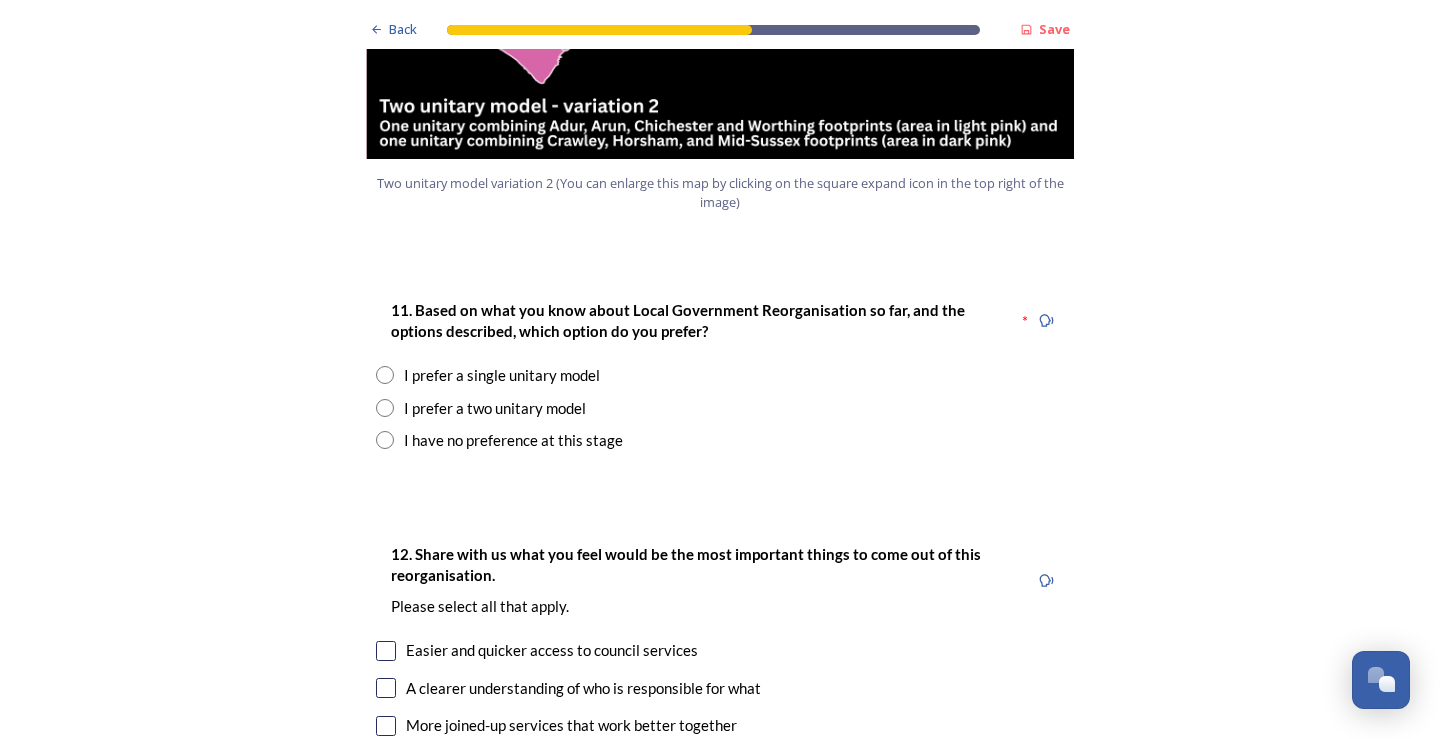 click on "I prefer a two unitary model" at bounding box center [495, 408] 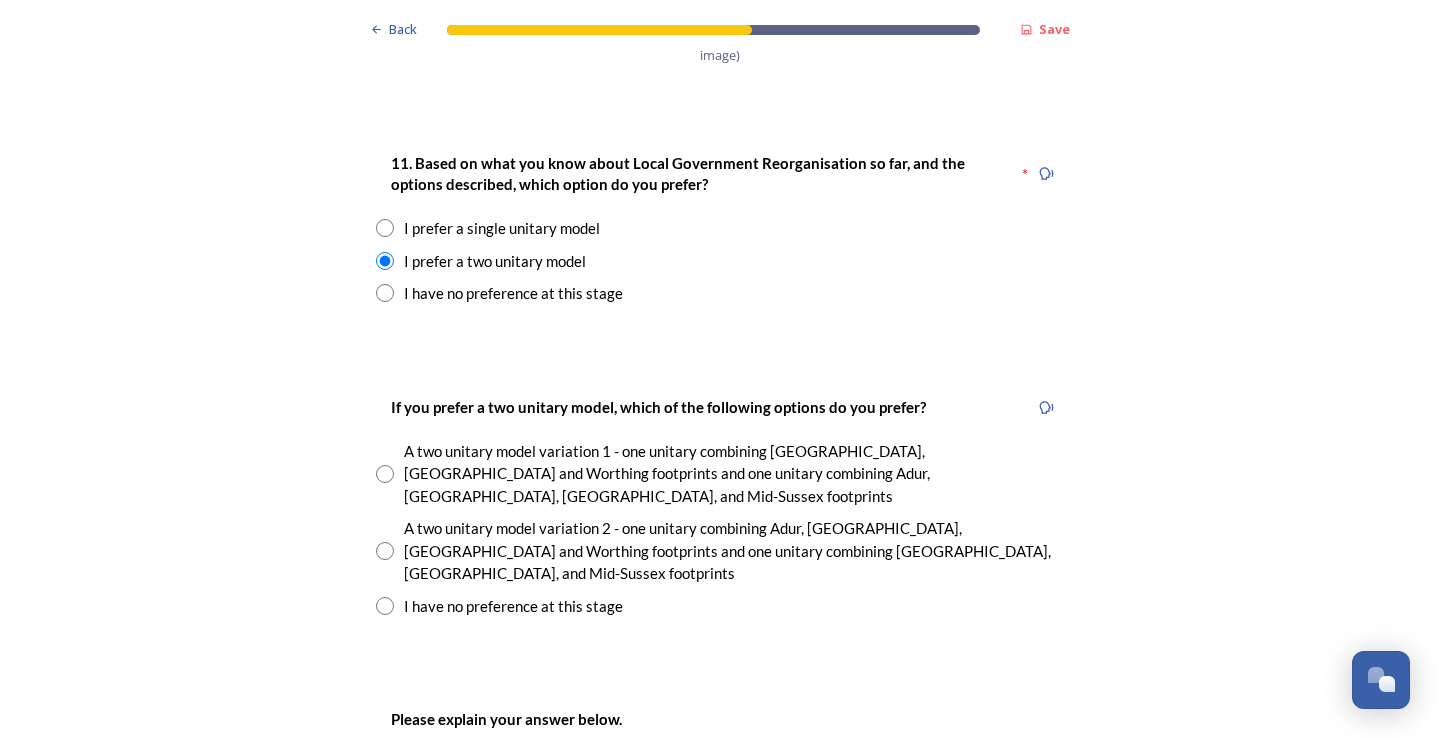 scroll, scrollTop: 2700, scrollLeft: 0, axis: vertical 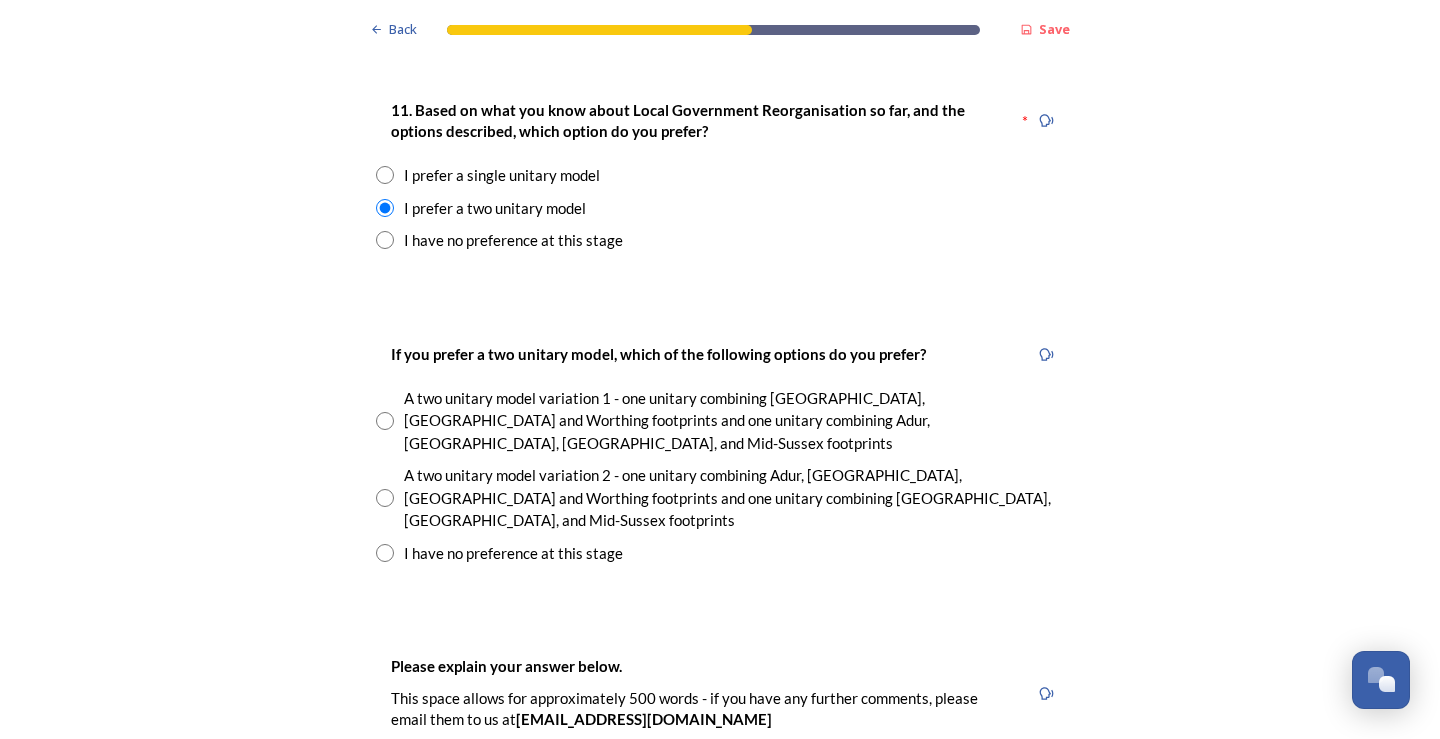 click at bounding box center (385, 498) 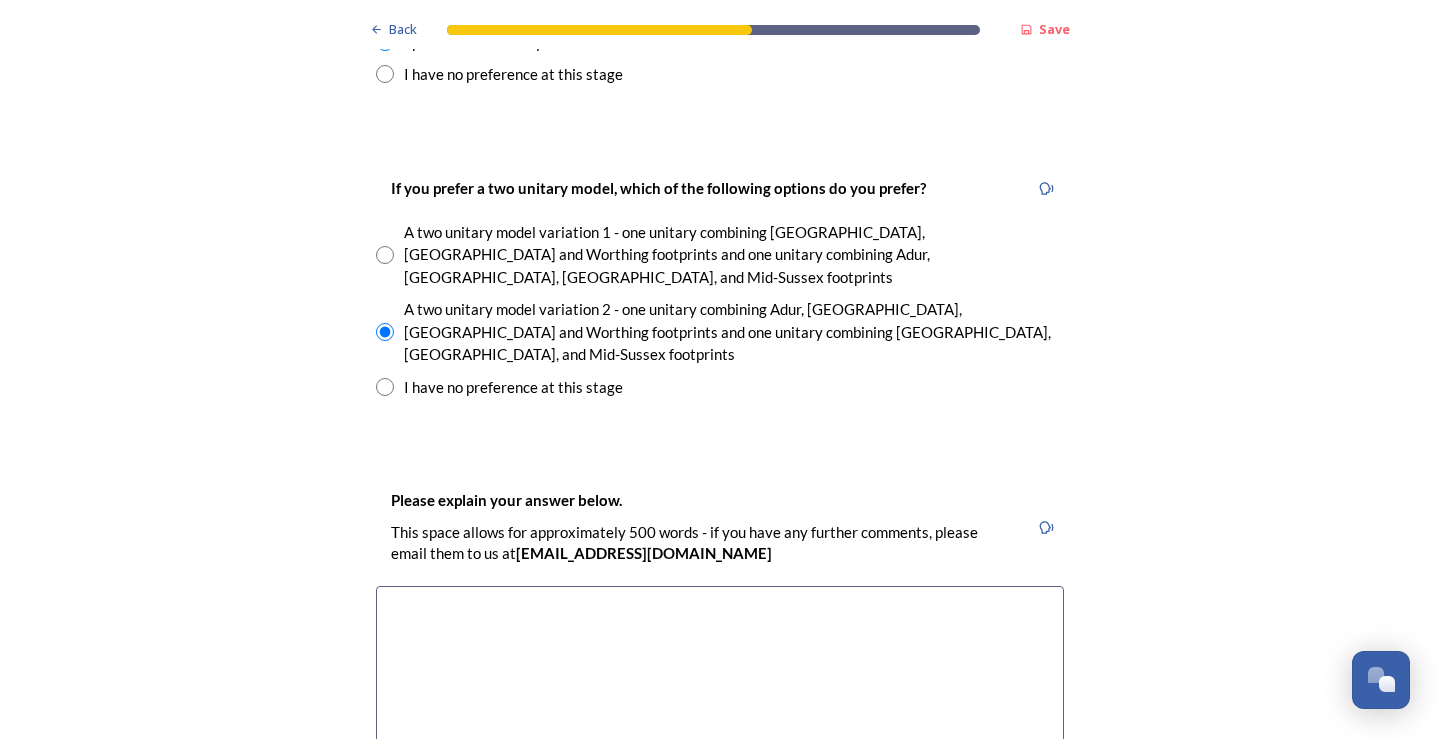scroll, scrollTop: 2900, scrollLeft: 0, axis: vertical 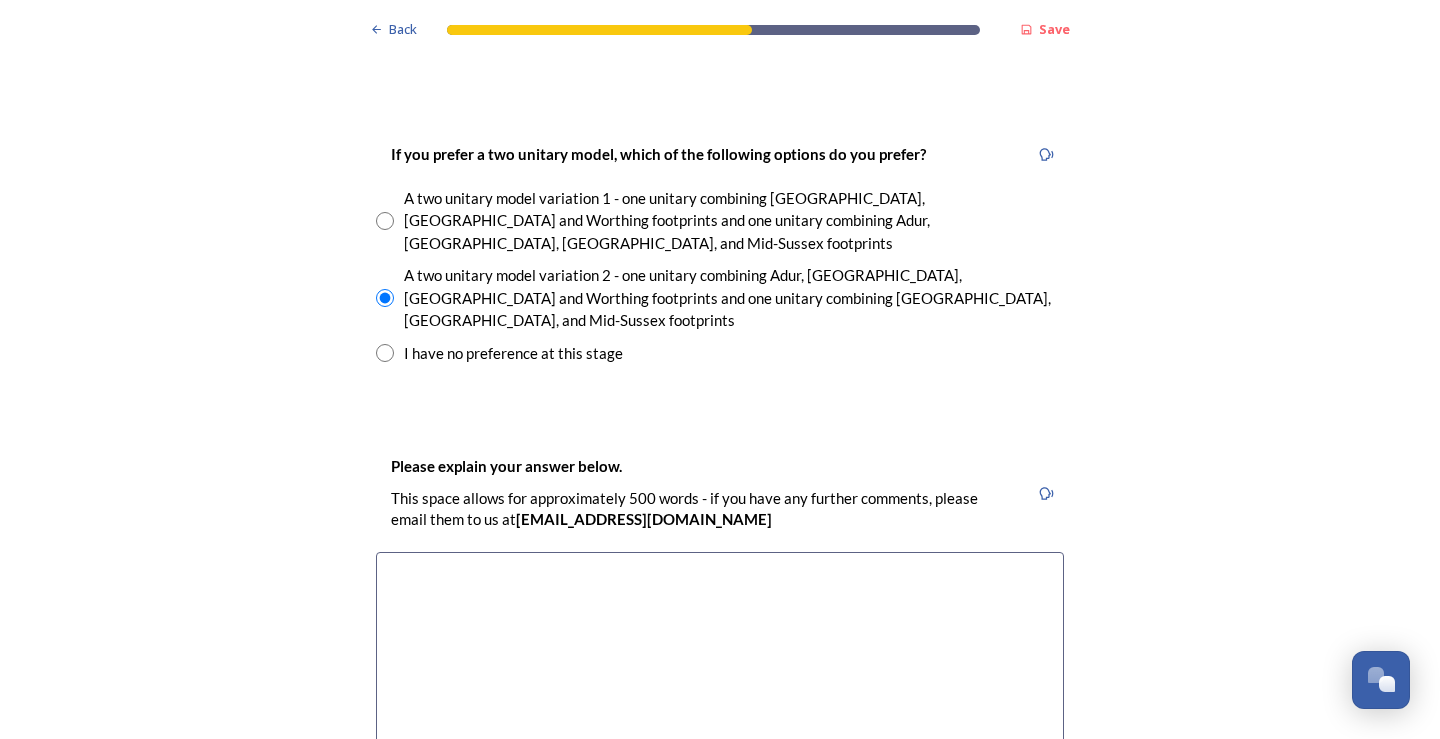 click at bounding box center (720, 664) 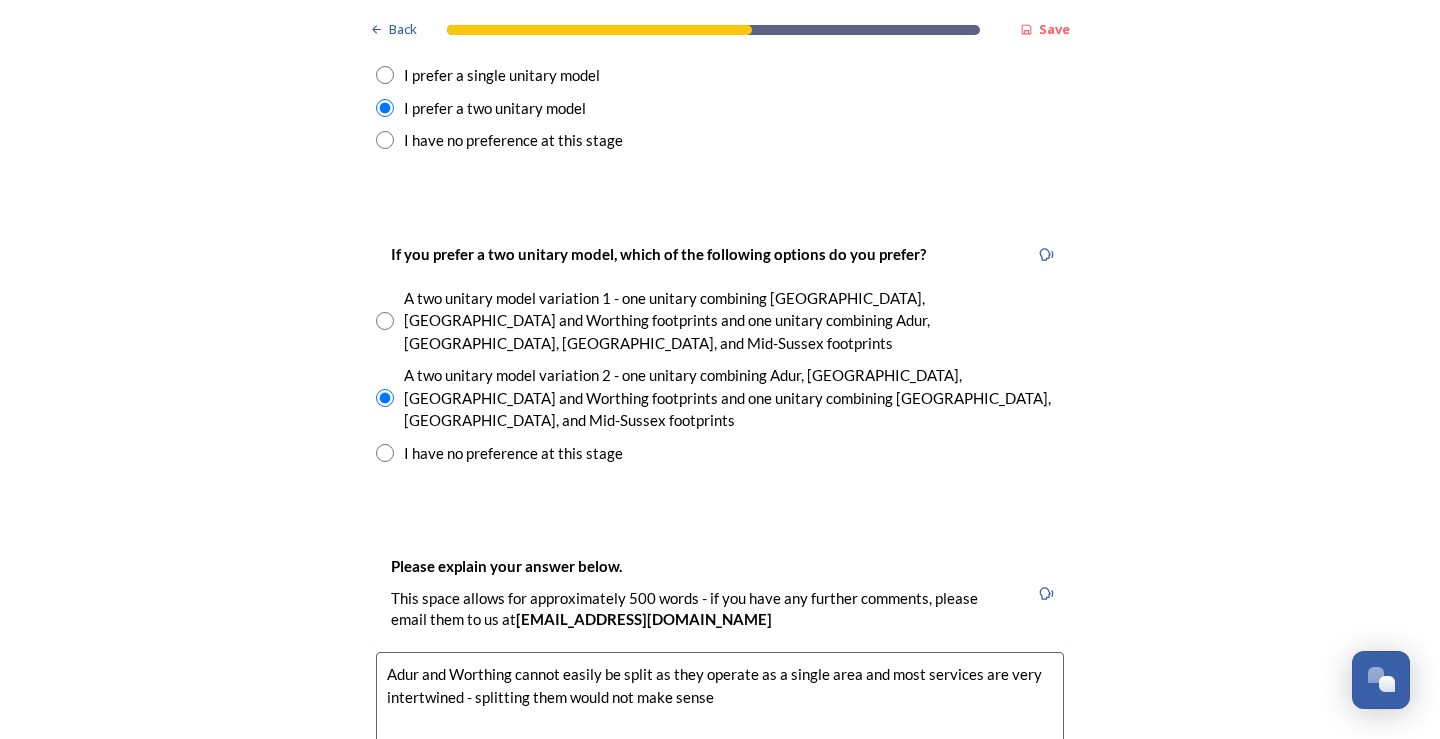 scroll, scrollTop: 2700, scrollLeft: 0, axis: vertical 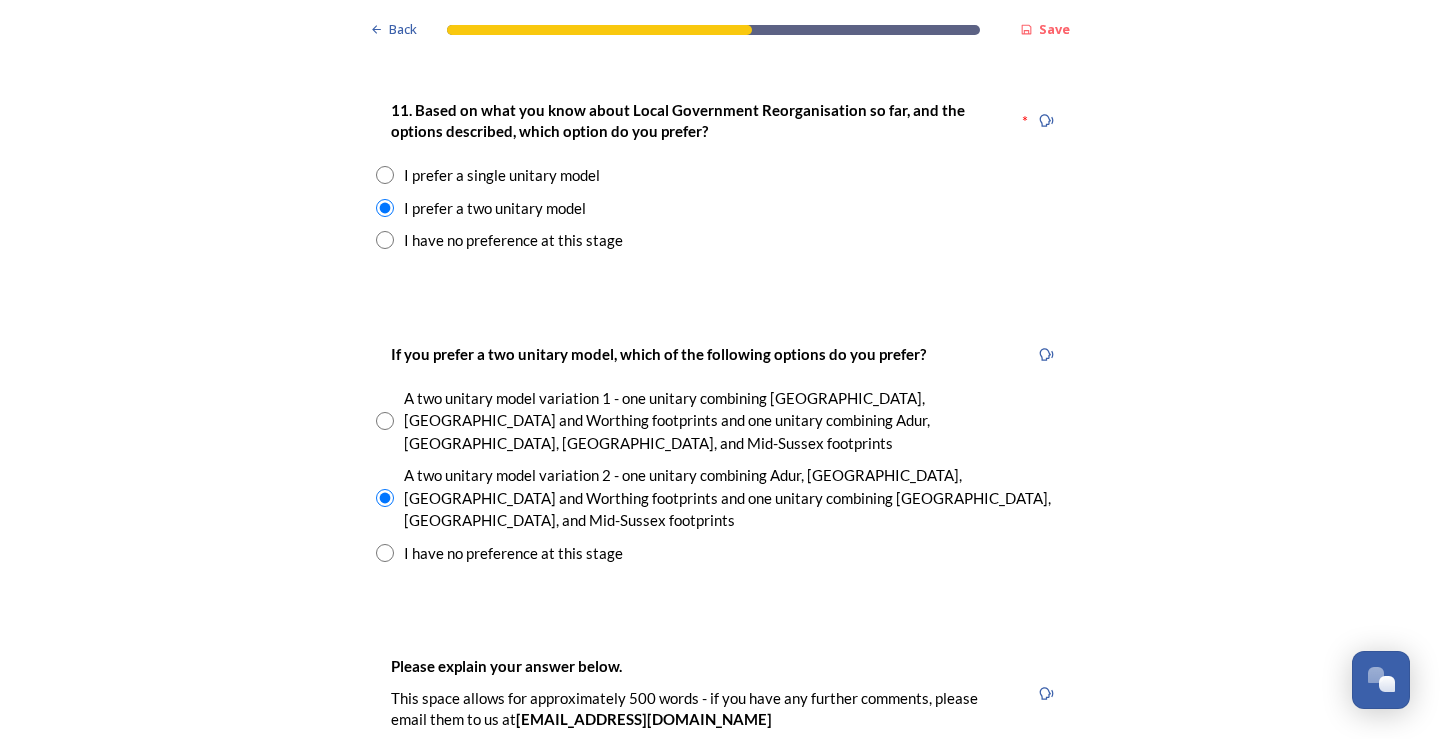 type on "Adur and Worthing cannot easily be split as they operate as a single area and most services are very intertwined - splitting them would not make sense" 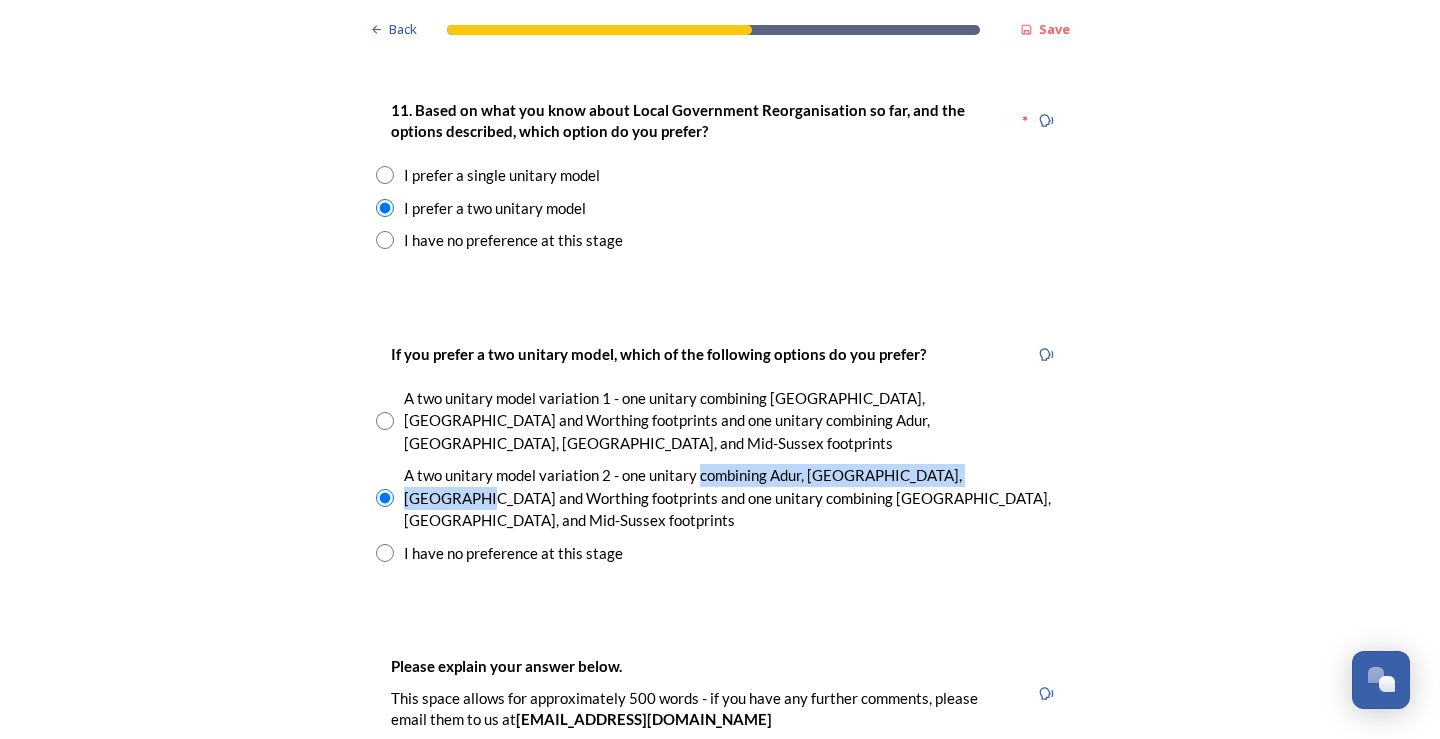 drag, startPoint x: 691, startPoint y: 394, endPoint x: 1005, endPoint y: 403, distance: 314.12897 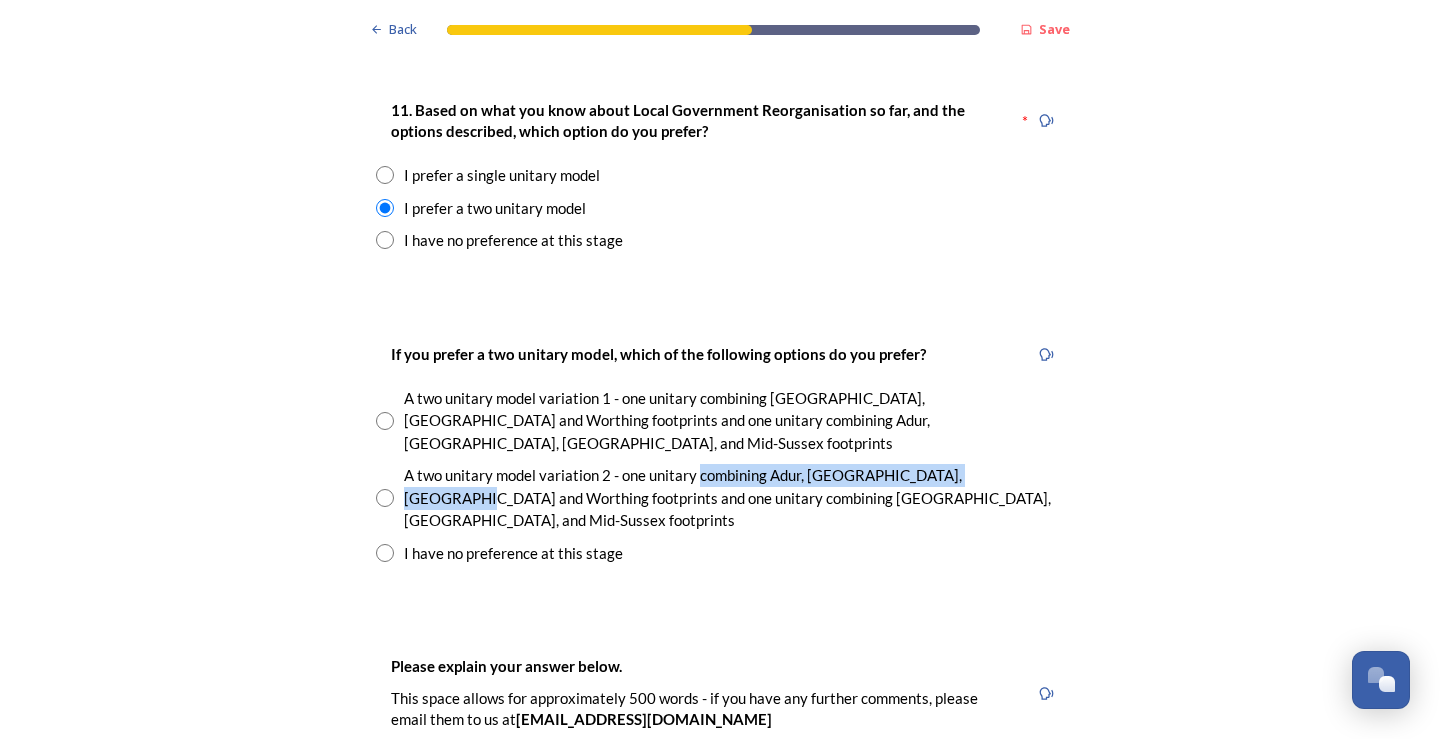 copy on "combining Adur, Arun, Chichester and Worthing" 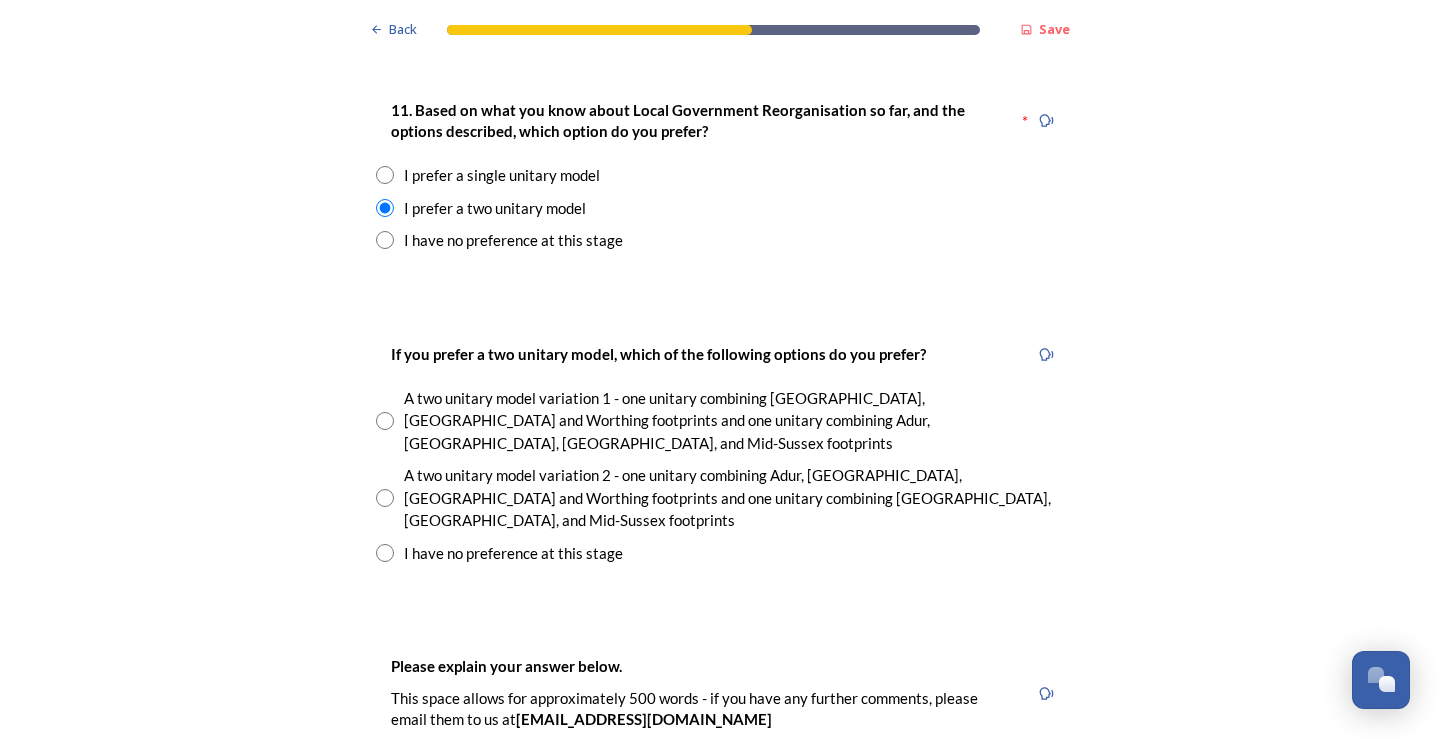 click on "Adur and Worthing cannot easily be split as they operate as a single area and most services are very intertwined - splitting them would not make sense" at bounding box center [720, 864] 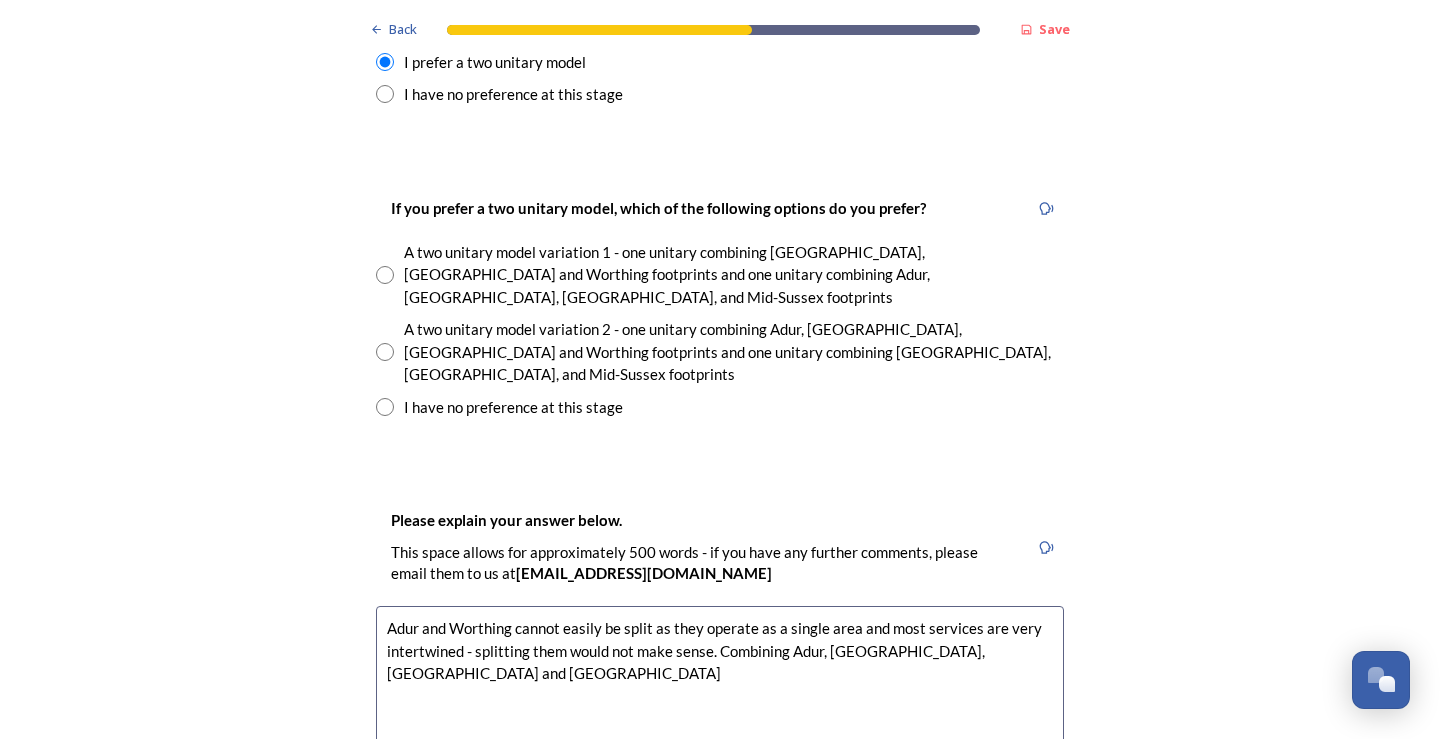 scroll, scrollTop: 2900, scrollLeft: 0, axis: vertical 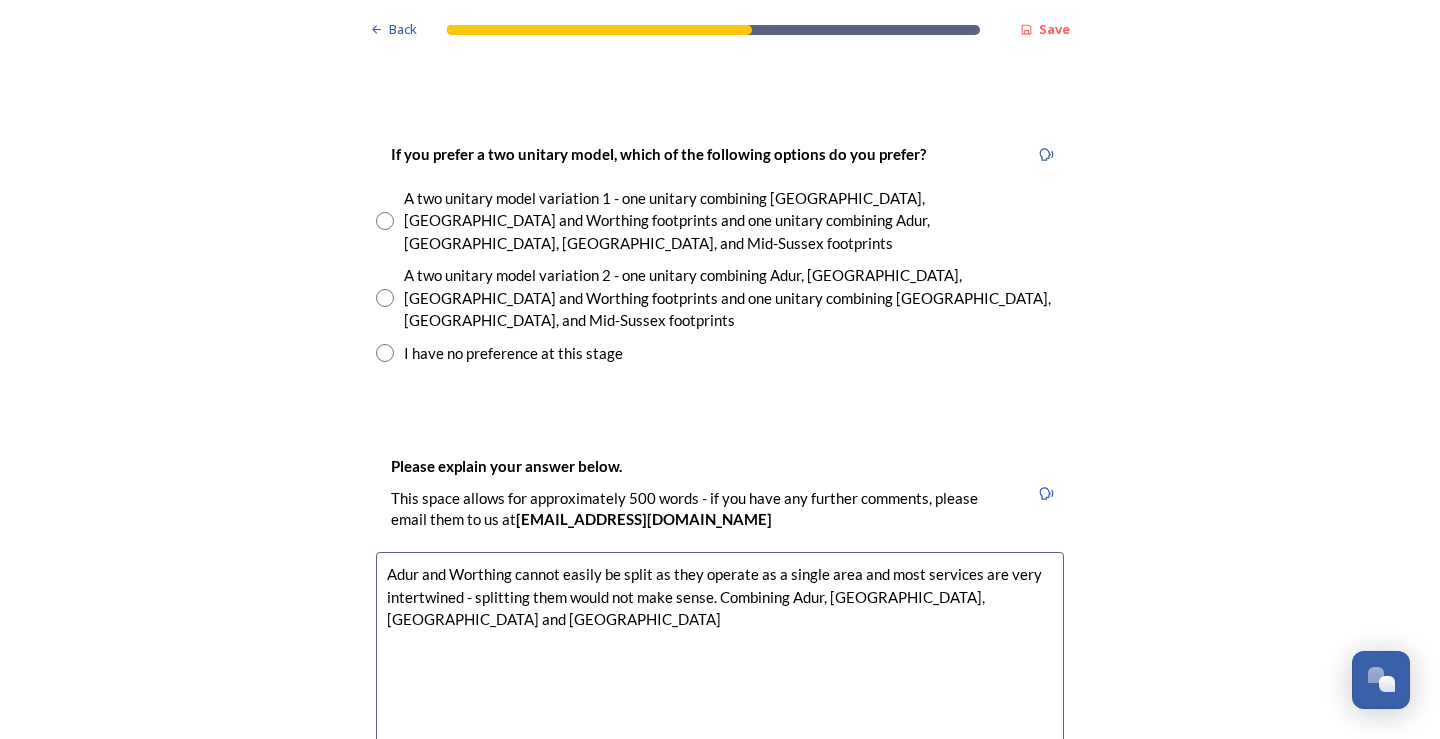 click on "Adur and Worthing cannot easily be split as they operate as a single area and most services are very intertwined - splitting them would not make sense. Combining Adur, Arun, Chichester and Worthing" at bounding box center [720, 664] 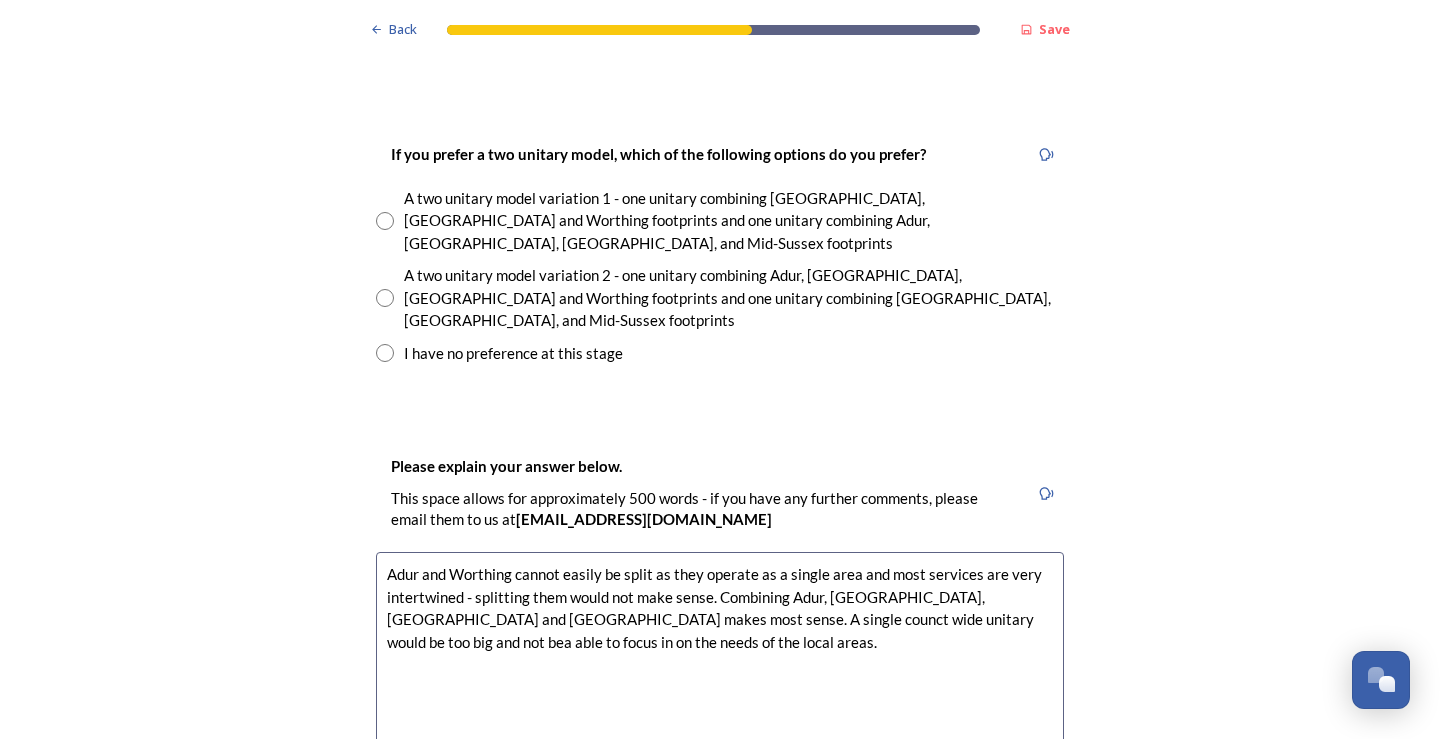 click on "Adur and Worthing cannot easily be split as they operate as a single area and most services are very intertwined - splitting them would not make sense. Combining Adur, Arun, Chichester and Worthing makes most sense. A single counct wide unitary would be too big and not bea able to focus in on the needs of the local areas." at bounding box center (720, 664) 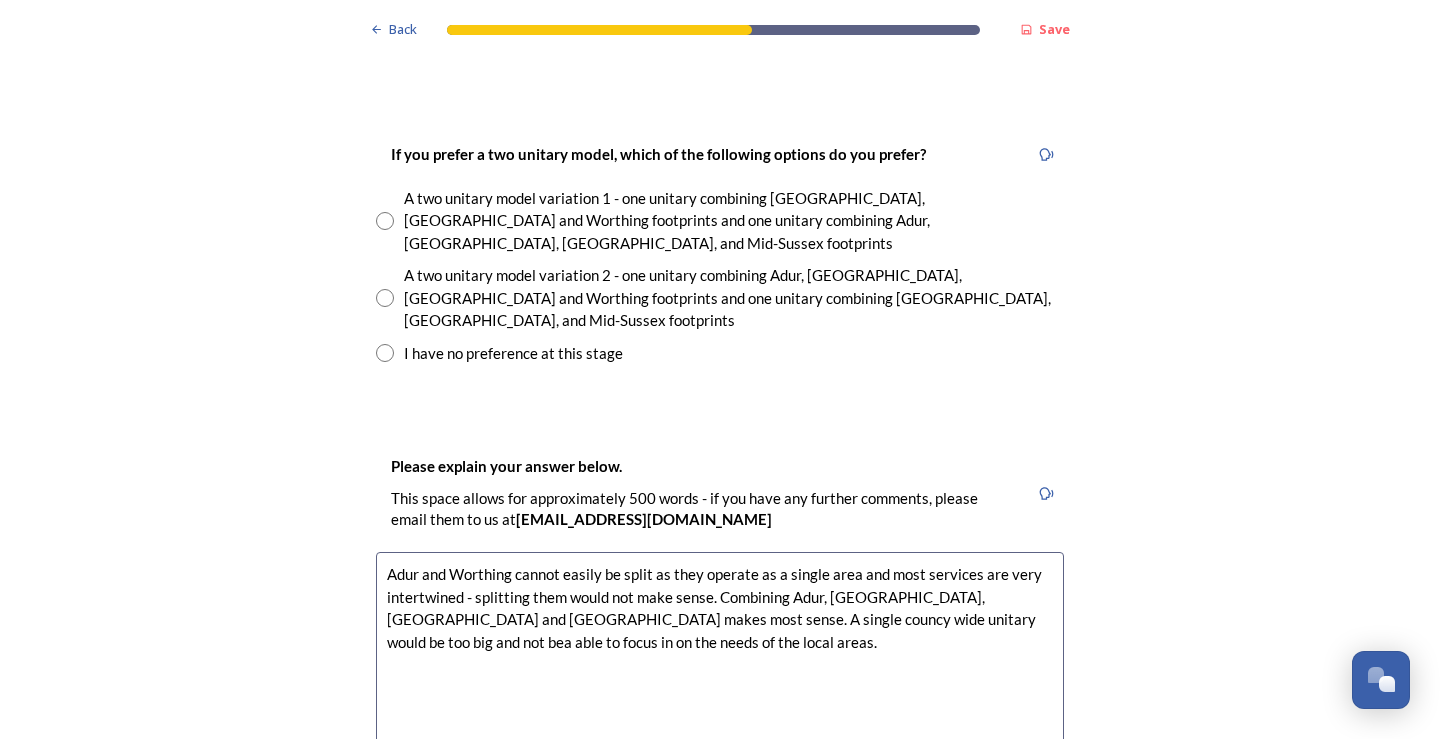 click on "Adur and Worthing cannot easily be split as they operate as a single area and most services are very intertwined - splitting them would not make sense. Combining Adur, Arun, Chichester and Worthing makes most sense. A single councy wide unitary would be too big and not bea able to focus in on the needs of the local areas." at bounding box center (720, 664) 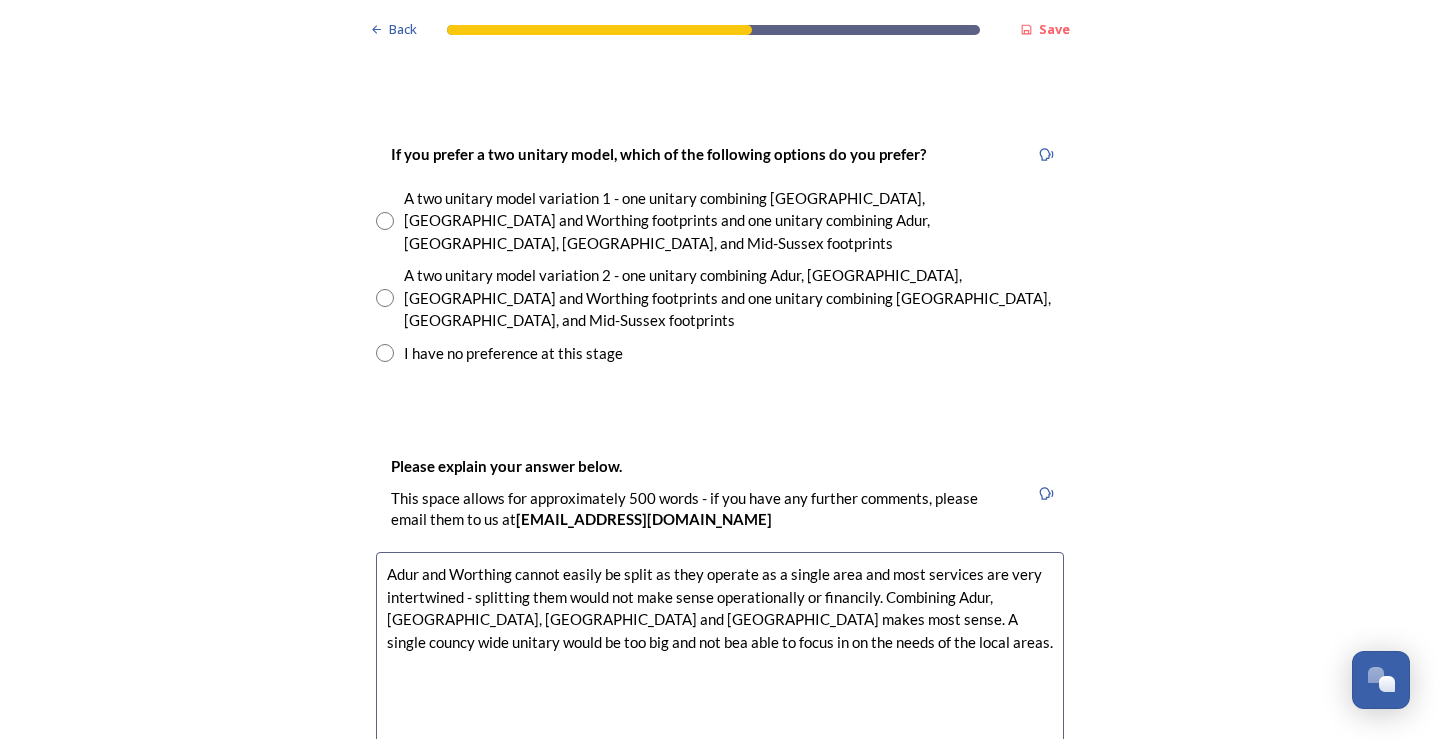 click on "Adur and Worthing cannot easily be split as they operate as a single area and most services are very intertwined - splitting them would not make sense operationally or financily. Combining Adur, Arun, Chichester and Worthing makes most sense. A single councy wide unitary would be too big and not bea able to focus in on the needs of the local areas." at bounding box center (720, 664) 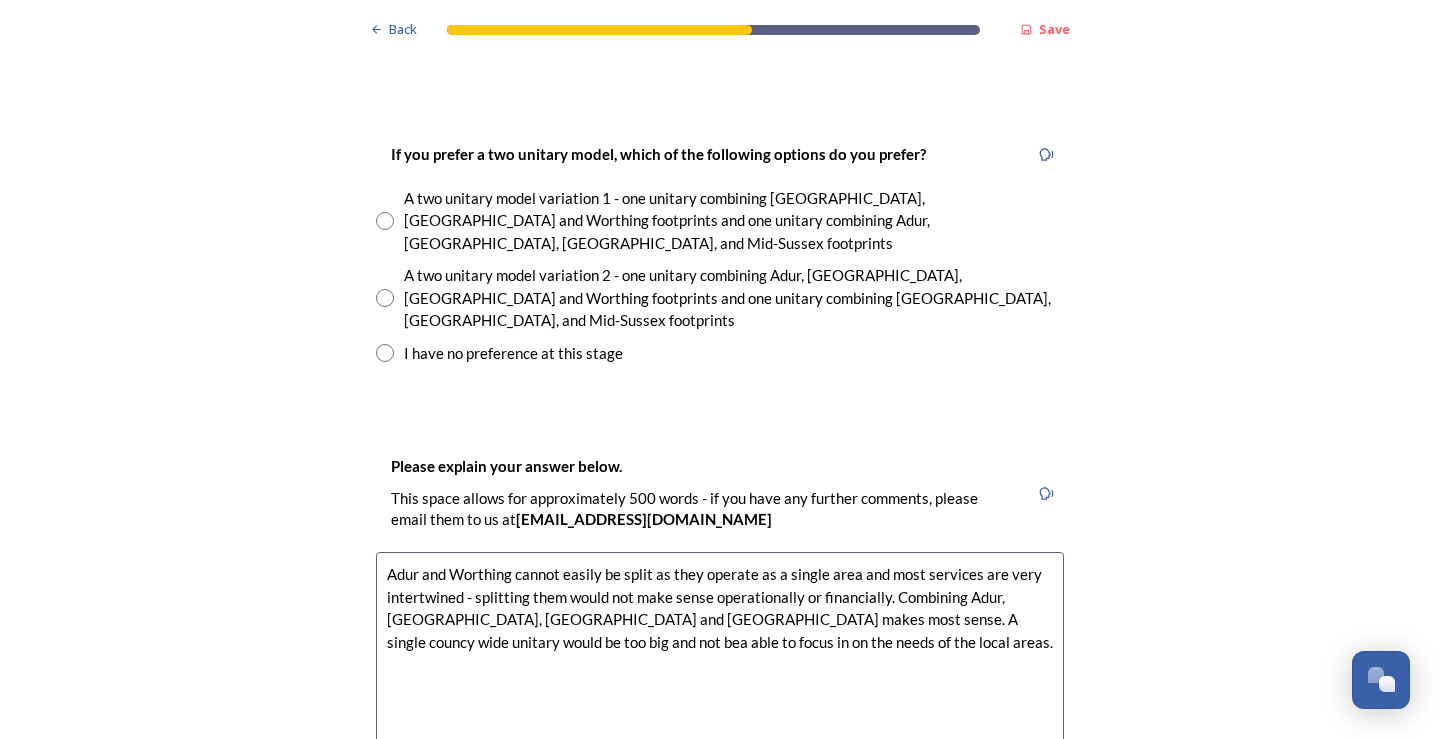 drag, startPoint x: 589, startPoint y: 501, endPoint x: 328, endPoint y: 461, distance: 264.04733 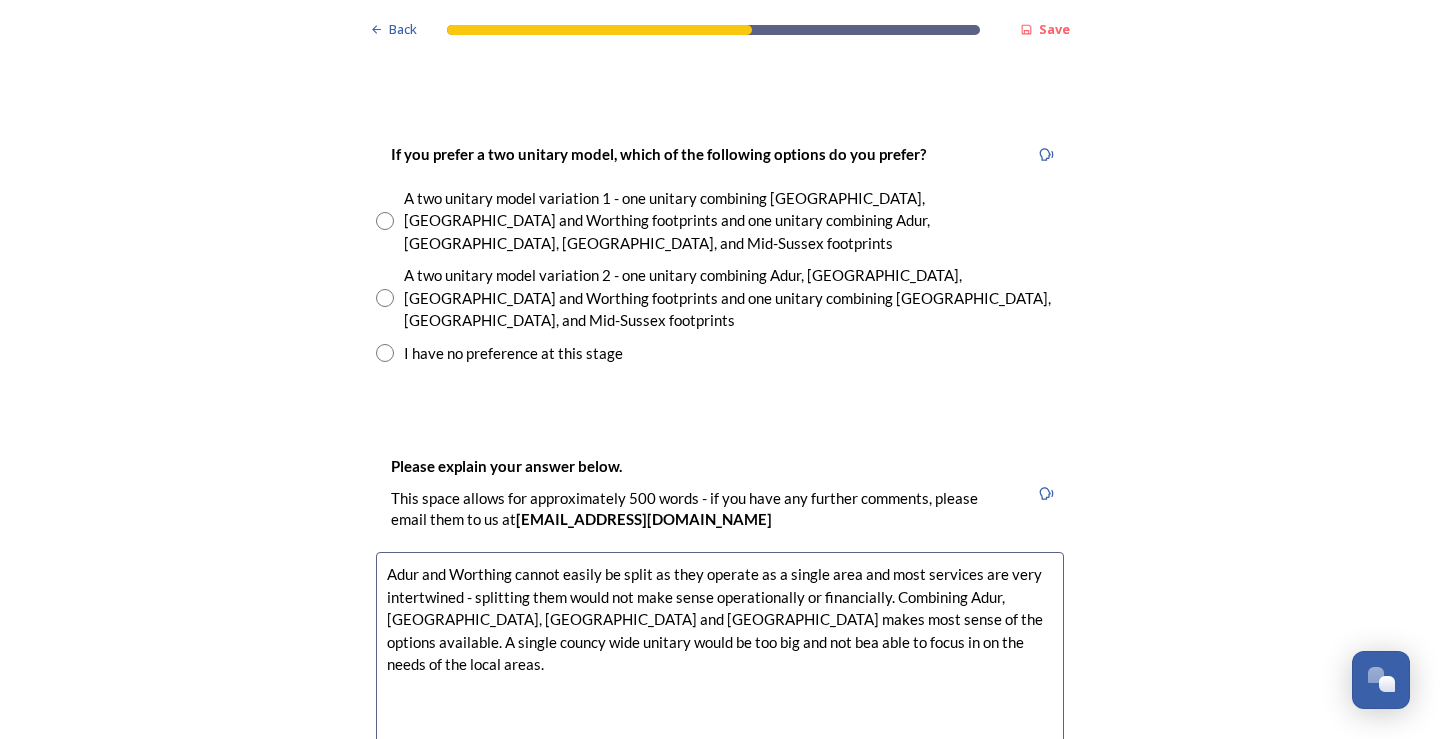 drag, startPoint x: 900, startPoint y: 539, endPoint x: 357, endPoint y: 465, distance: 548.01917 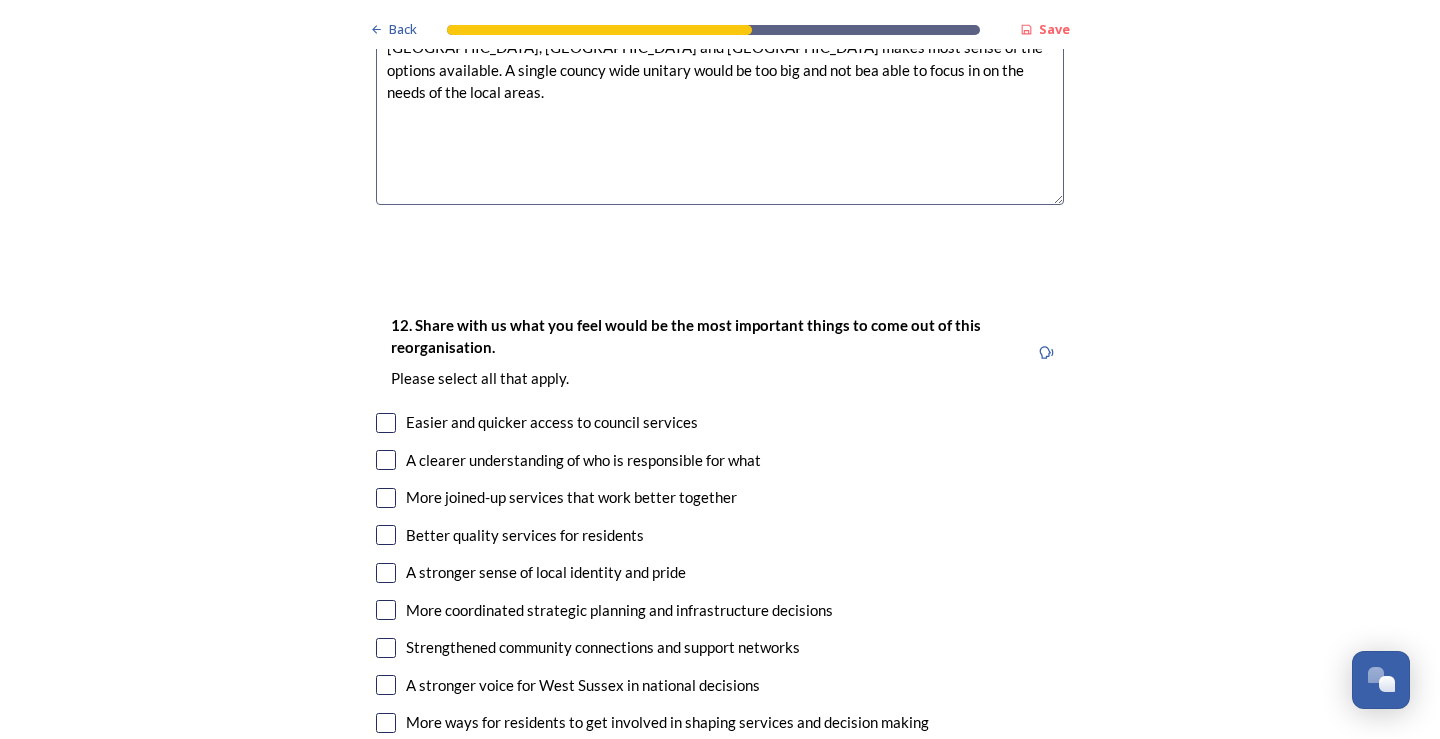 scroll, scrollTop: 3500, scrollLeft: 0, axis: vertical 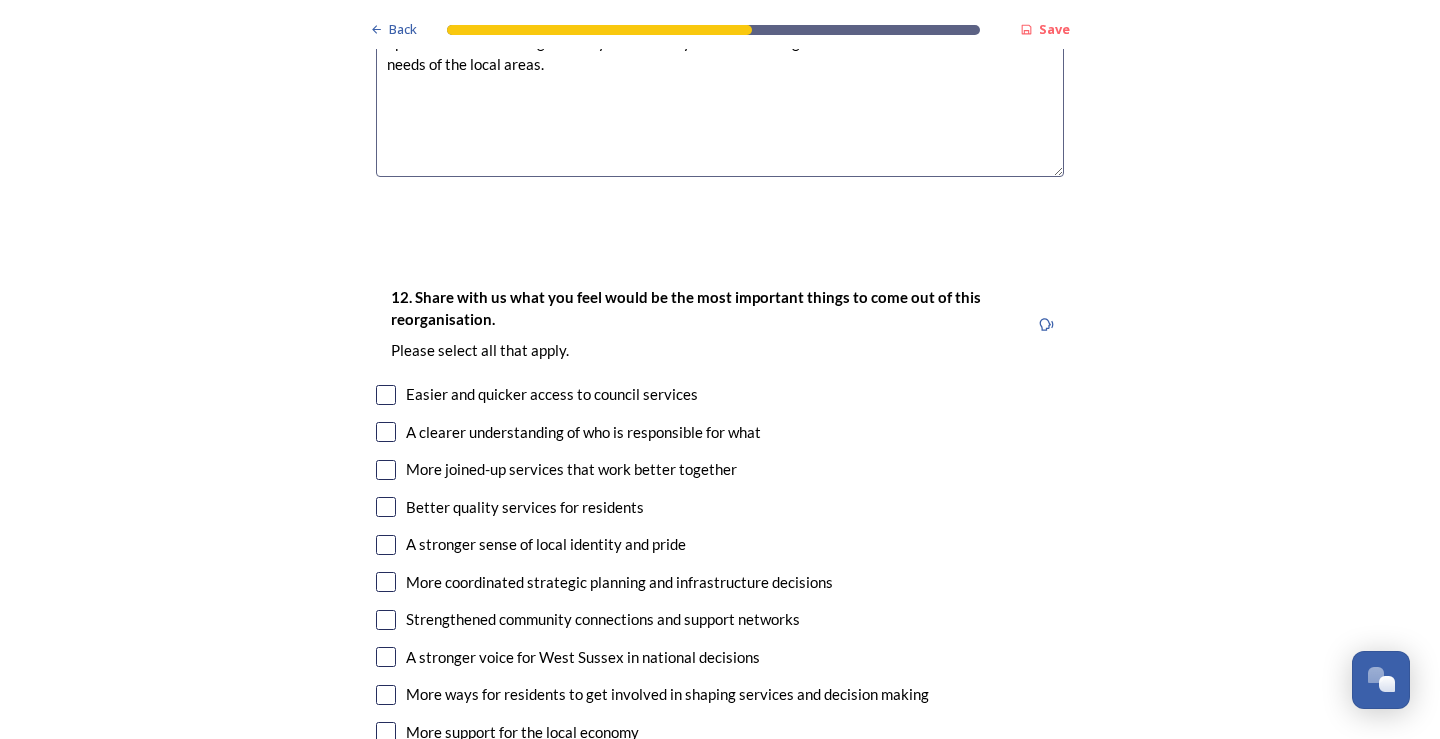 click at bounding box center [386, 432] 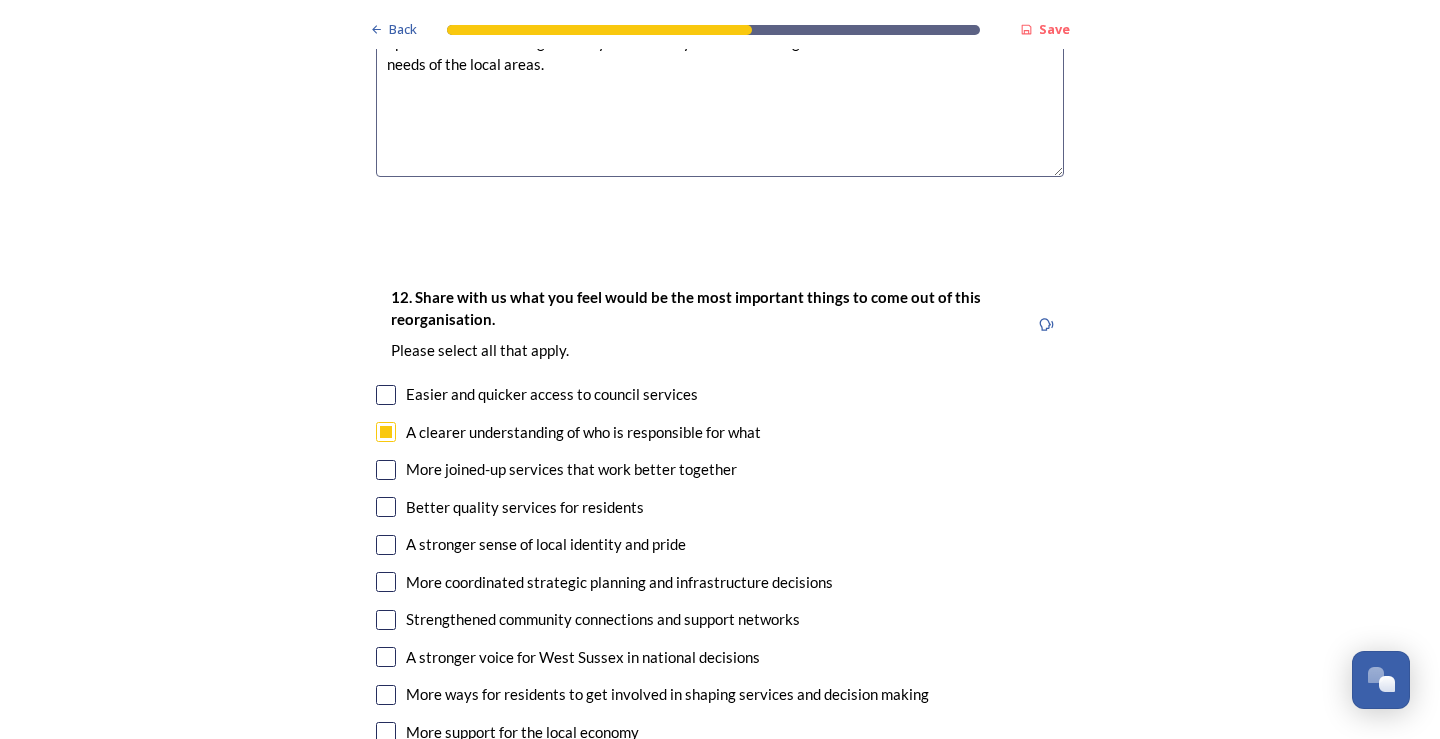 click at bounding box center (386, 470) 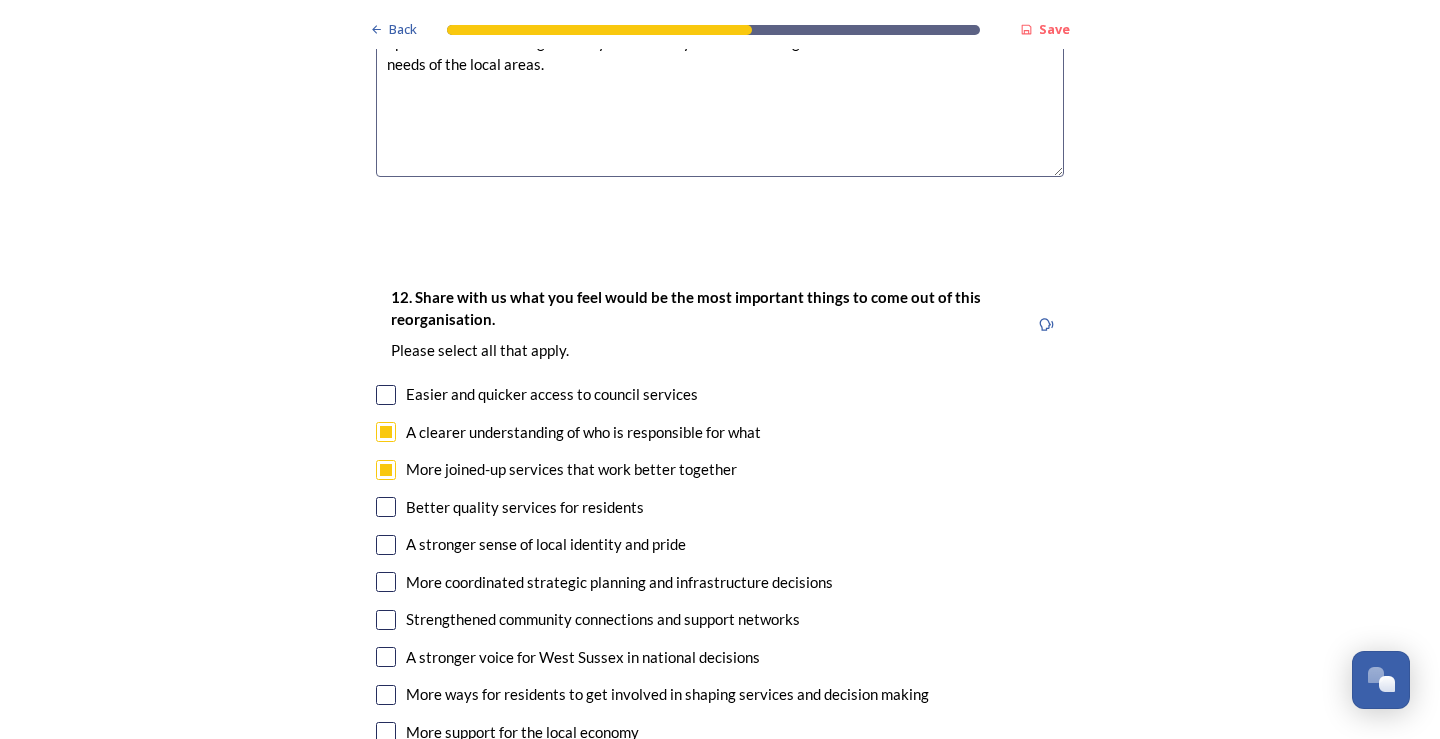 click on "12. Share with us what you feel would be the most important things to come out of this reorganisation. Please select all that apply. Easier and quicker access to council services A clearer understanding of who is responsible for what More joined-up services that work better together Better quality services for residents A stronger sense of local identity and pride More coordinated strategic planning and infrastructure decisions  Strengthened community connections and support networks A stronger voice for West Sussex in national decisions More ways for residents to get involved in shaping services and decision making More support for the local economy Other" at bounding box center (720, 535) 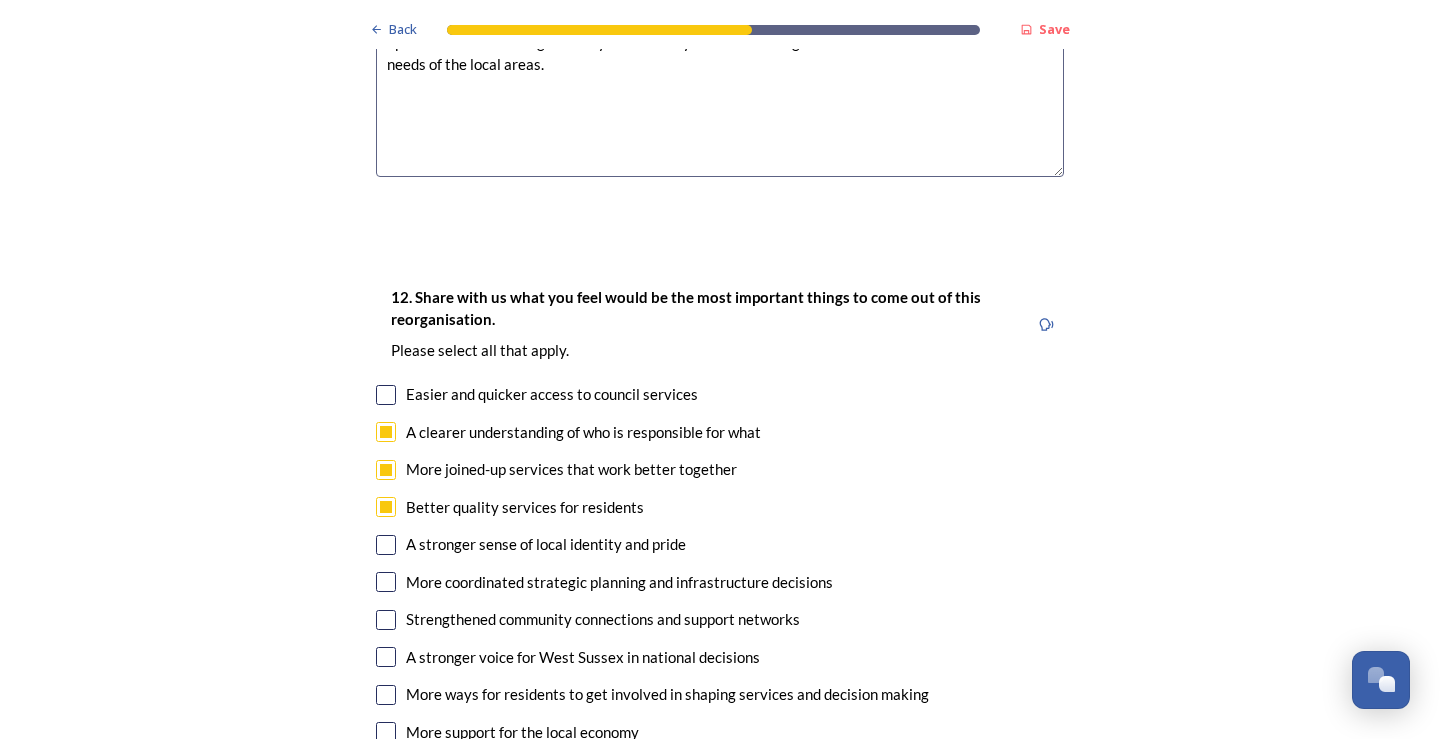 click at bounding box center (386, 545) 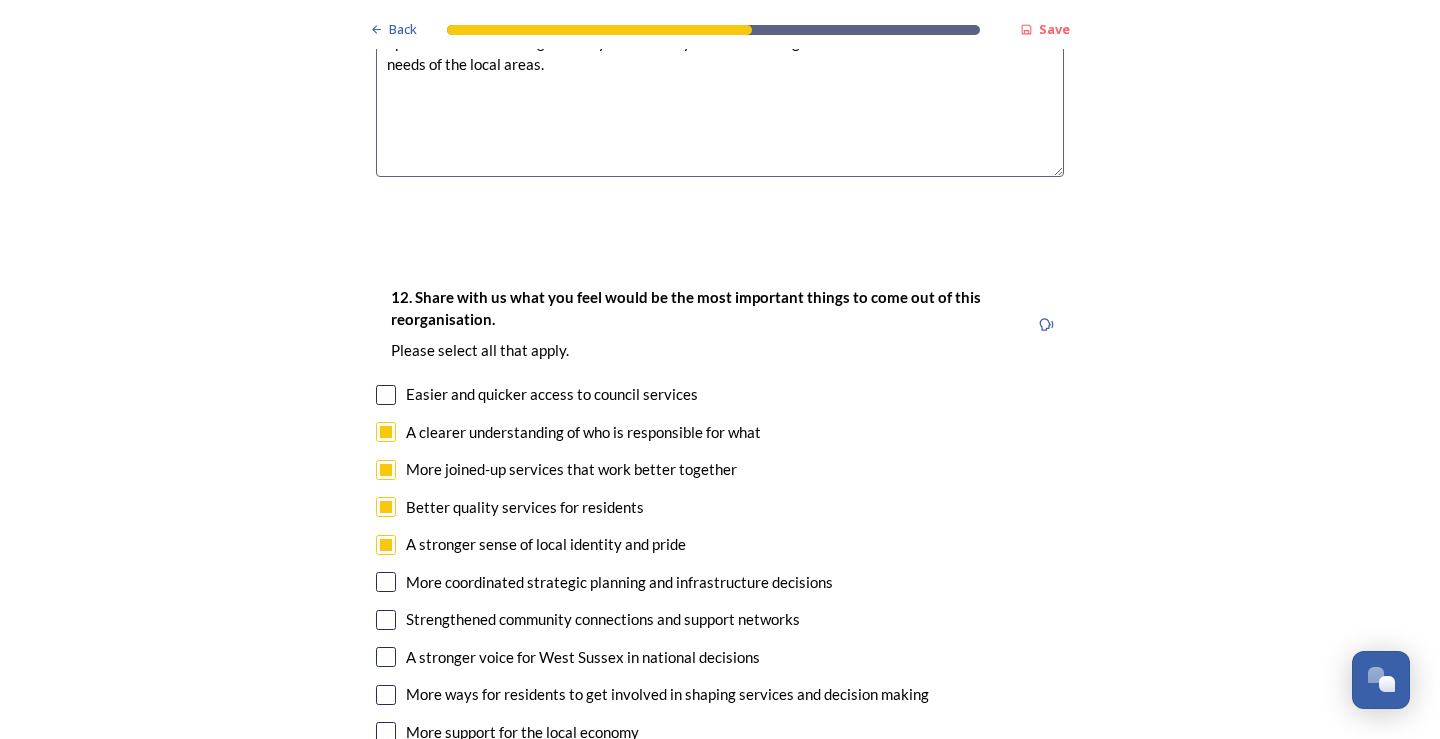 click at bounding box center [386, 582] 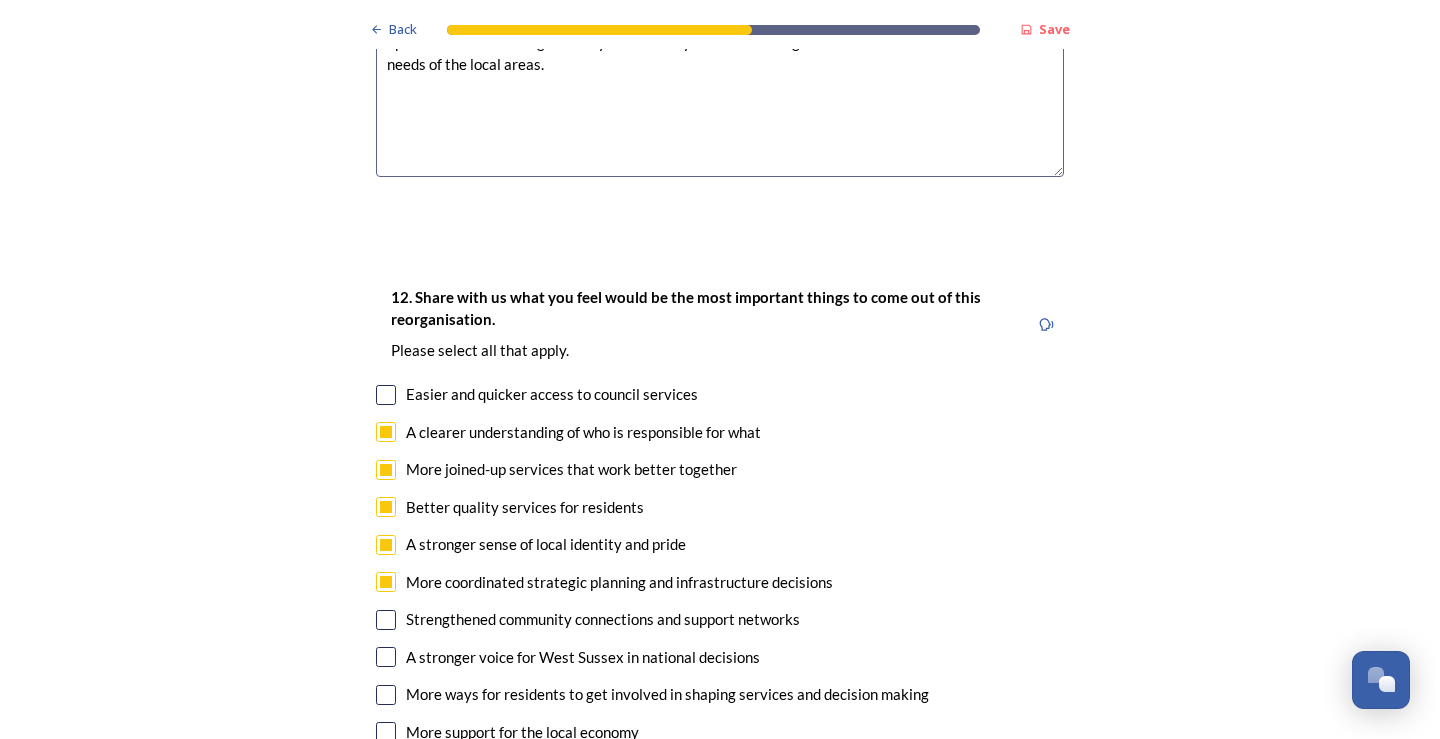 click at bounding box center (386, 620) 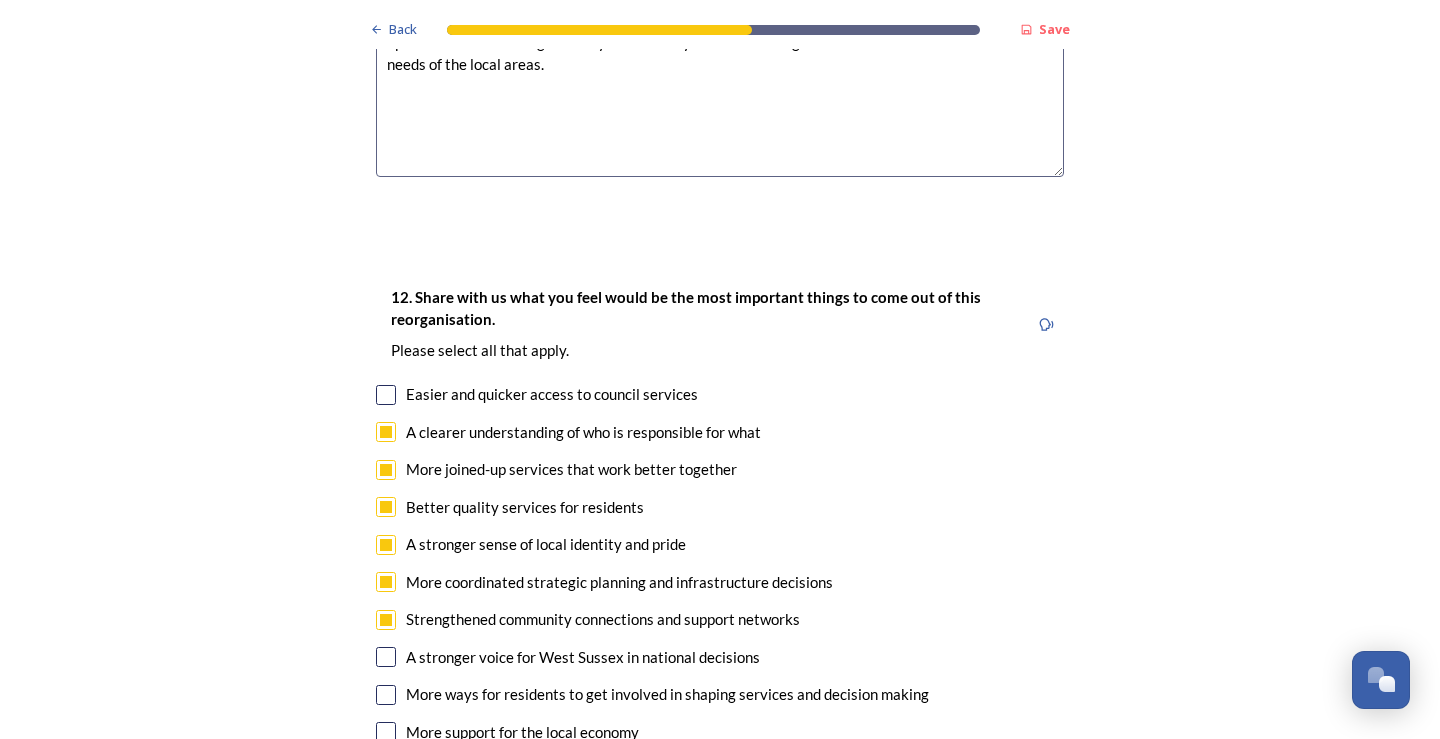 click at bounding box center (386, 732) 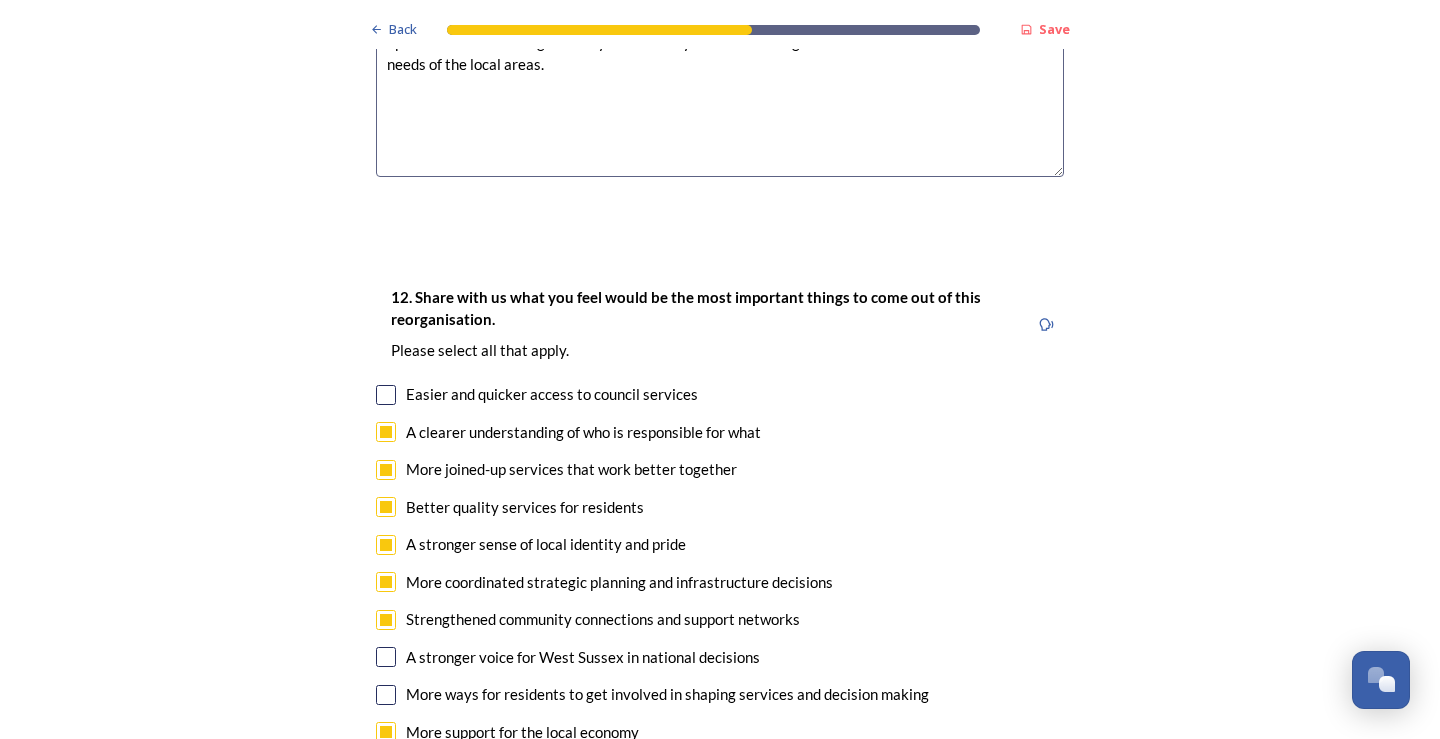 click at bounding box center [386, 657] 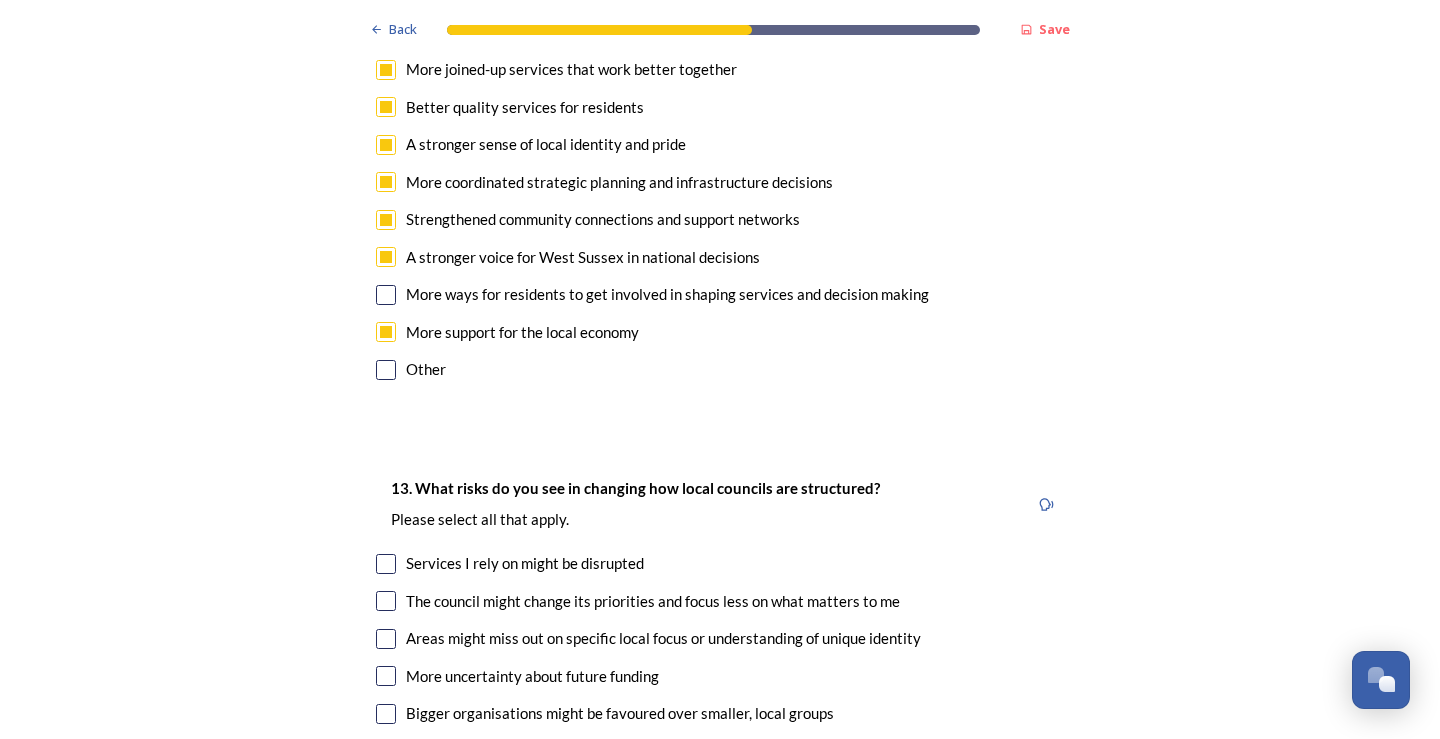 scroll, scrollTop: 4000, scrollLeft: 0, axis: vertical 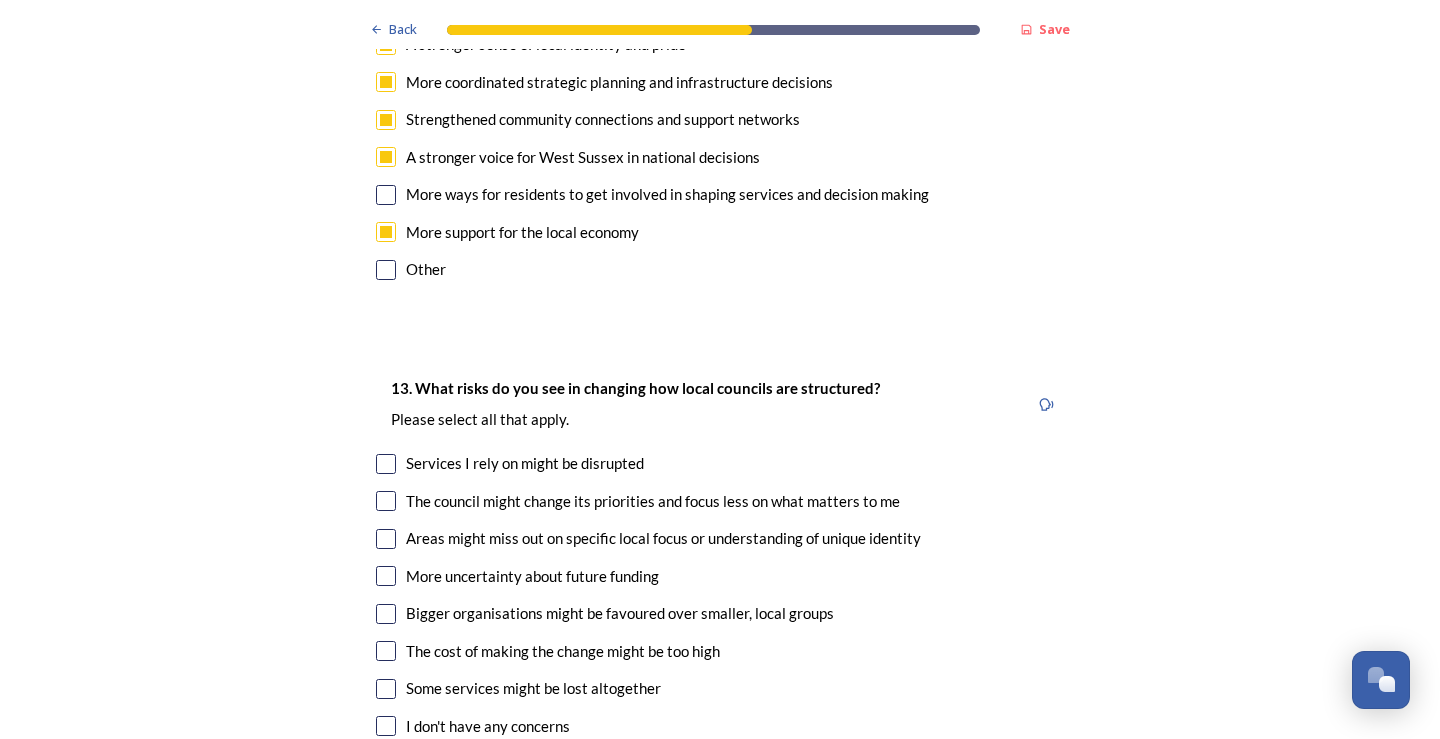 click at bounding box center (386, 464) 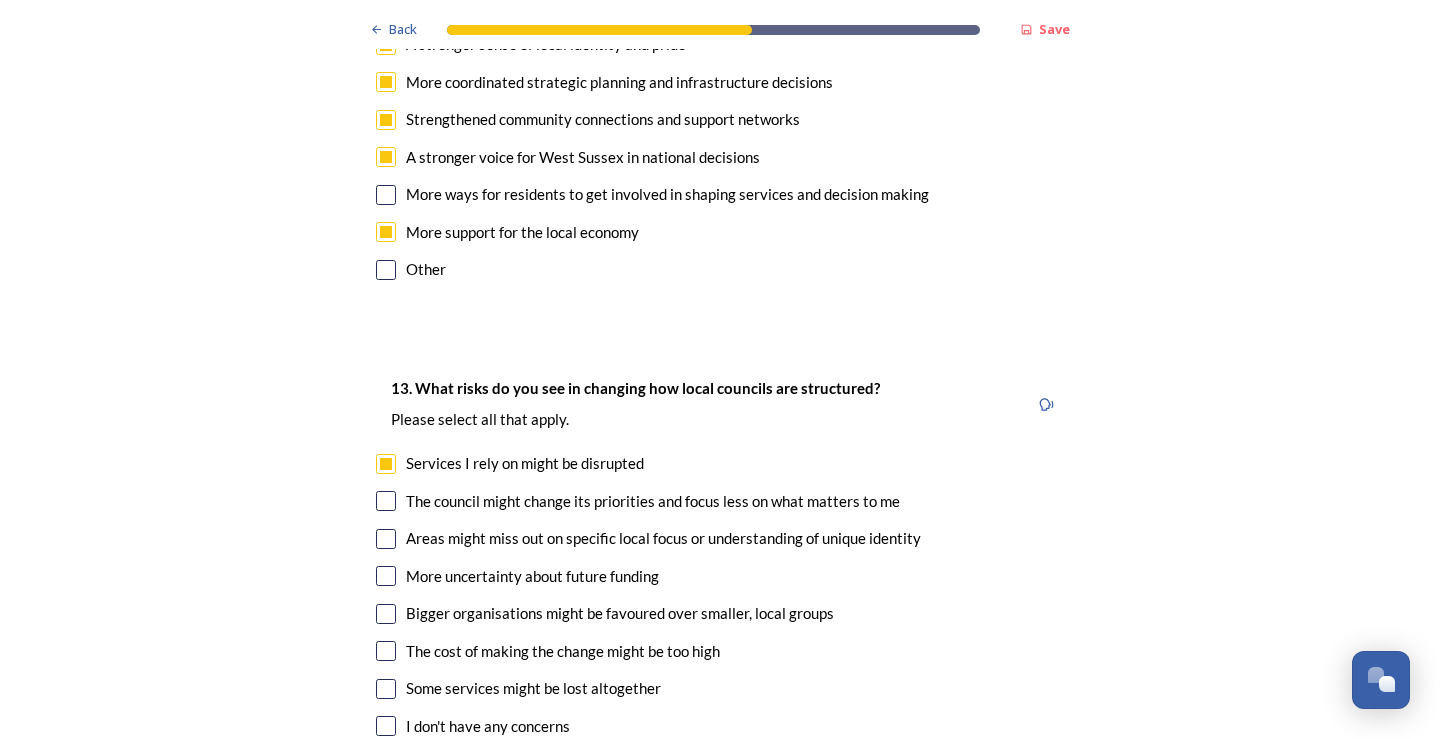 click at bounding box center (386, 501) 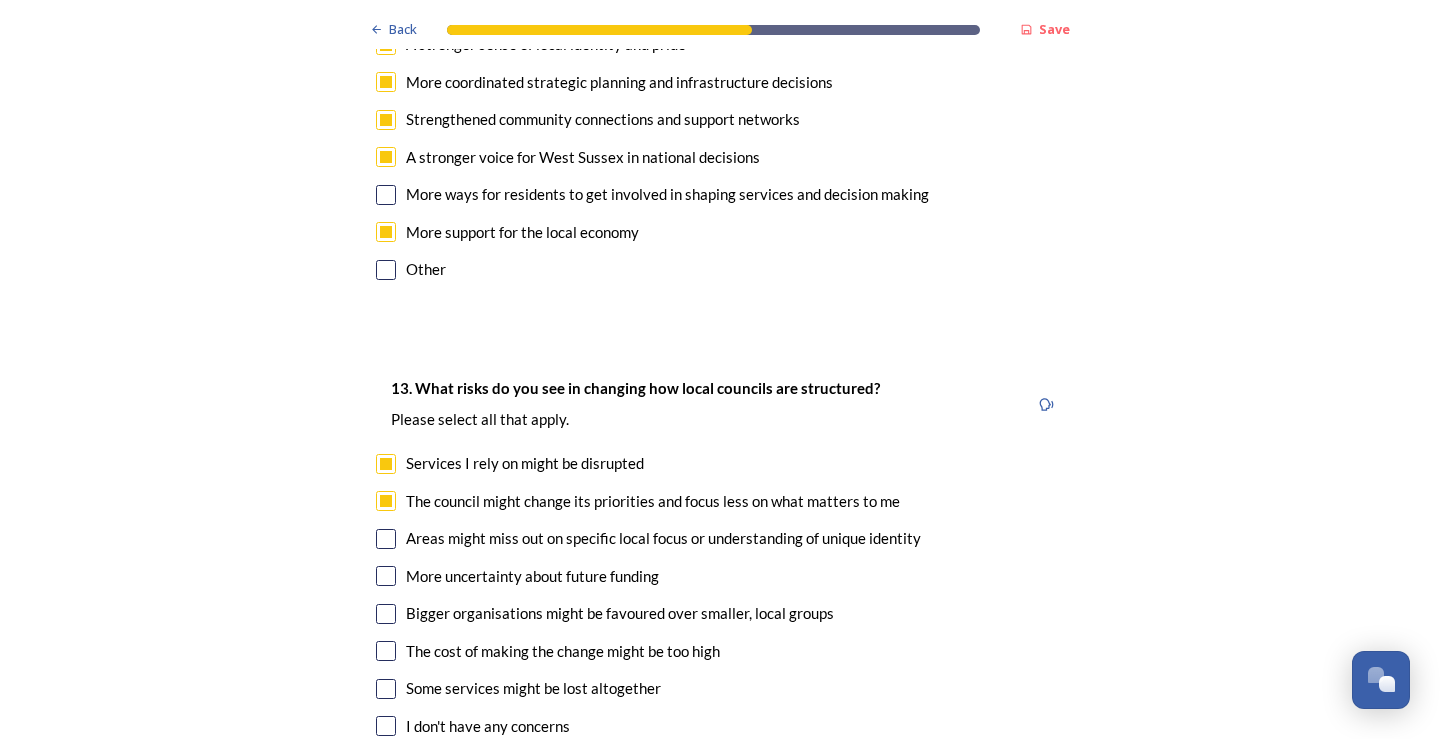 click on "13. What risks do you see in changing how local councils are structured? ﻿Please select all that apply. Services I rely on might be disrupted The council might change its priorities and focus less on what matters to me Areas might miss out on specific local focus or understanding of unique identity More uncertainty about future funding Bigger organisations might be favoured over smaller, local groups The cost of making the change might be too high Some services might be lost altogether I don't have any concerns Other" at bounding box center [720, 578] 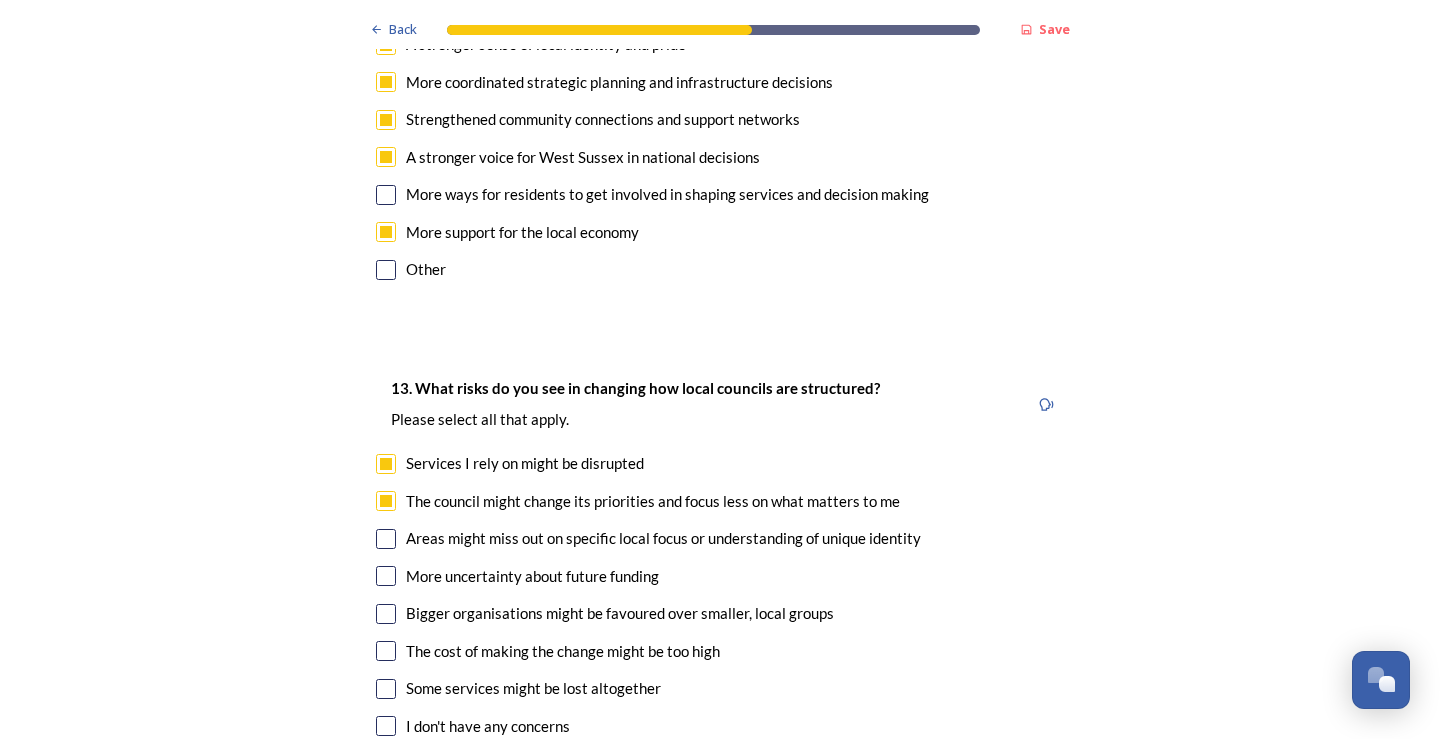 click at bounding box center [386, 539] 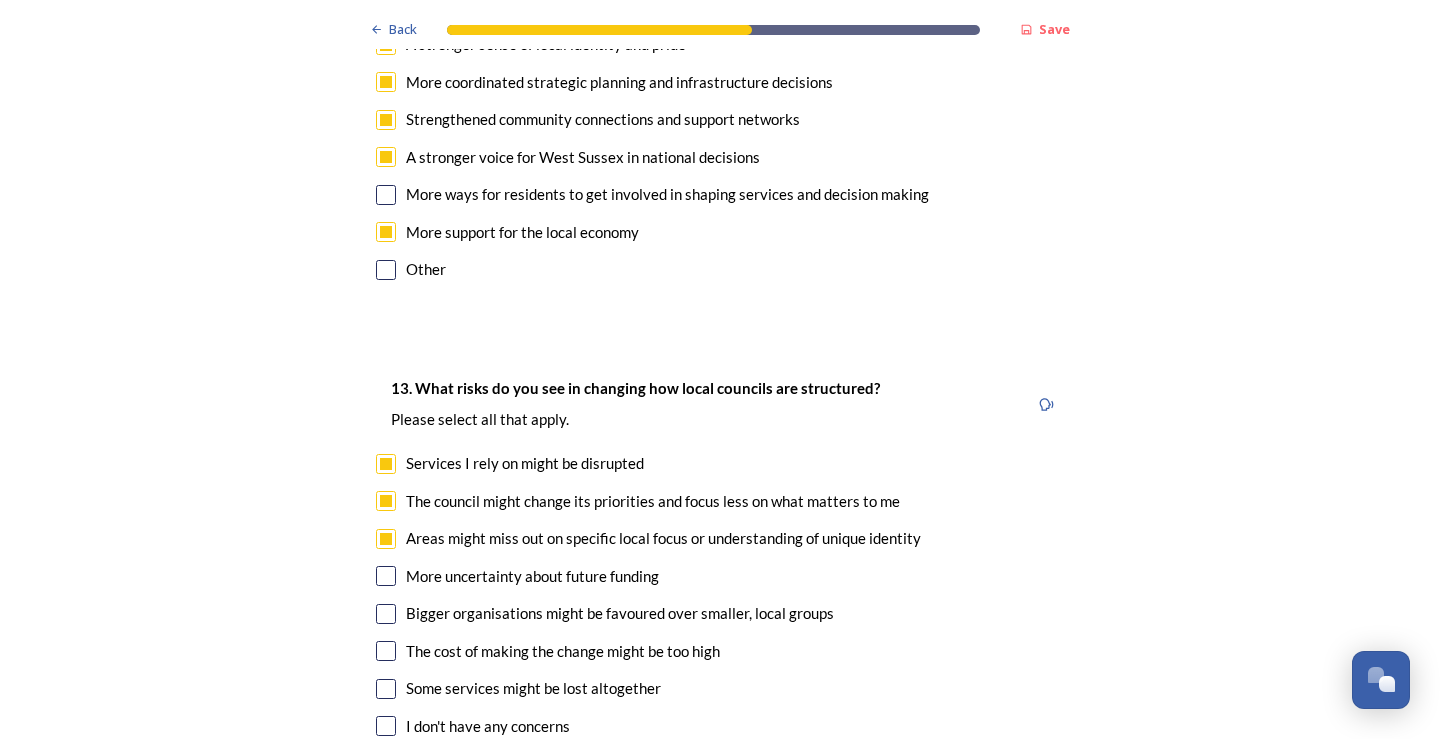 click at bounding box center [386, 576] 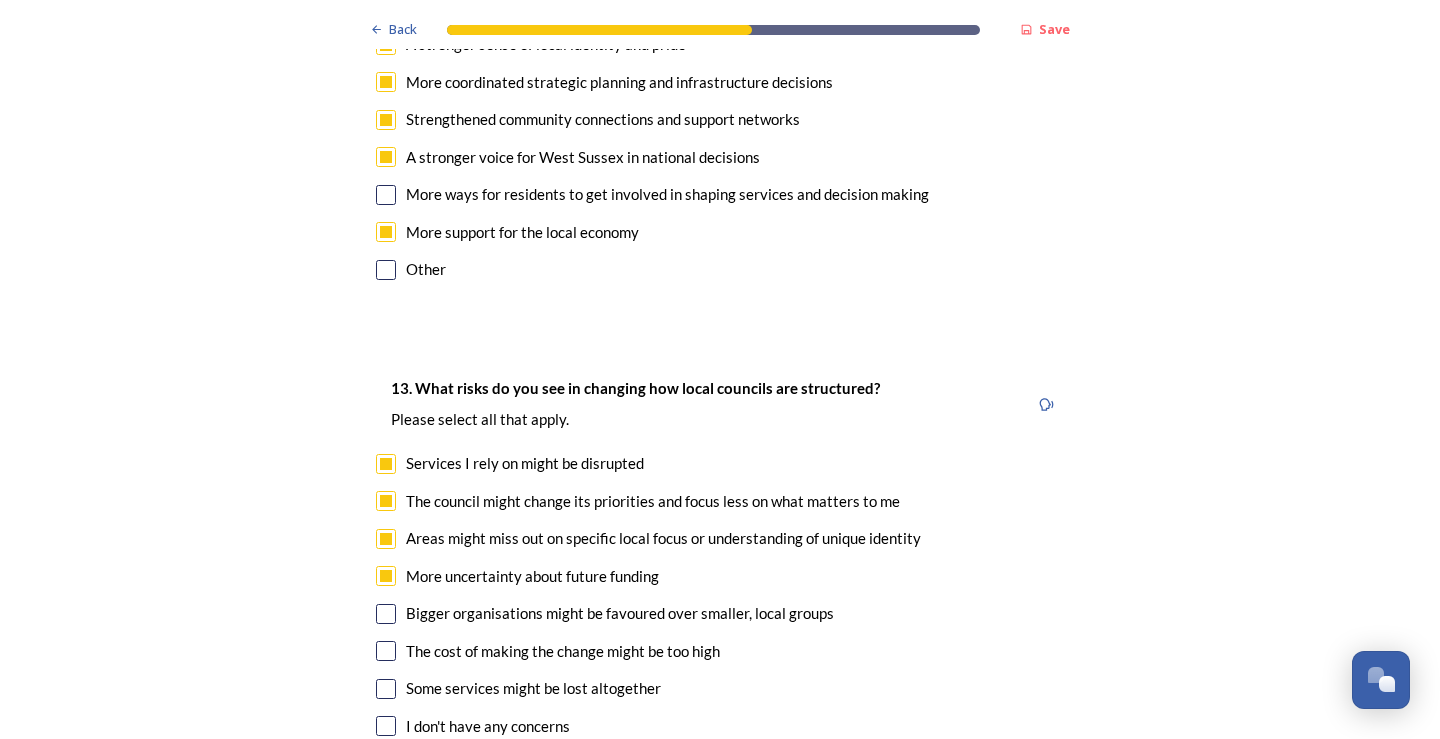 click at bounding box center [386, 614] 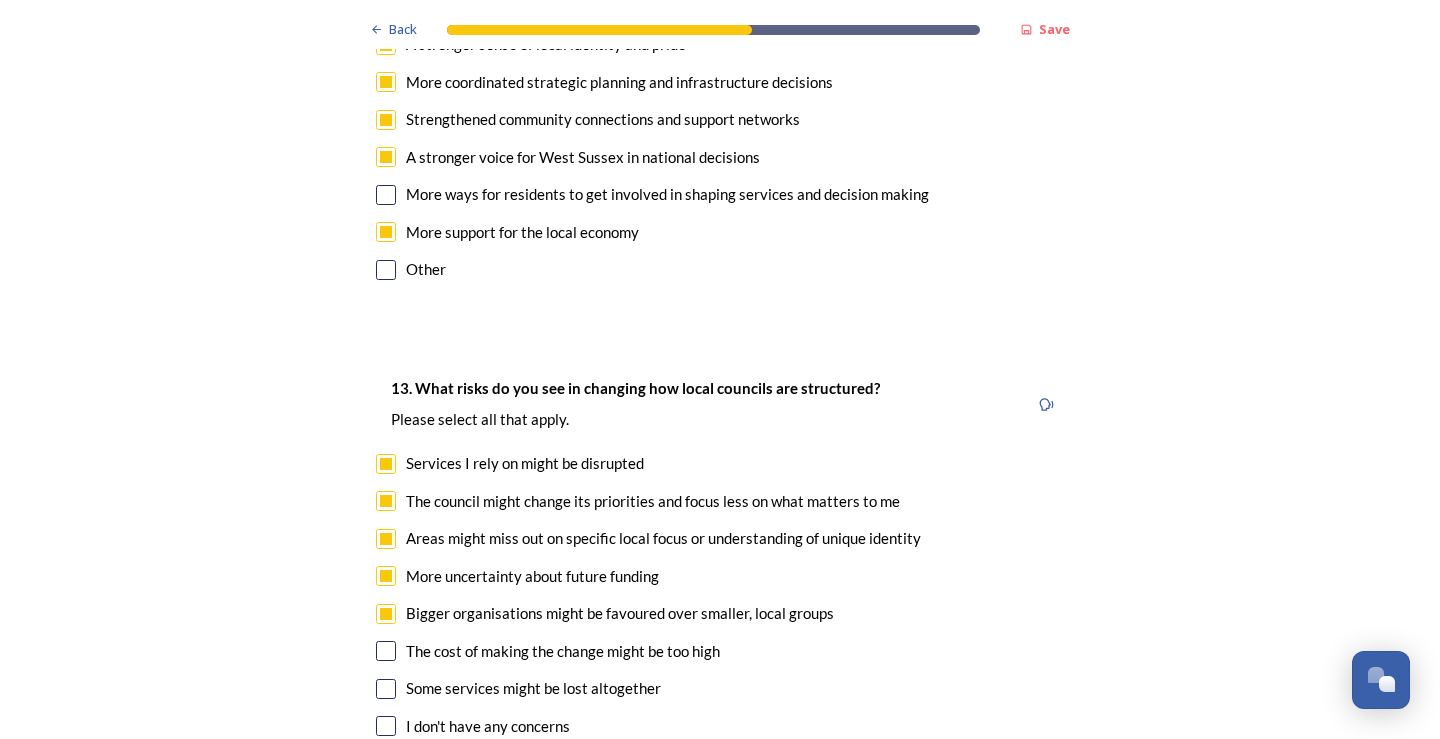 click at bounding box center [386, 651] 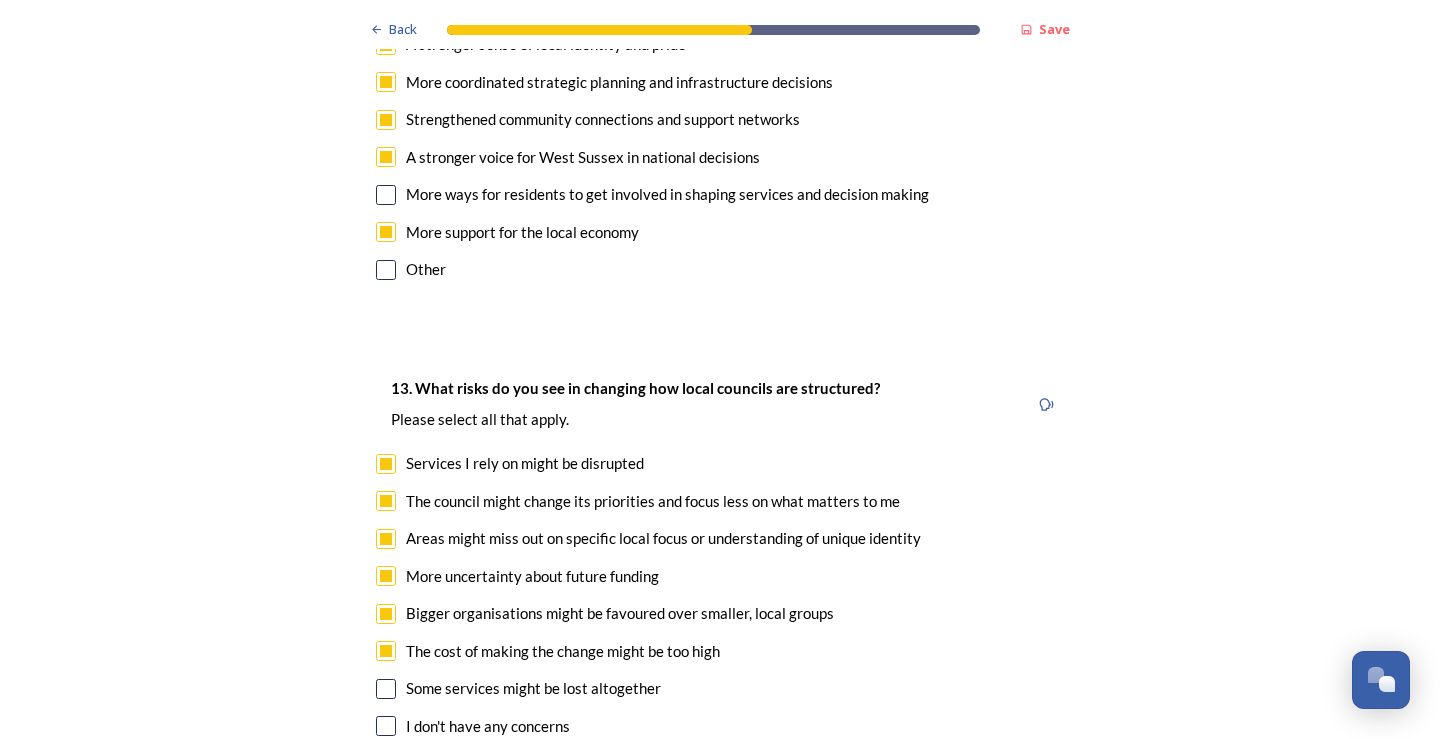 click at bounding box center (386, 689) 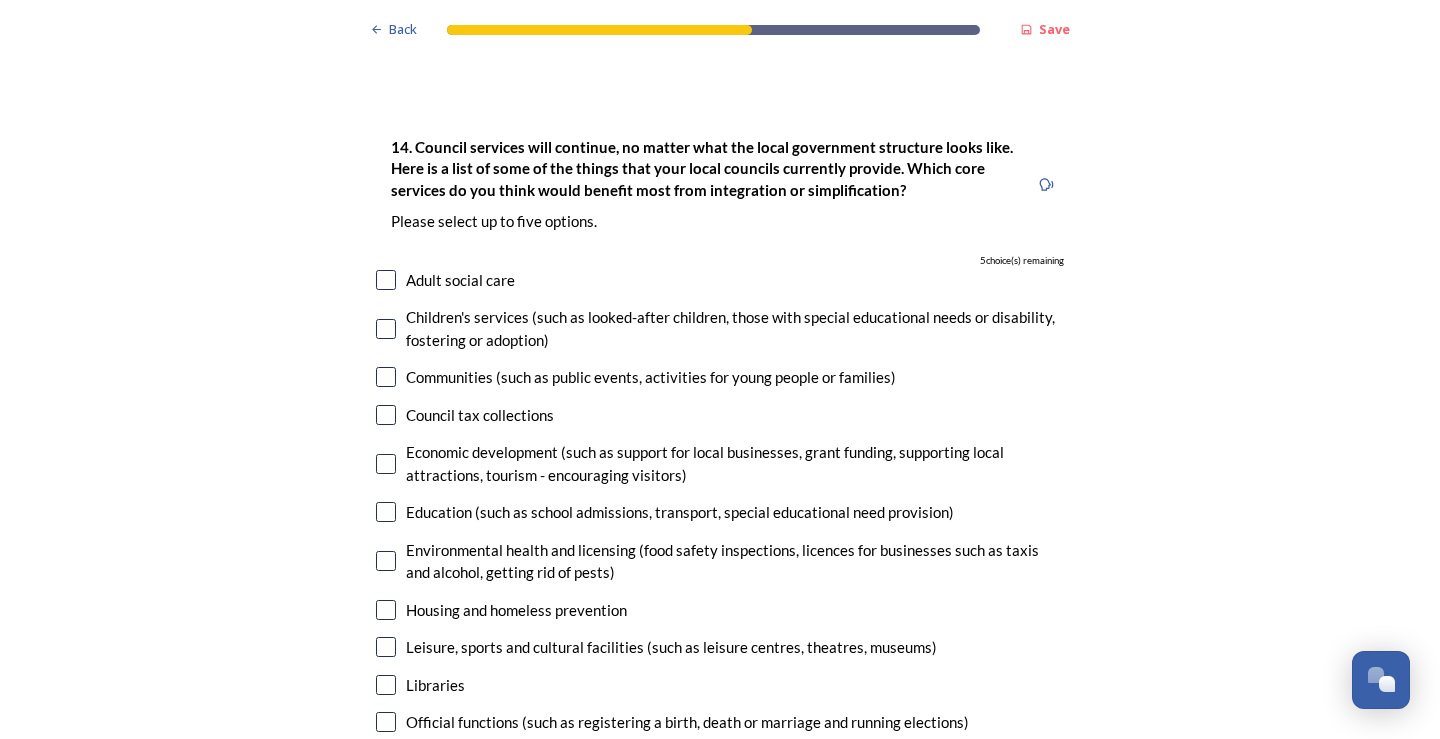 scroll, scrollTop: 4700, scrollLeft: 0, axis: vertical 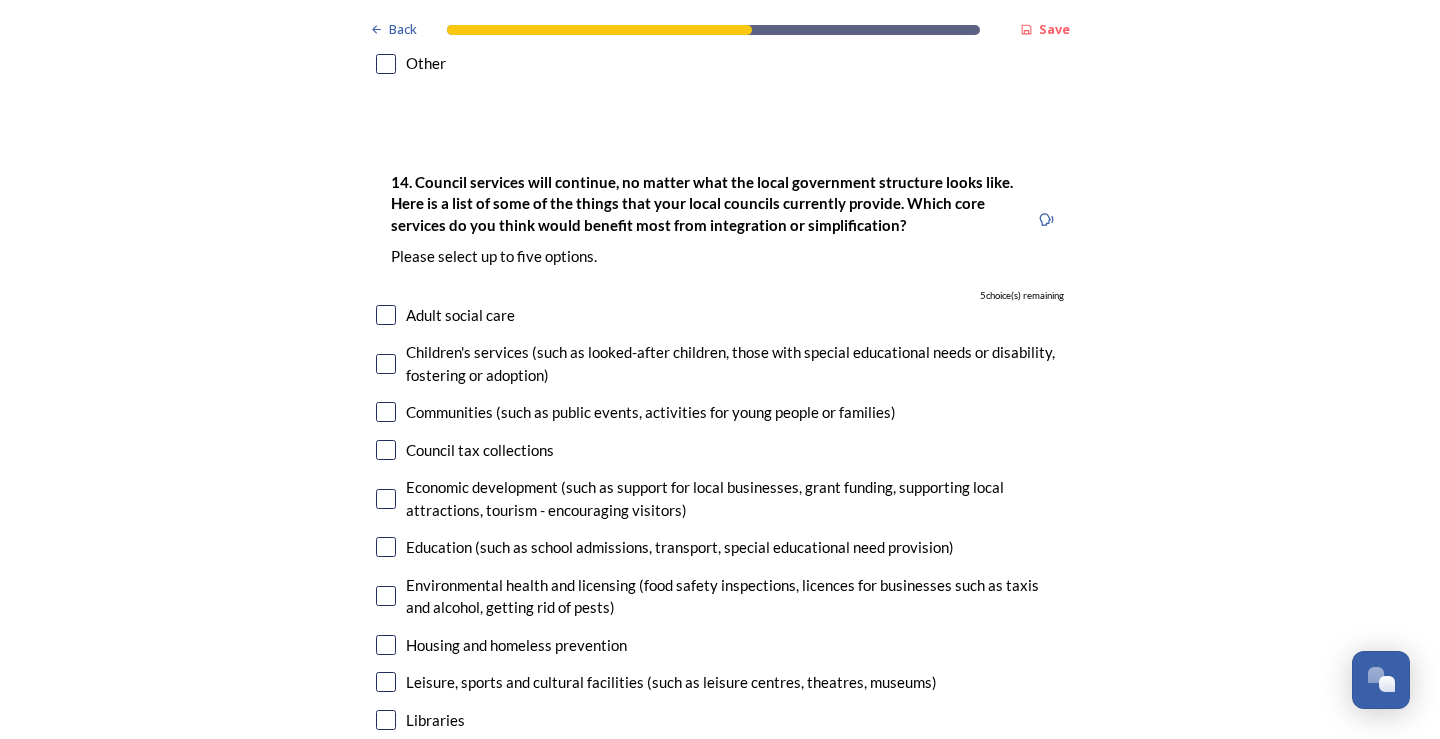click at bounding box center (386, 315) 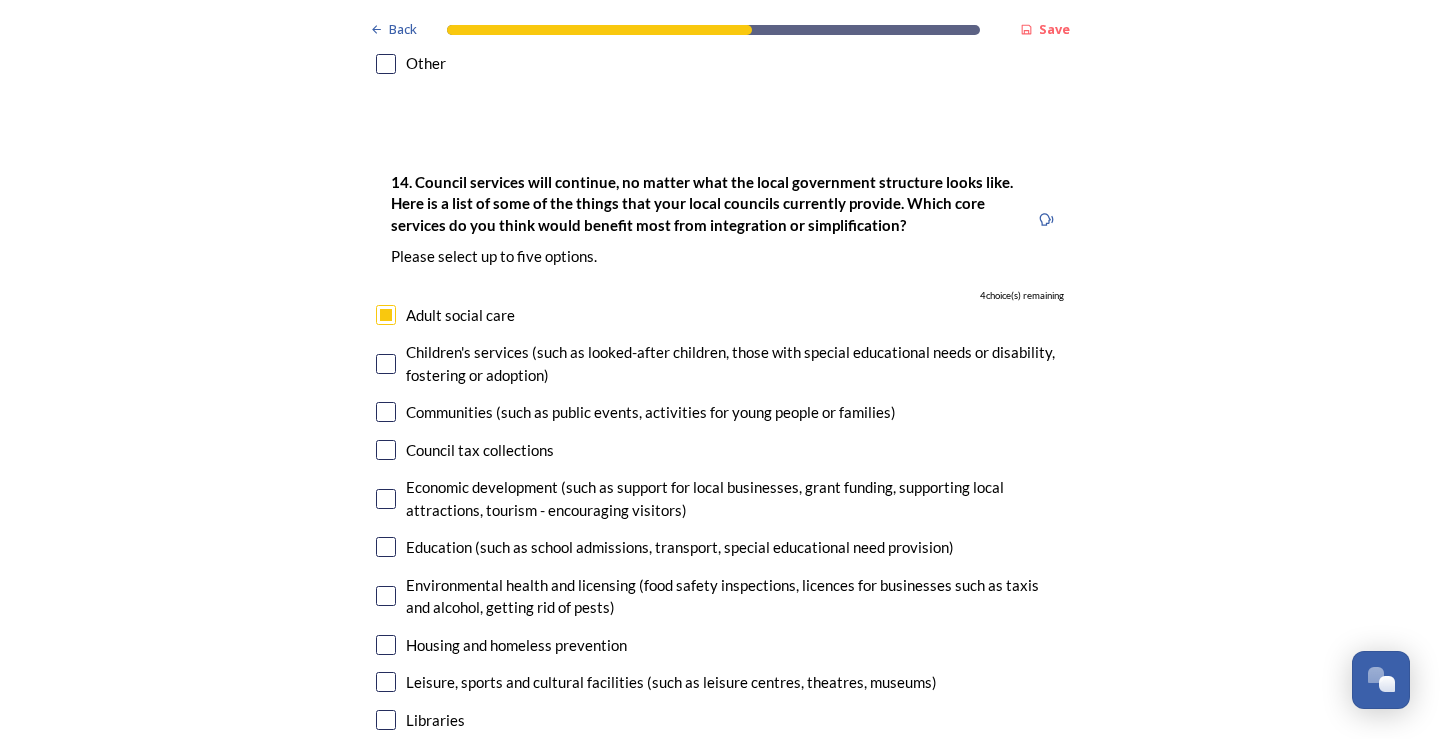 click at bounding box center (386, 364) 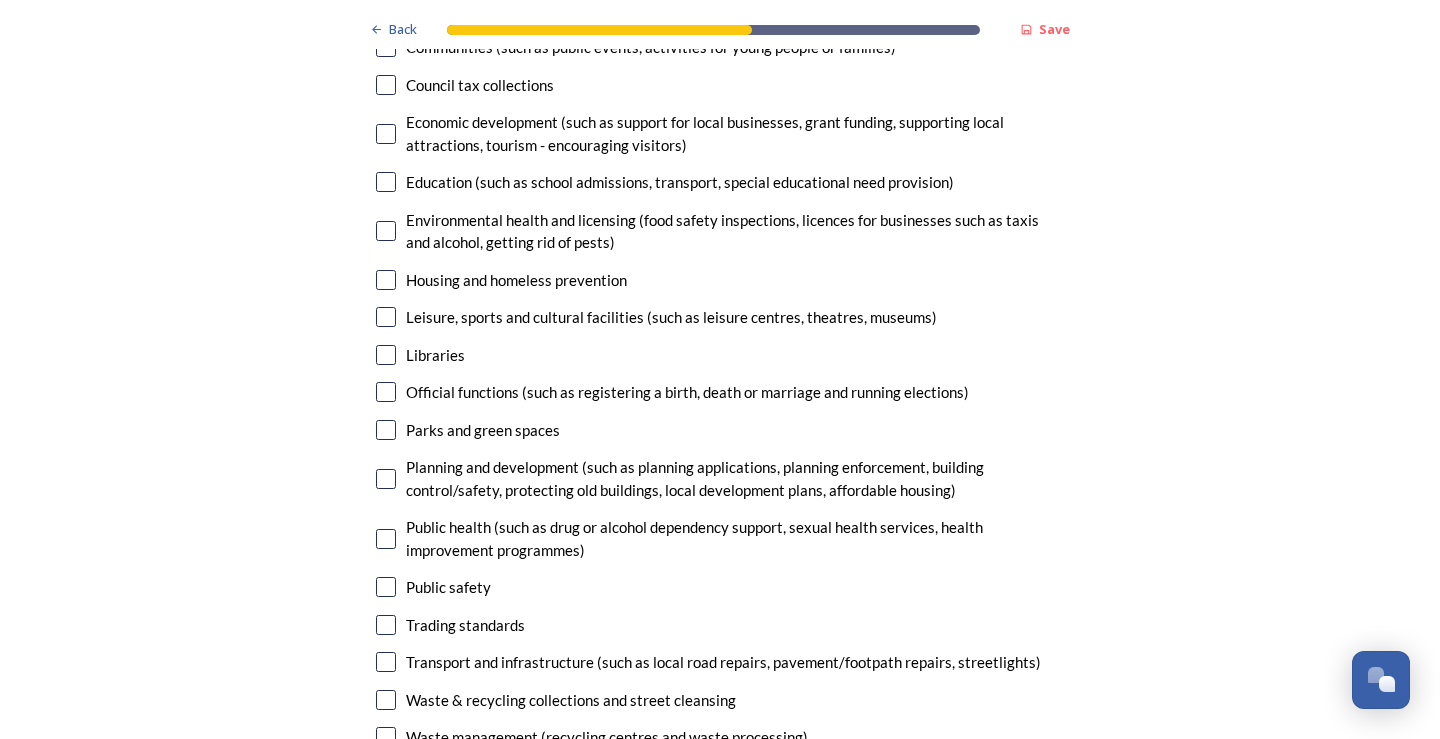 scroll, scrollTop: 5100, scrollLeft: 0, axis: vertical 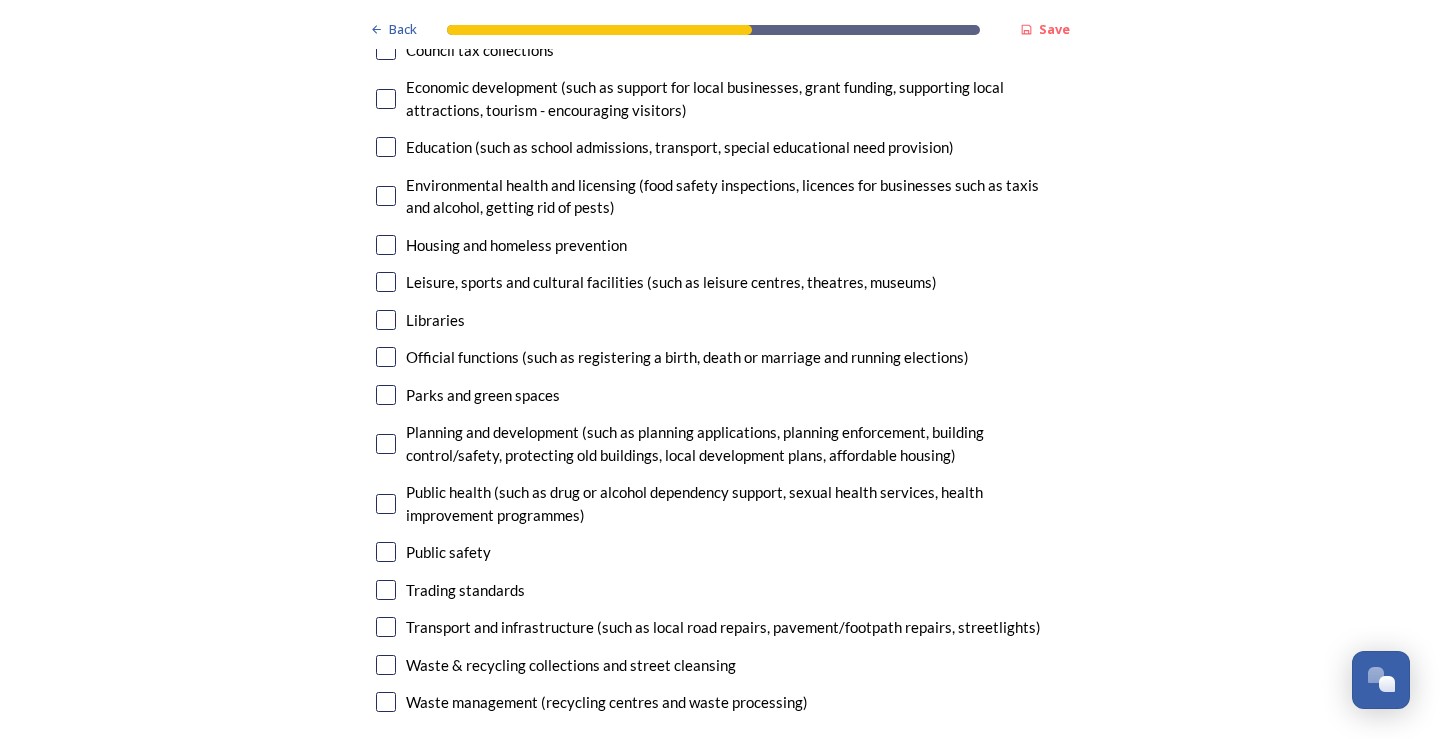 click at bounding box center (386, 627) 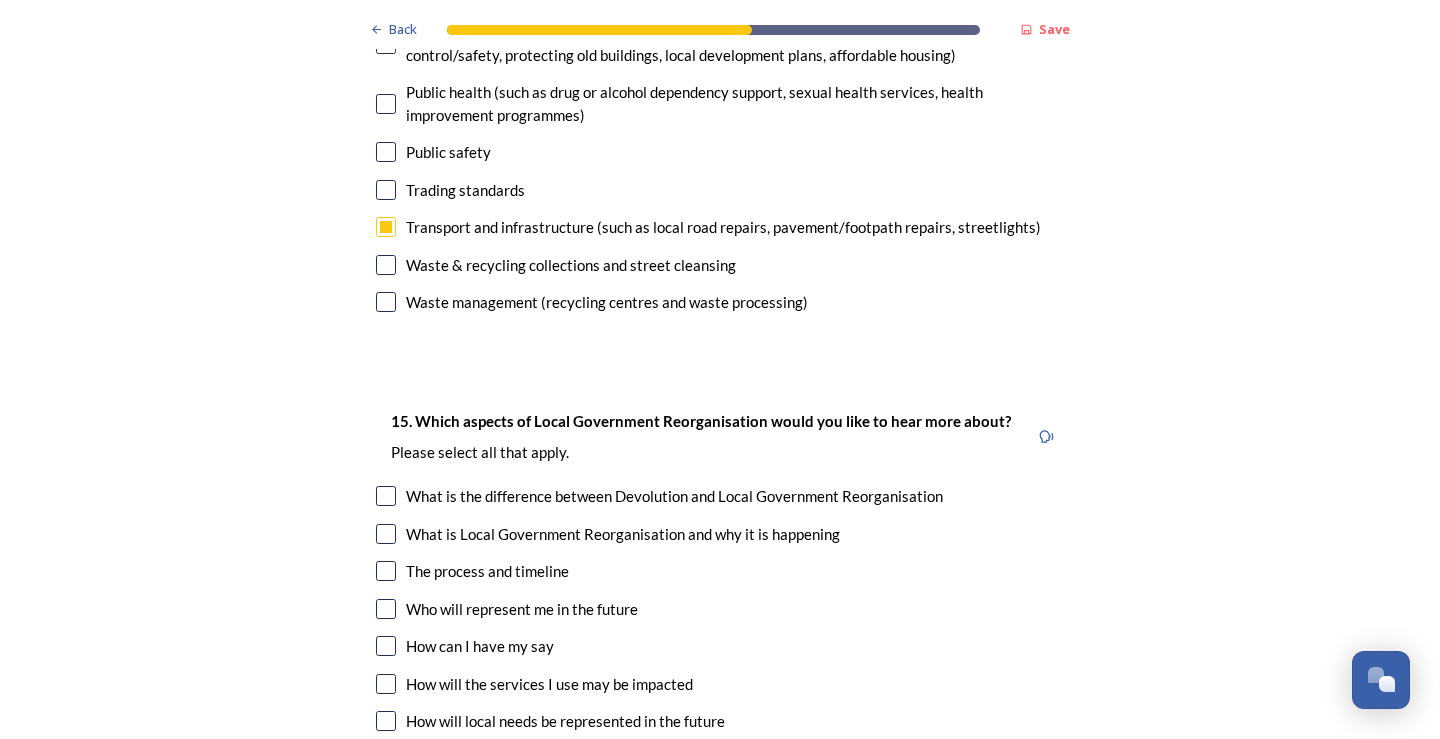 scroll, scrollTop: 5600, scrollLeft: 0, axis: vertical 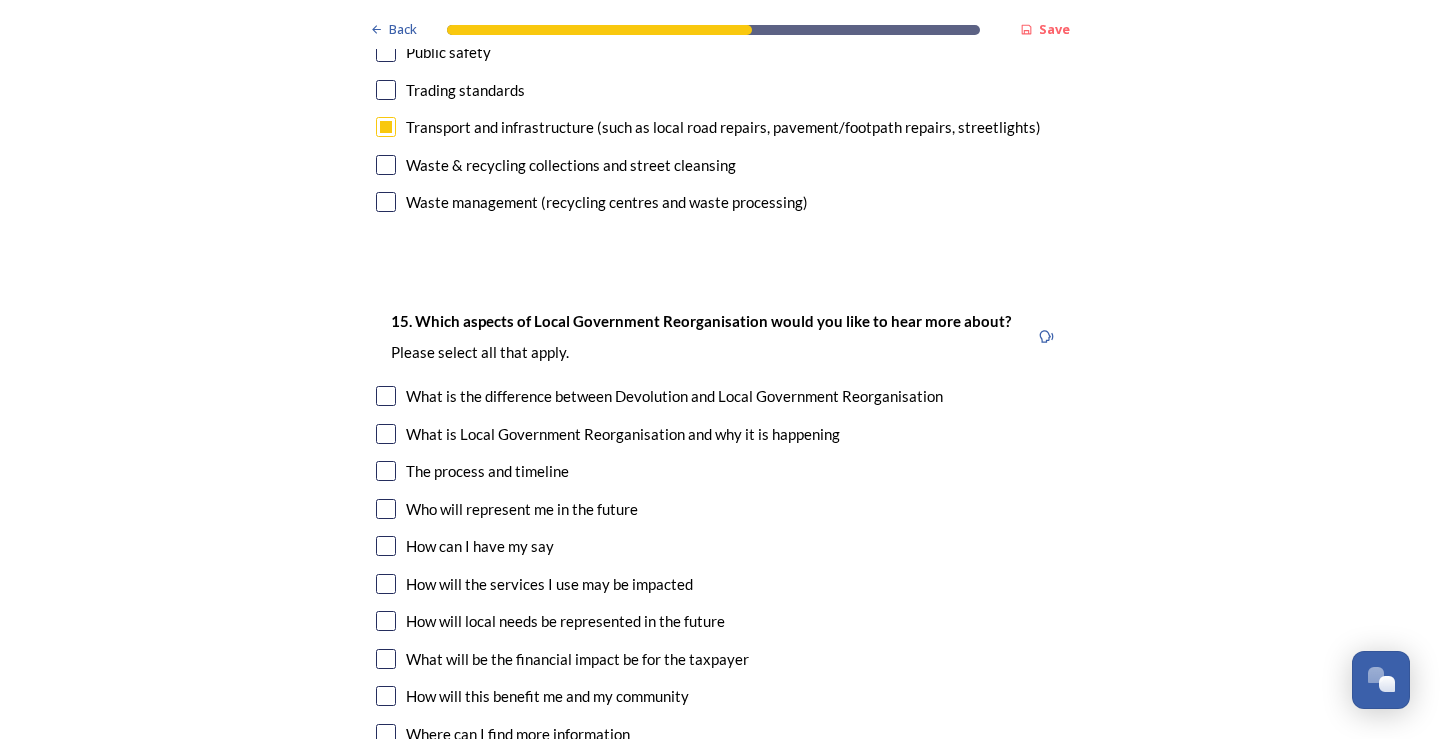 click at bounding box center [386, 434] 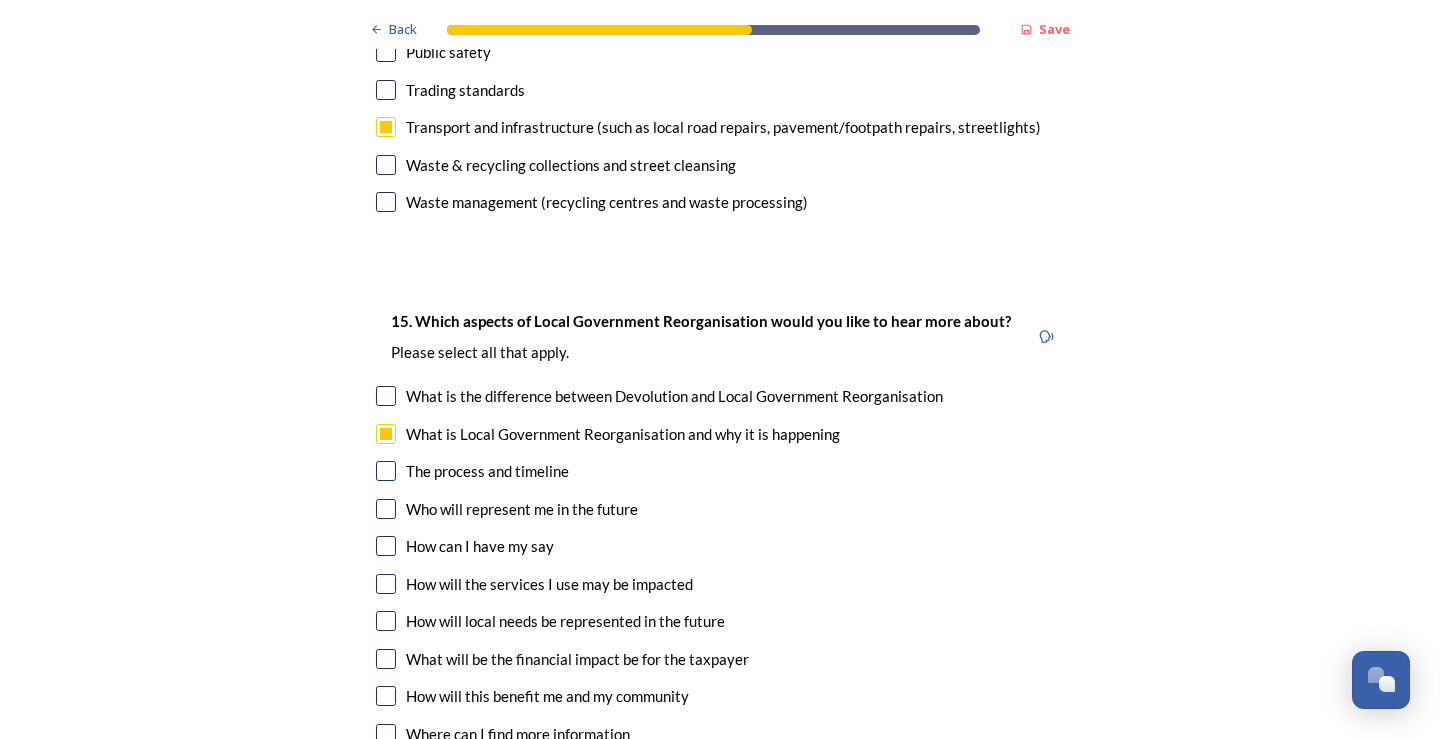 click at bounding box center (386, 659) 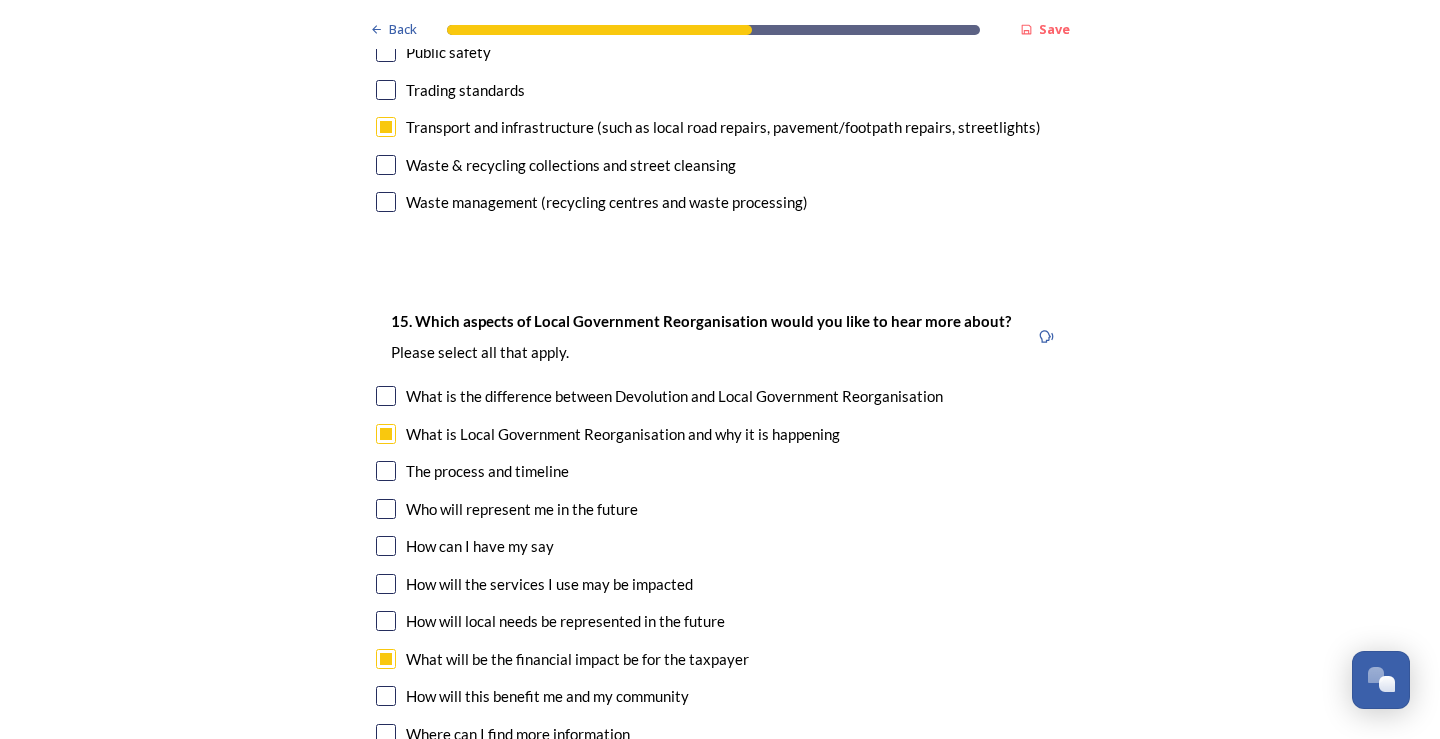 scroll, scrollTop: 5700, scrollLeft: 0, axis: vertical 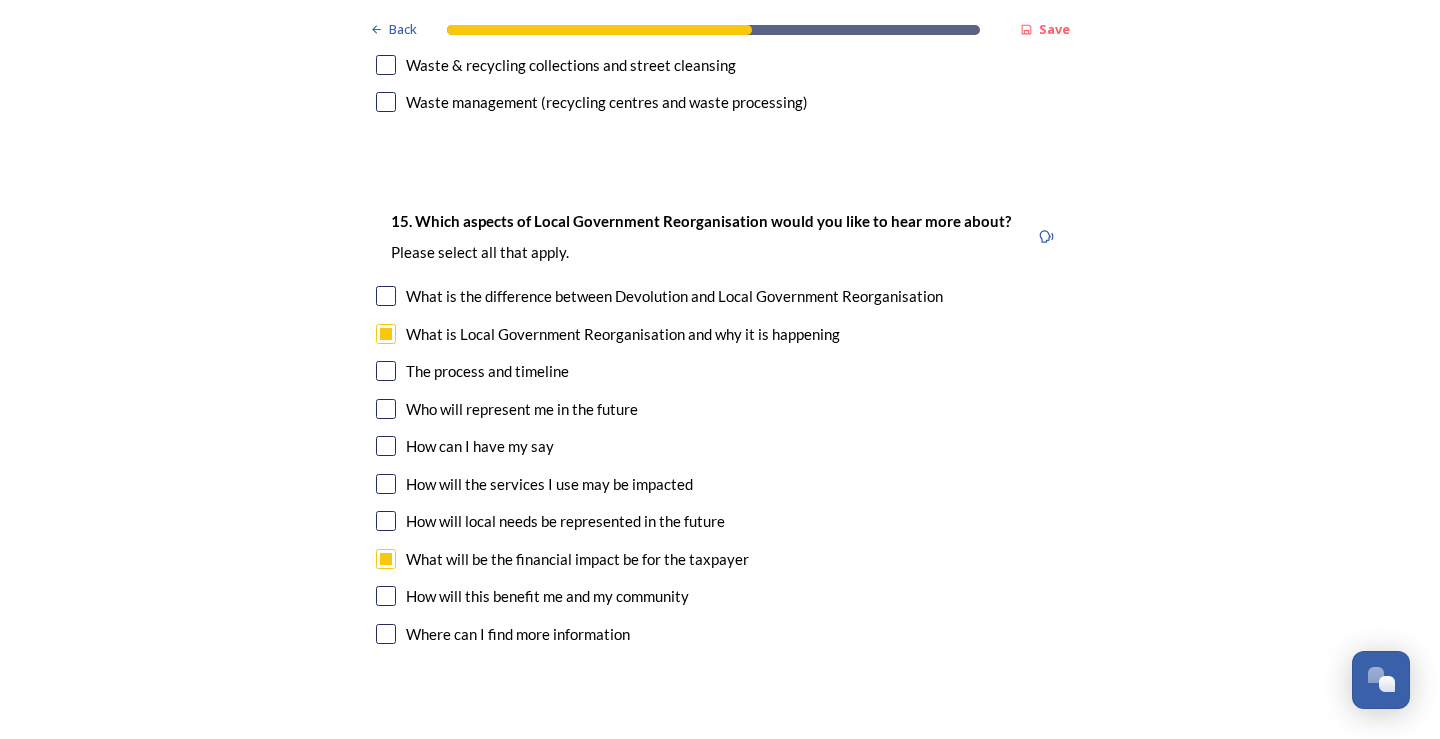 click at bounding box center (386, 596) 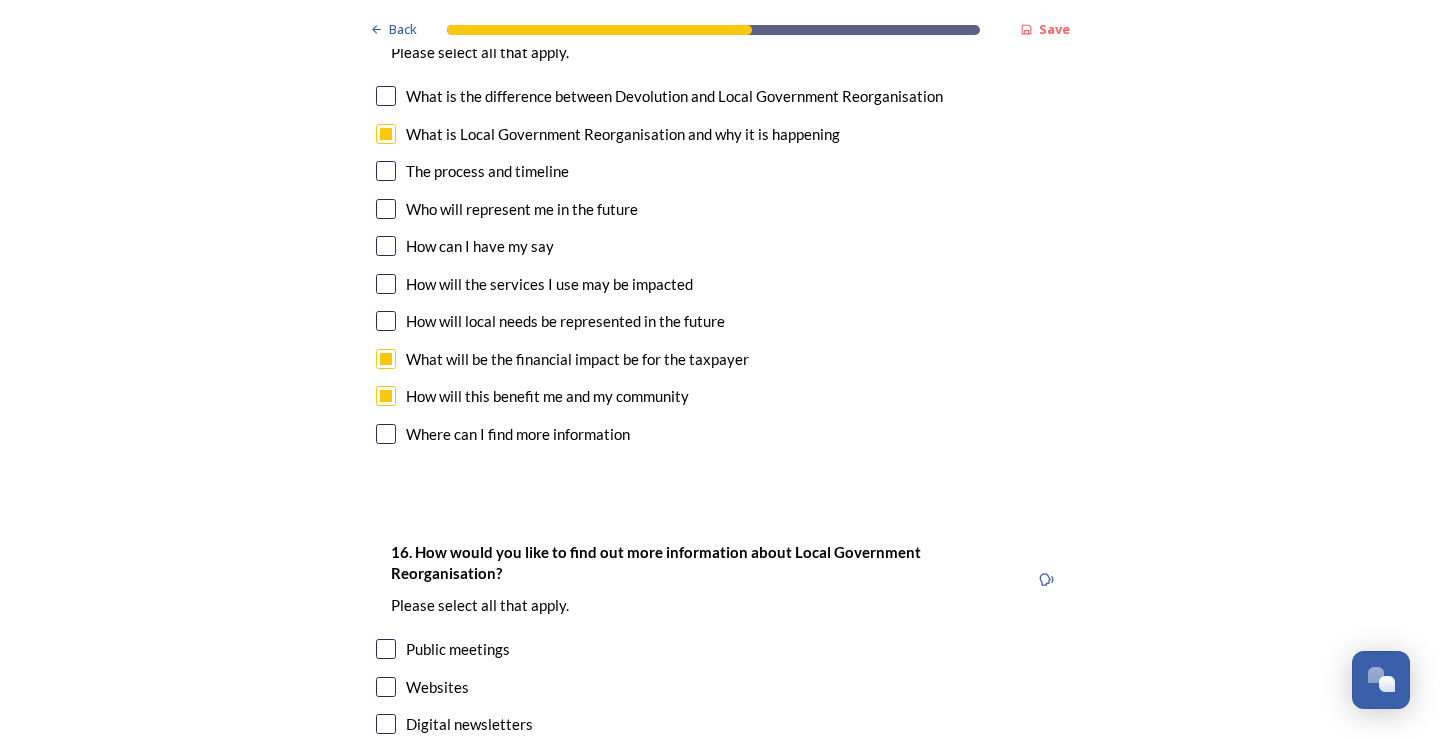 scroll, scrollTop: 6000, scrollLeft: 0, axis: vertical 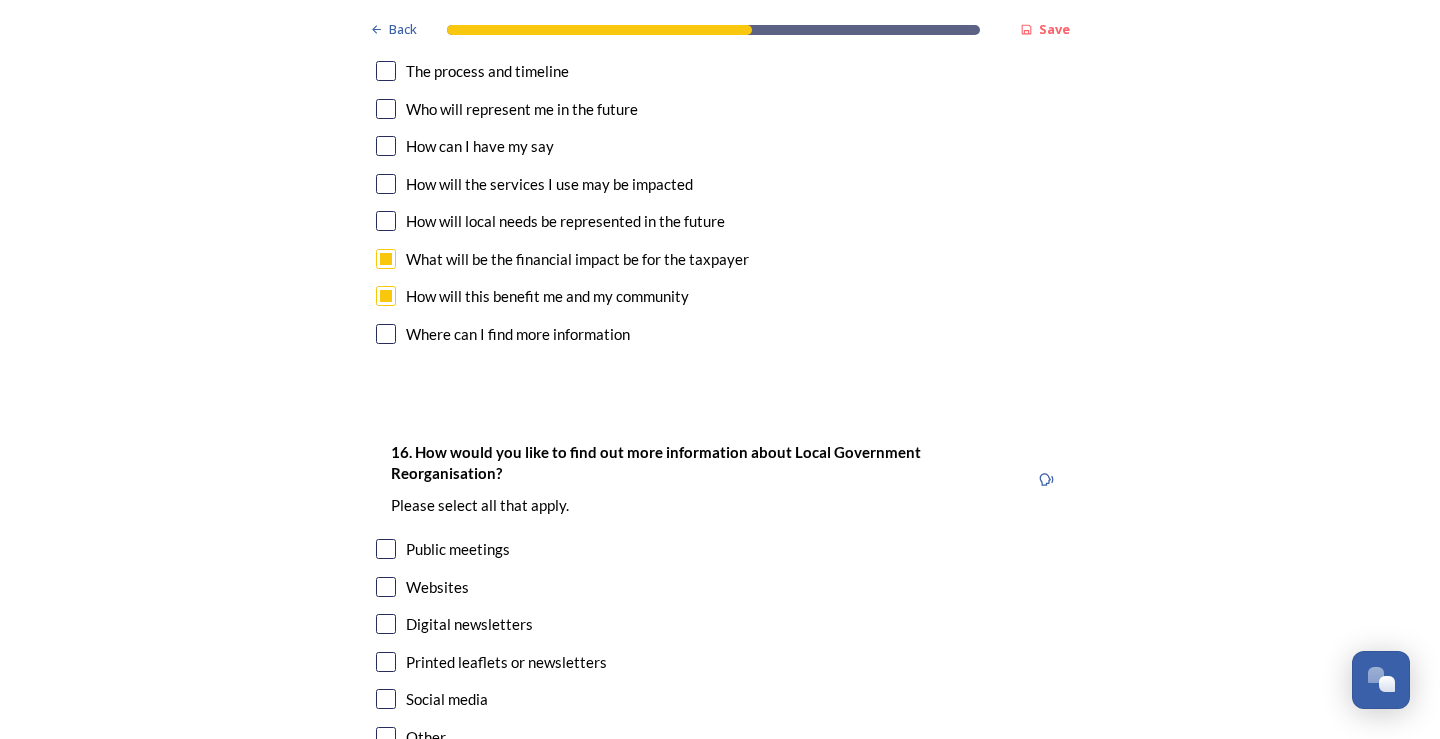 click at bounding box center [386, 587] 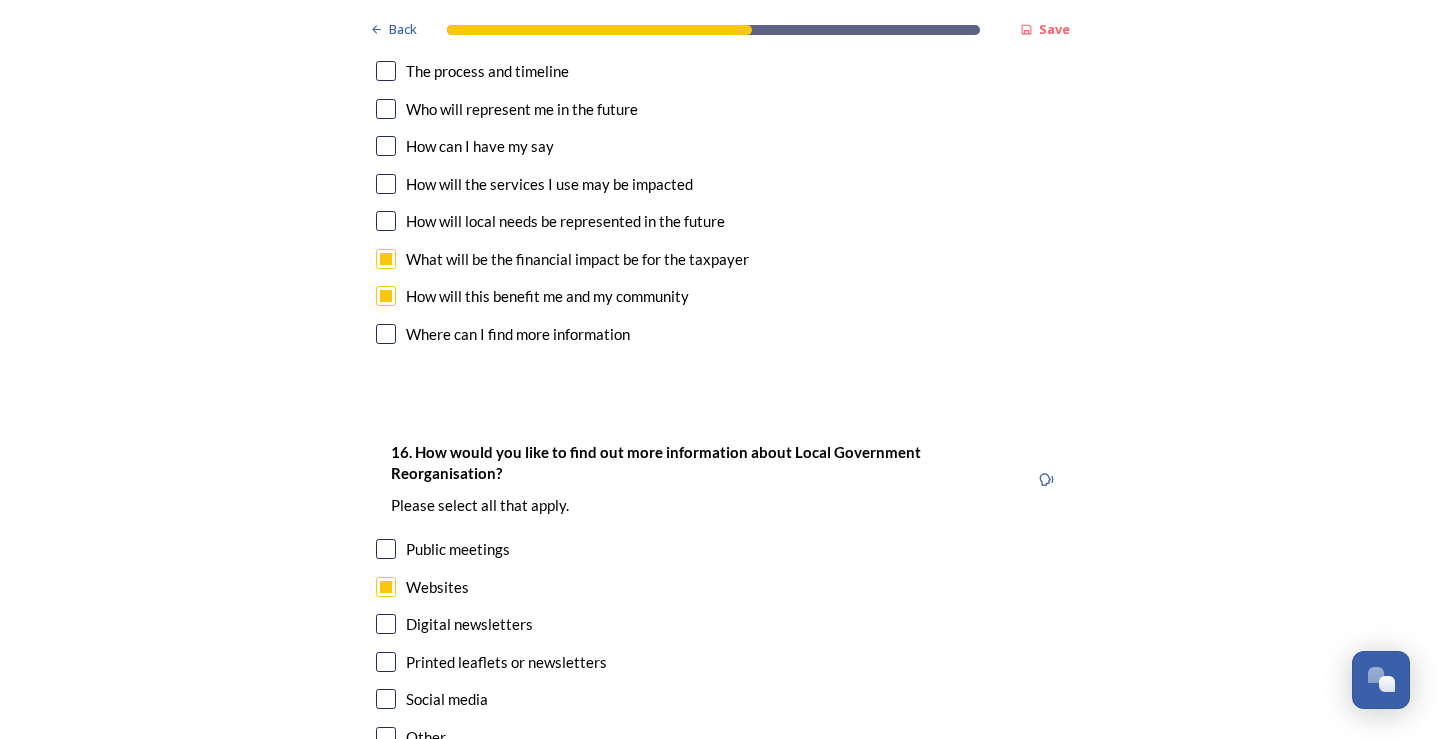 click at bounding box center [386, 662] 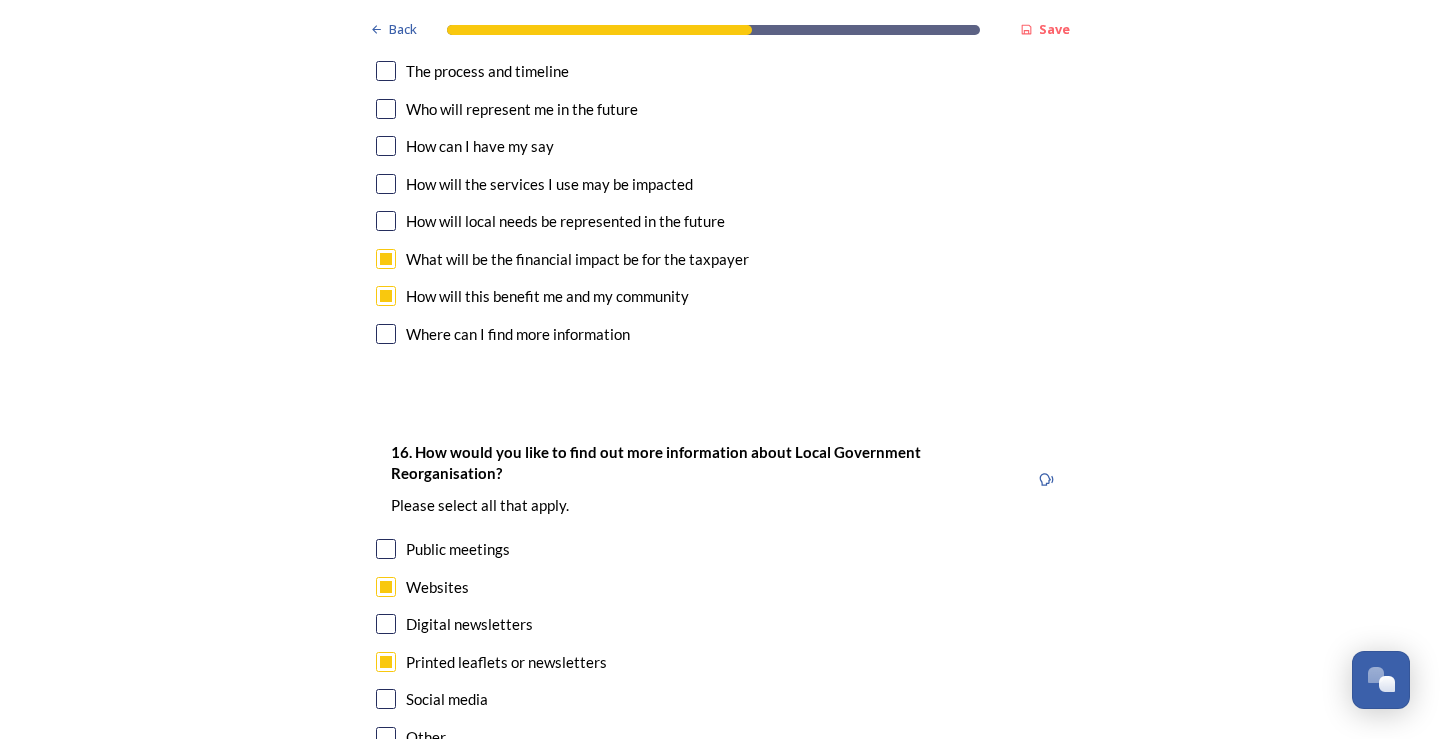 click at bounding box center [386, 624] 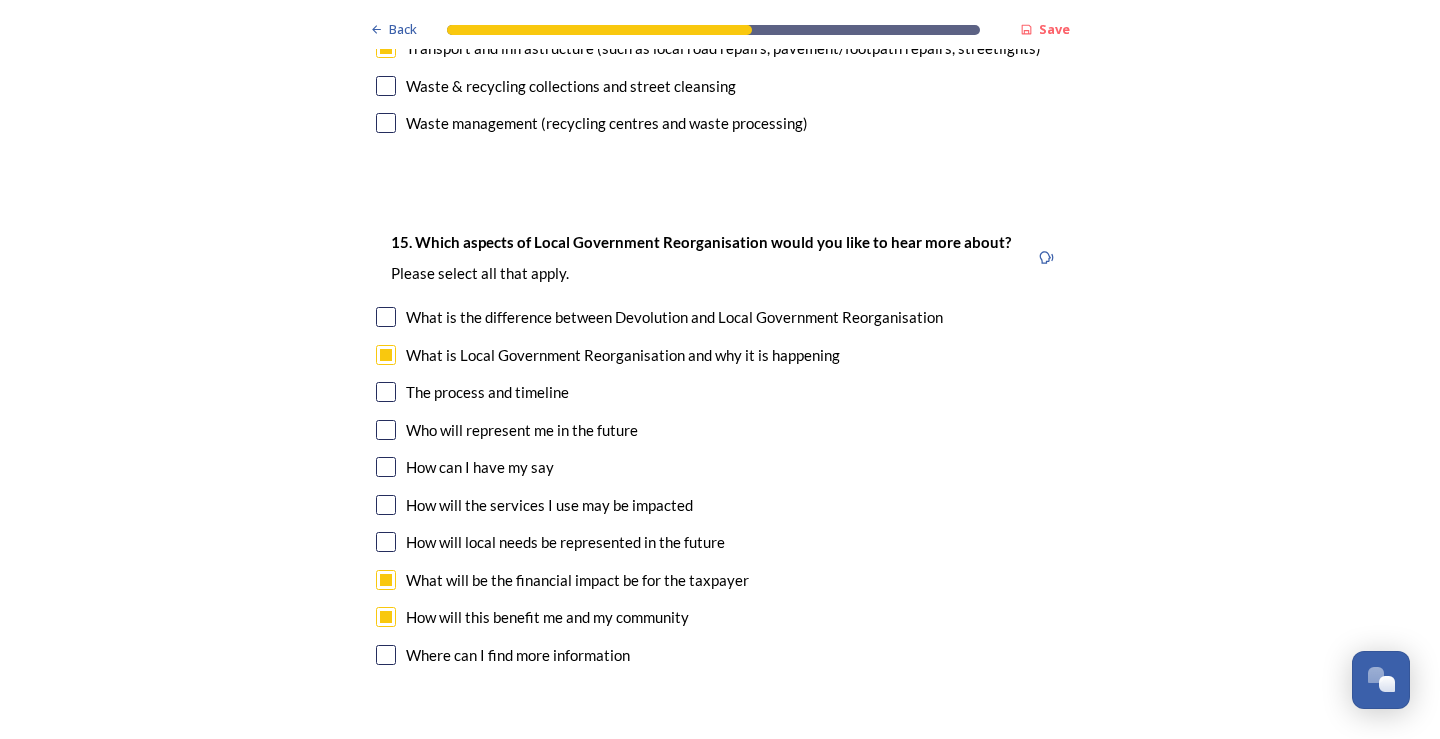 scroll, scrollTop: 5645, scrollLeft: 0, axis: vertical 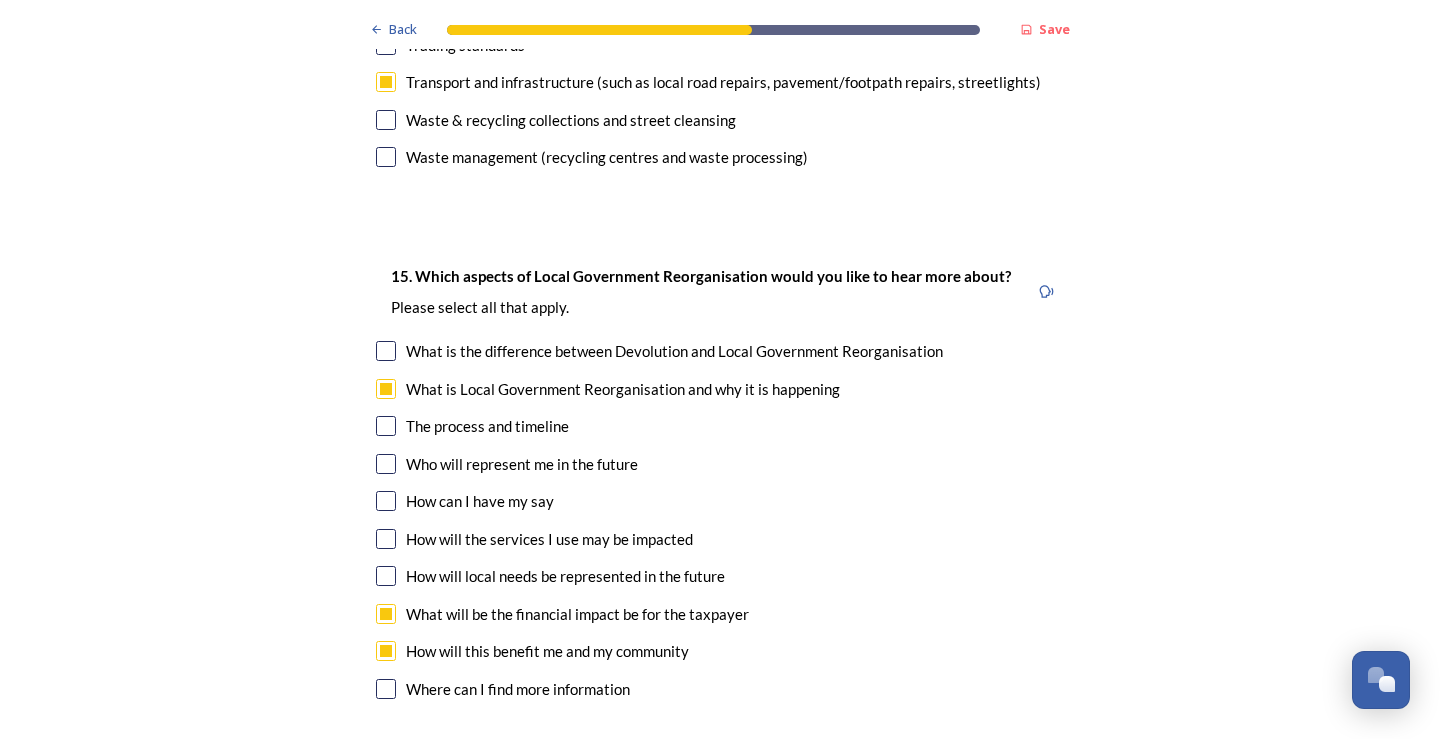 click at bounding box center (386, 501) 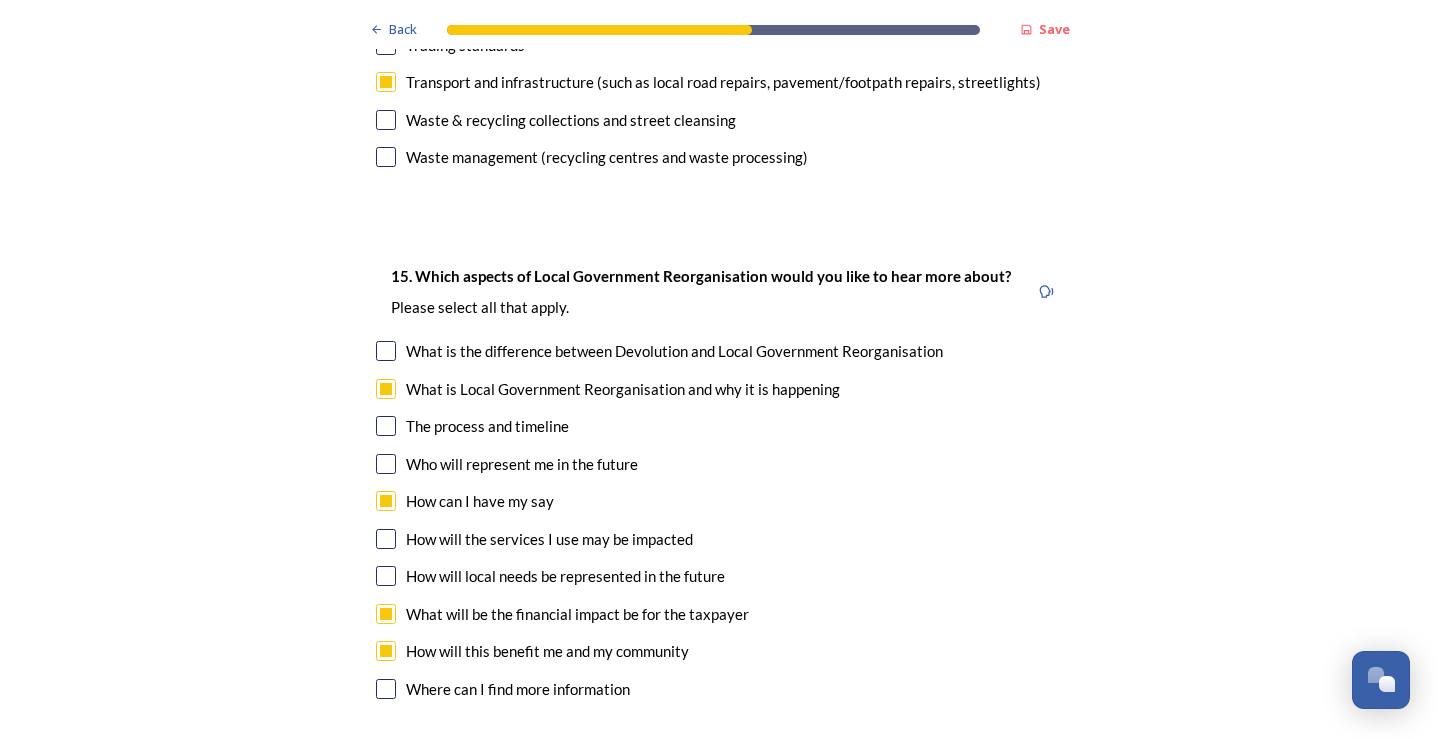 click at bounding box center [386, 539] 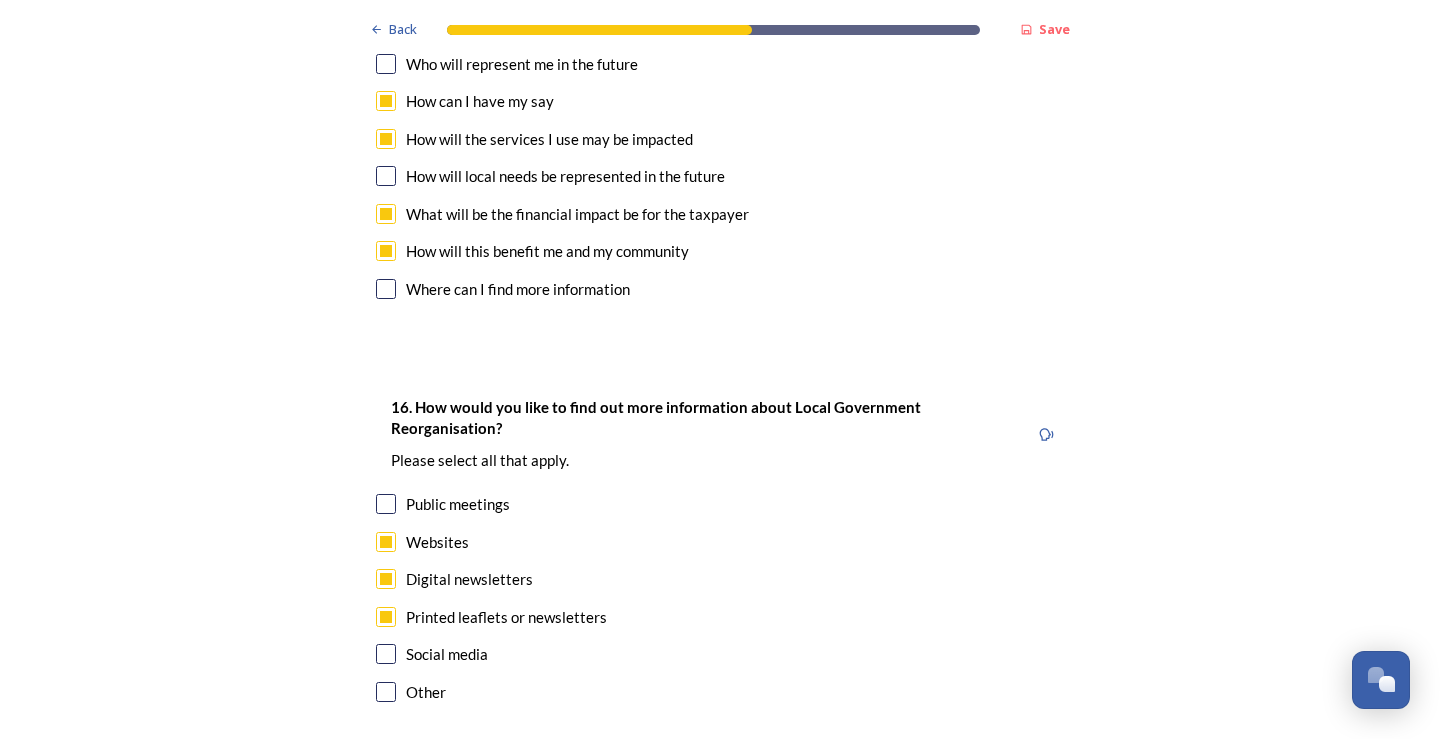 scroll, scrollTop: 6145, scrollLeft: 0, axis: vertical 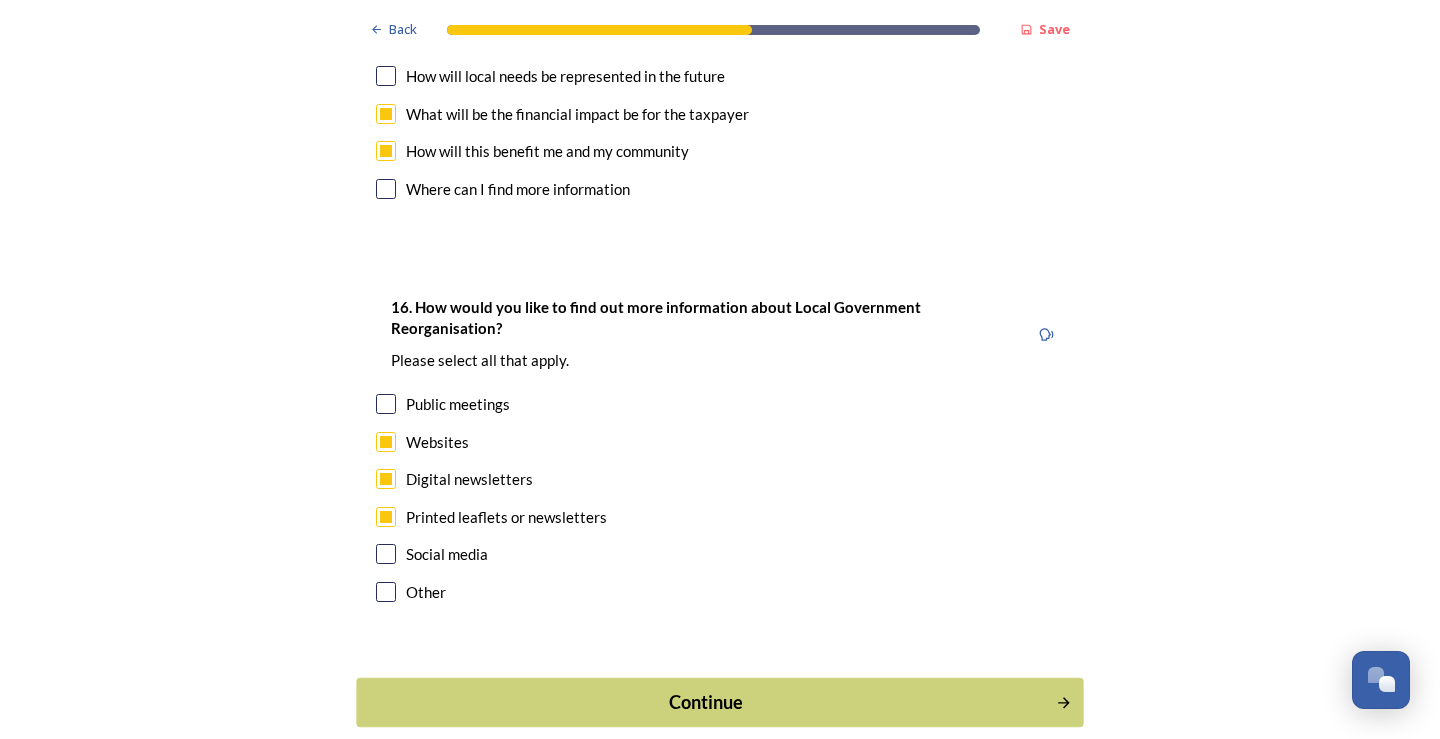 click on "Continue" at bounding box center (706, 702) 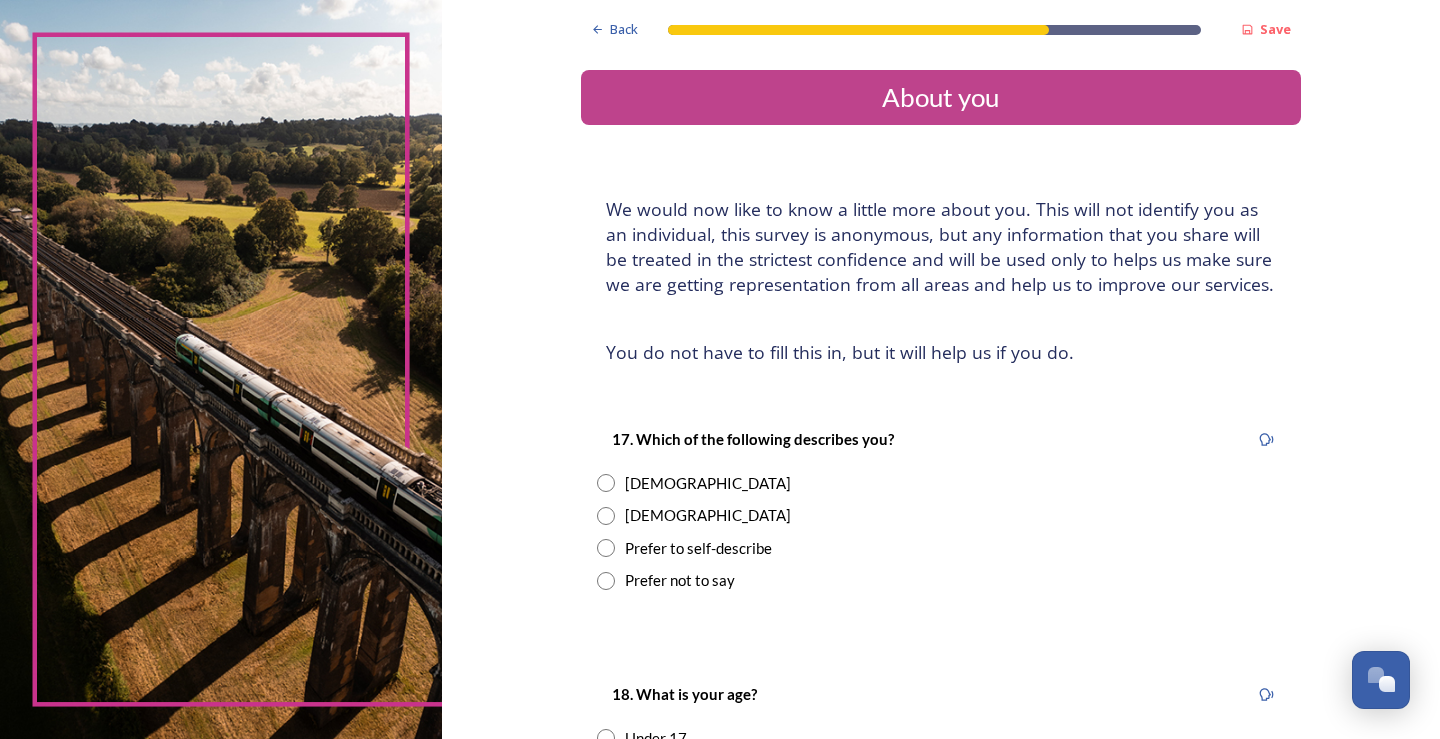 click on "Male" at bounding box center (708, 515) 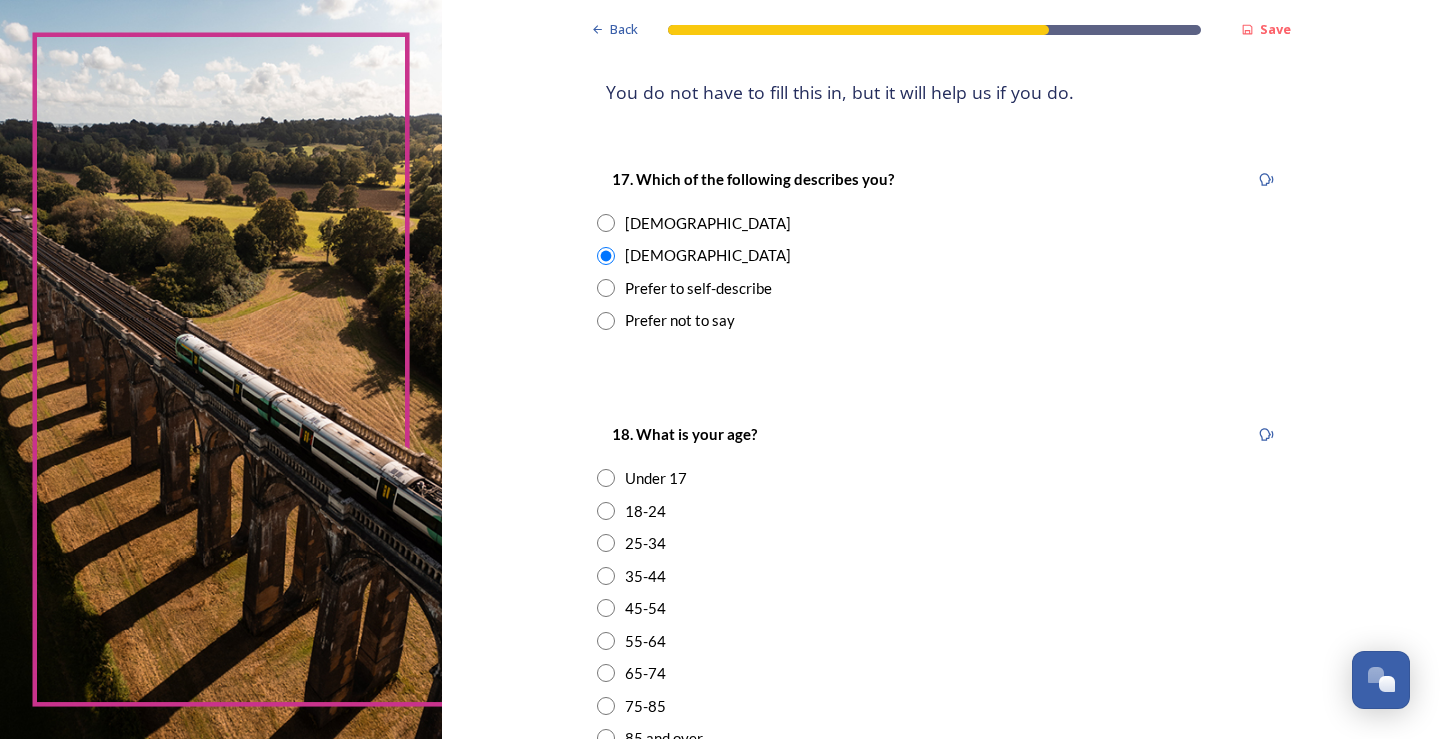 scroll, scrollTop: 400, scrollLeft: 0, axis: vertical 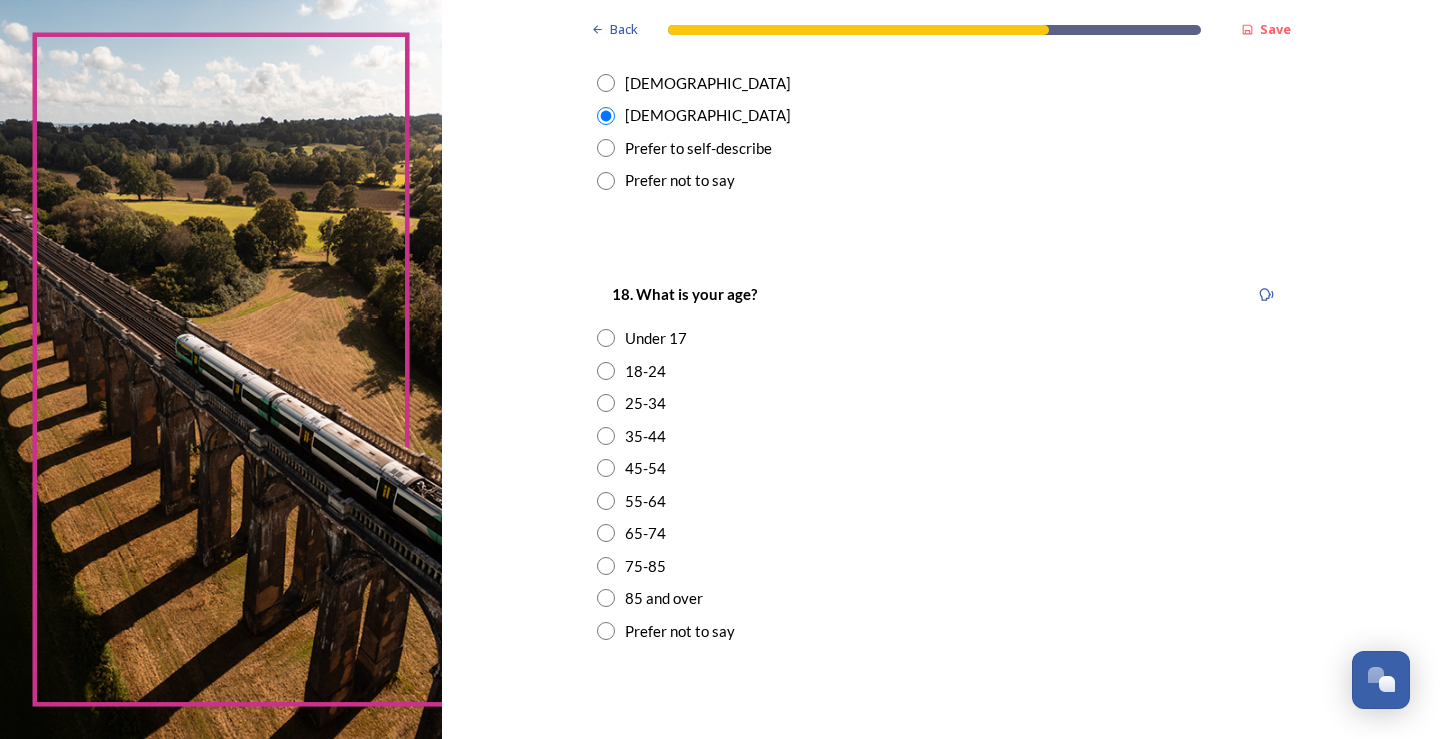 click on "55-64" at bounding box center (645, 501) 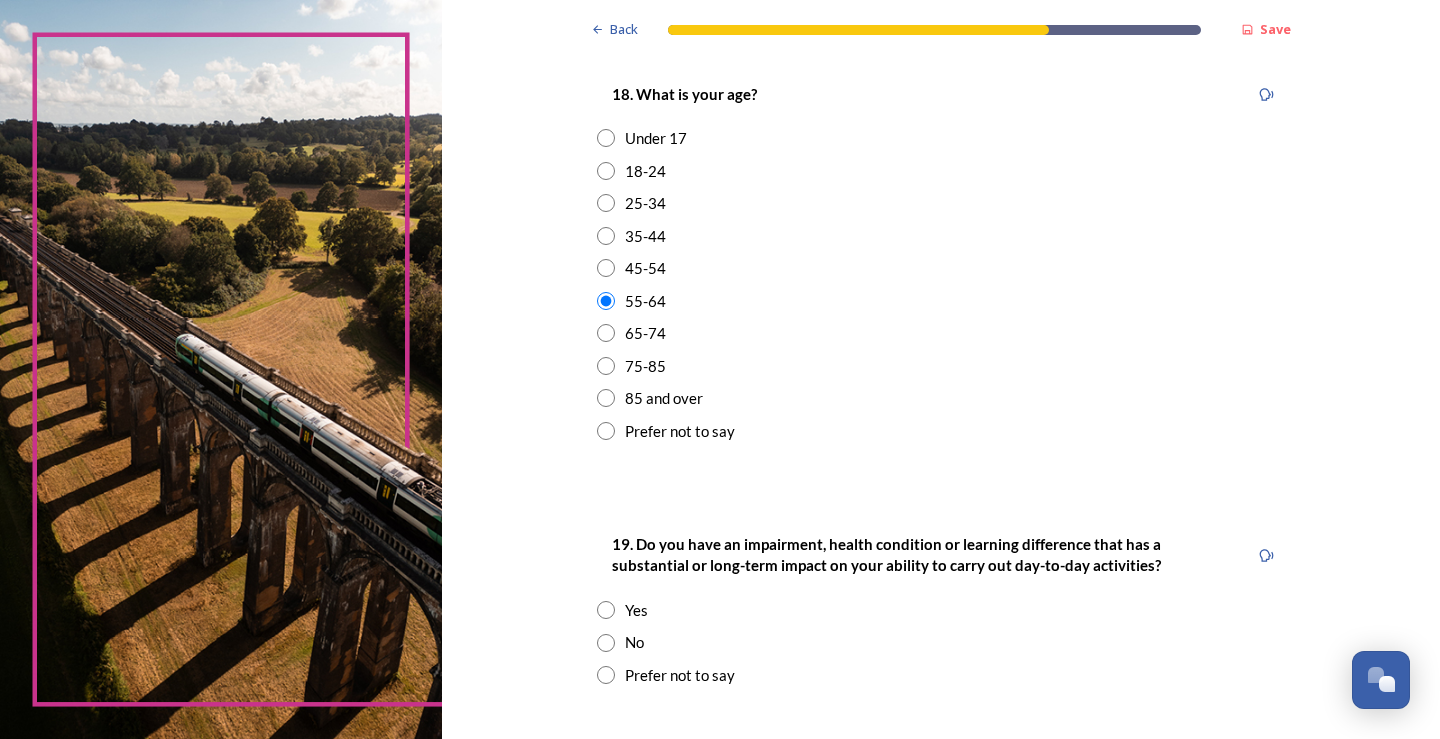 scroll, scrollTop: 700, scrollLeft: 0, axis: vertical 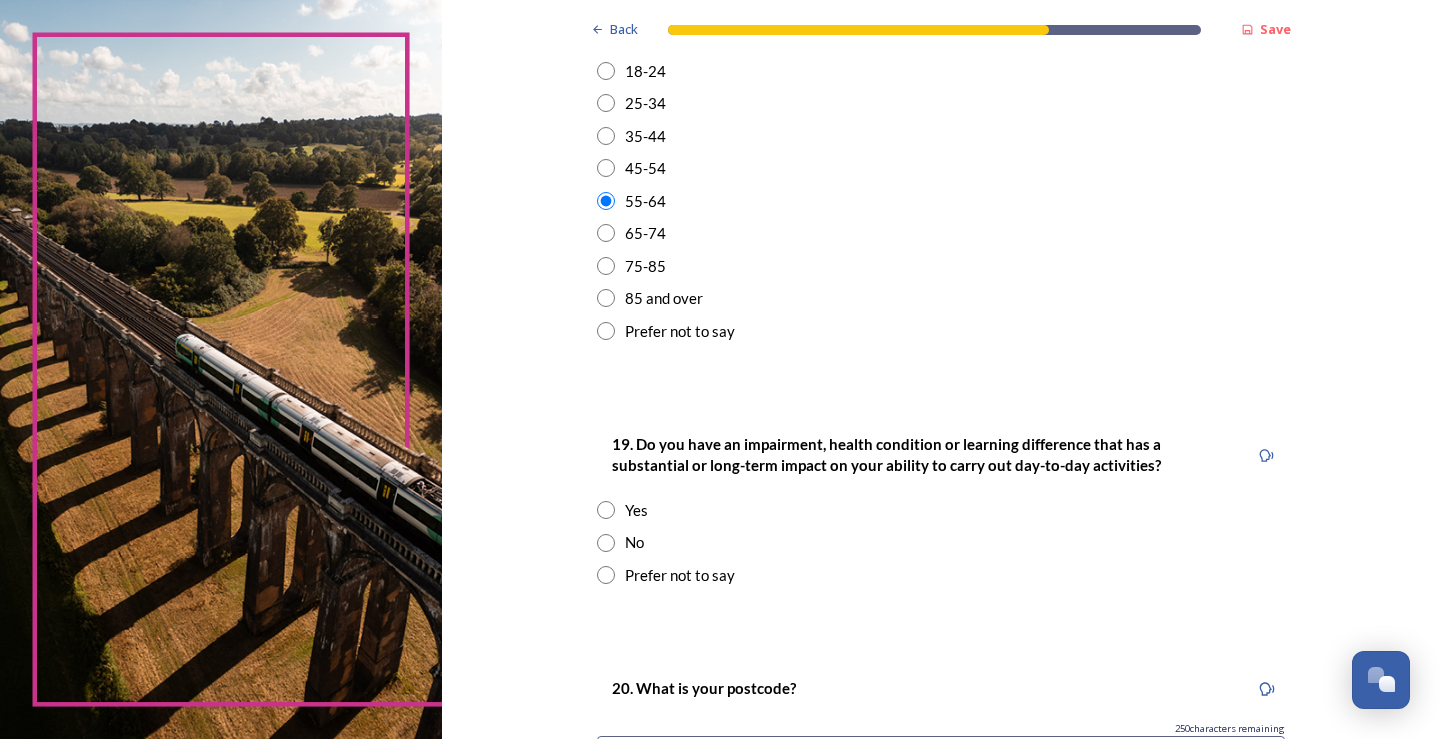 click on "No" at bounding box center [634, 542] 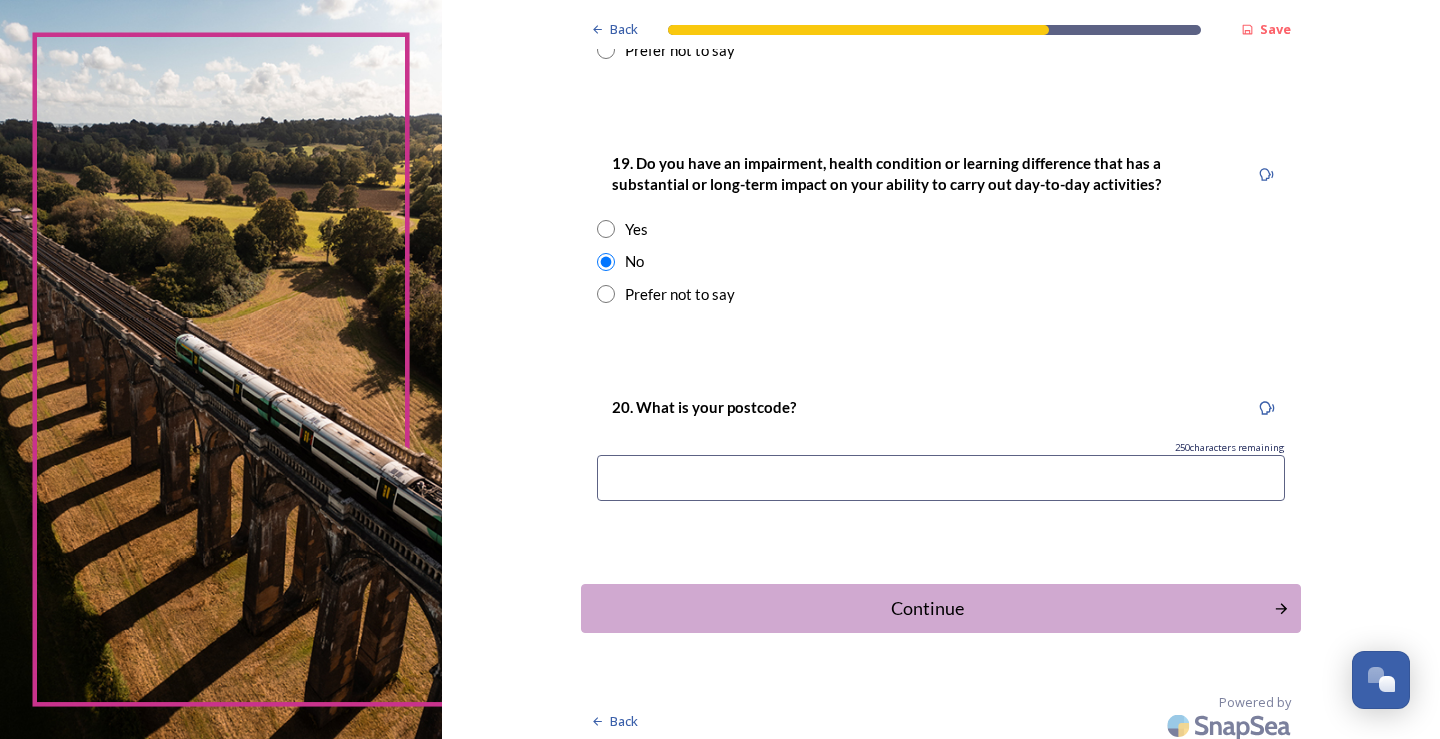 scroll, scrollTop: 991, scrollLeft: 0, axis: vertical 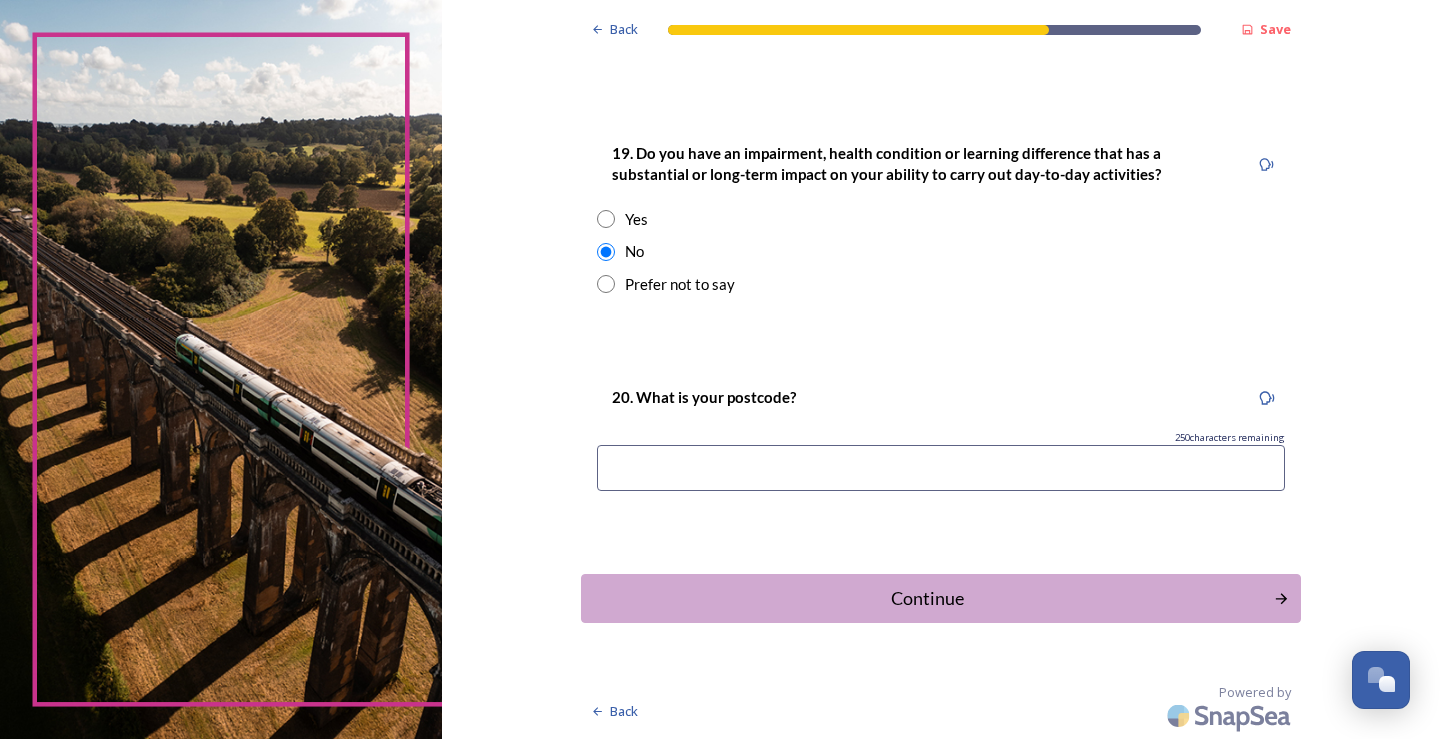 click at bounding box center [941, 468] 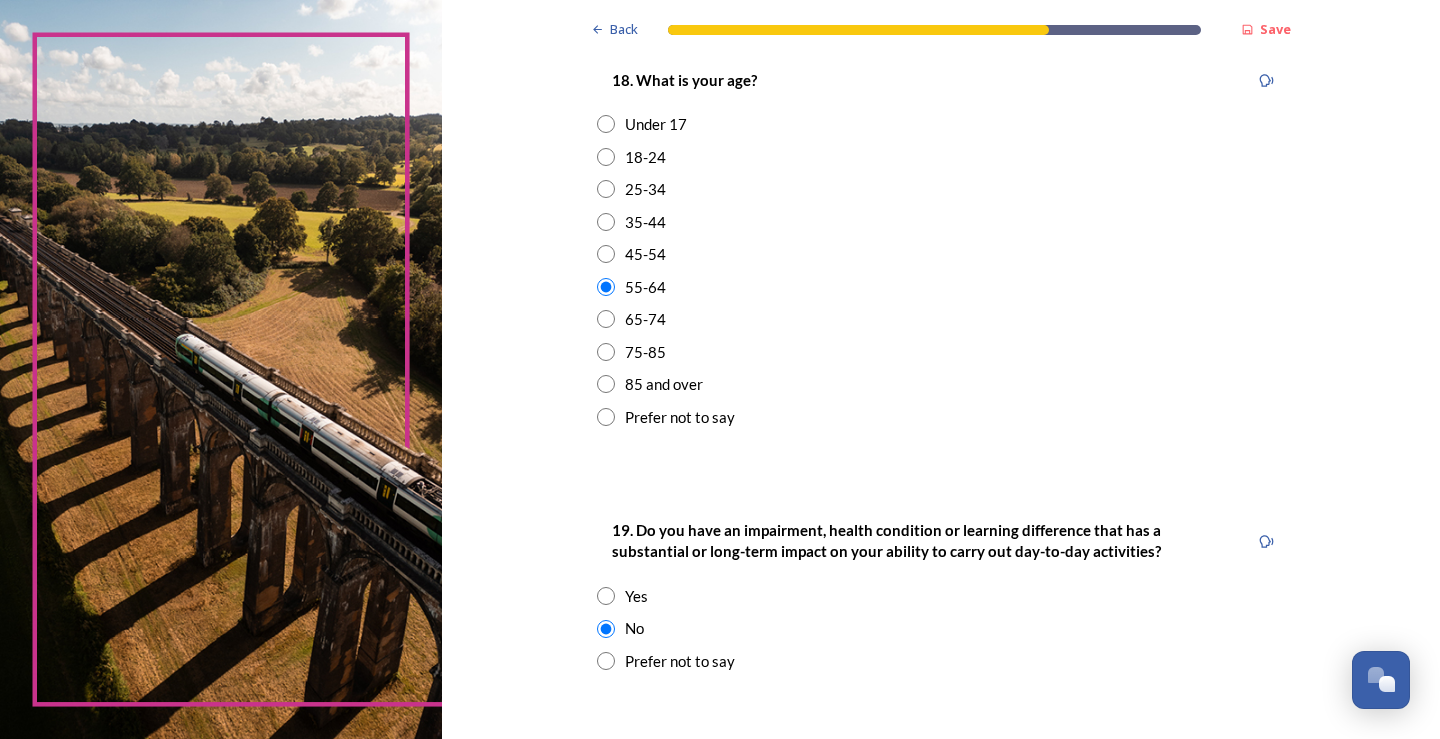 scroll, scrollTop: 800, scrollLeft: 0, axis: vertical 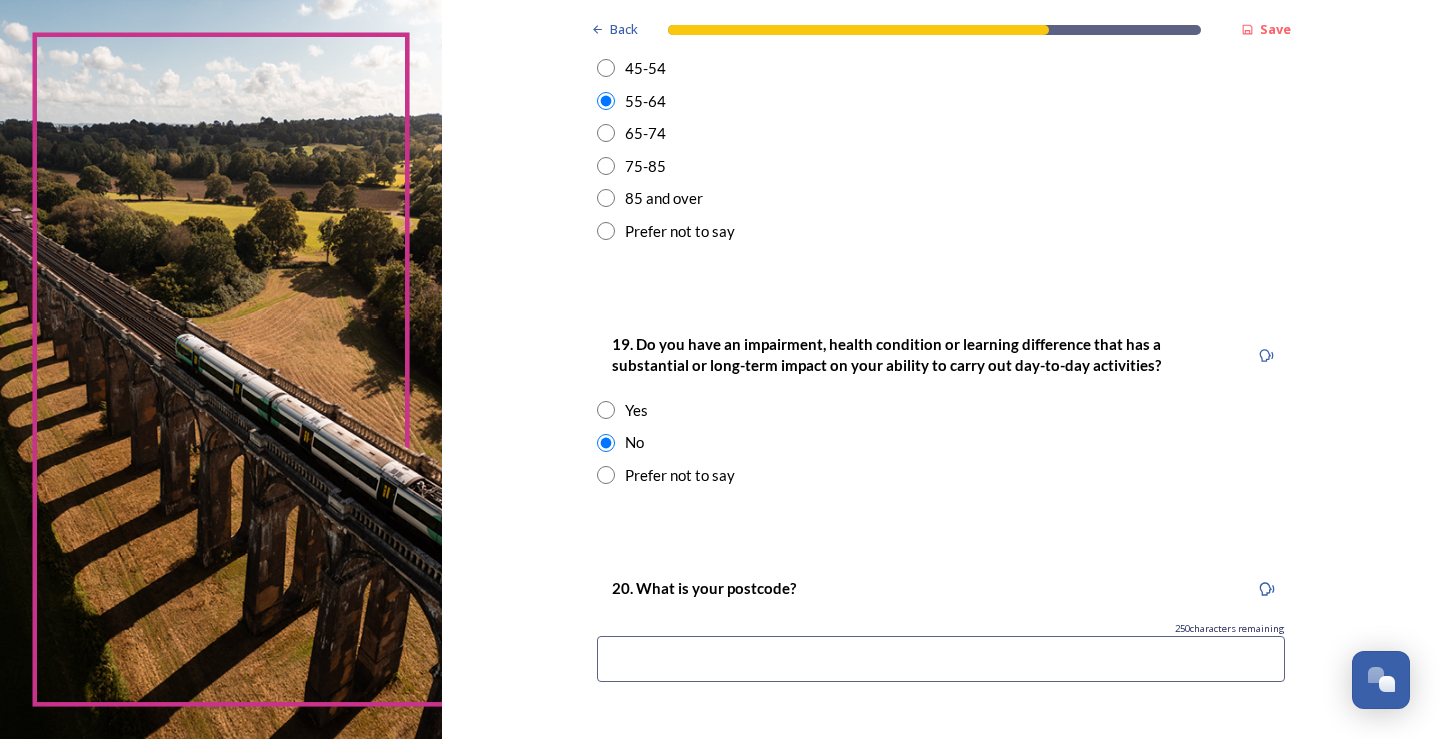 click at bounding box center [941, 659] 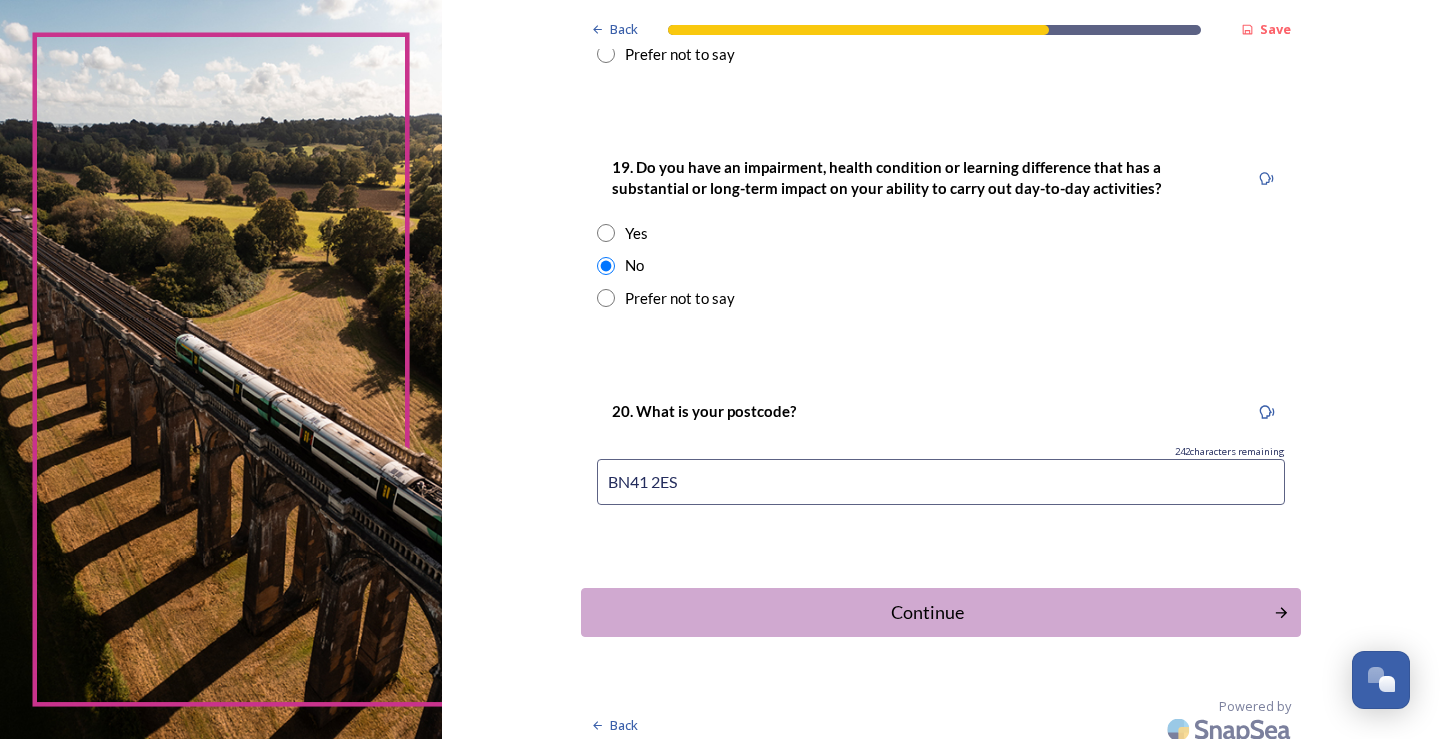 scroll, scrollTop: 991, scrollLeft: 0, axis: vertical 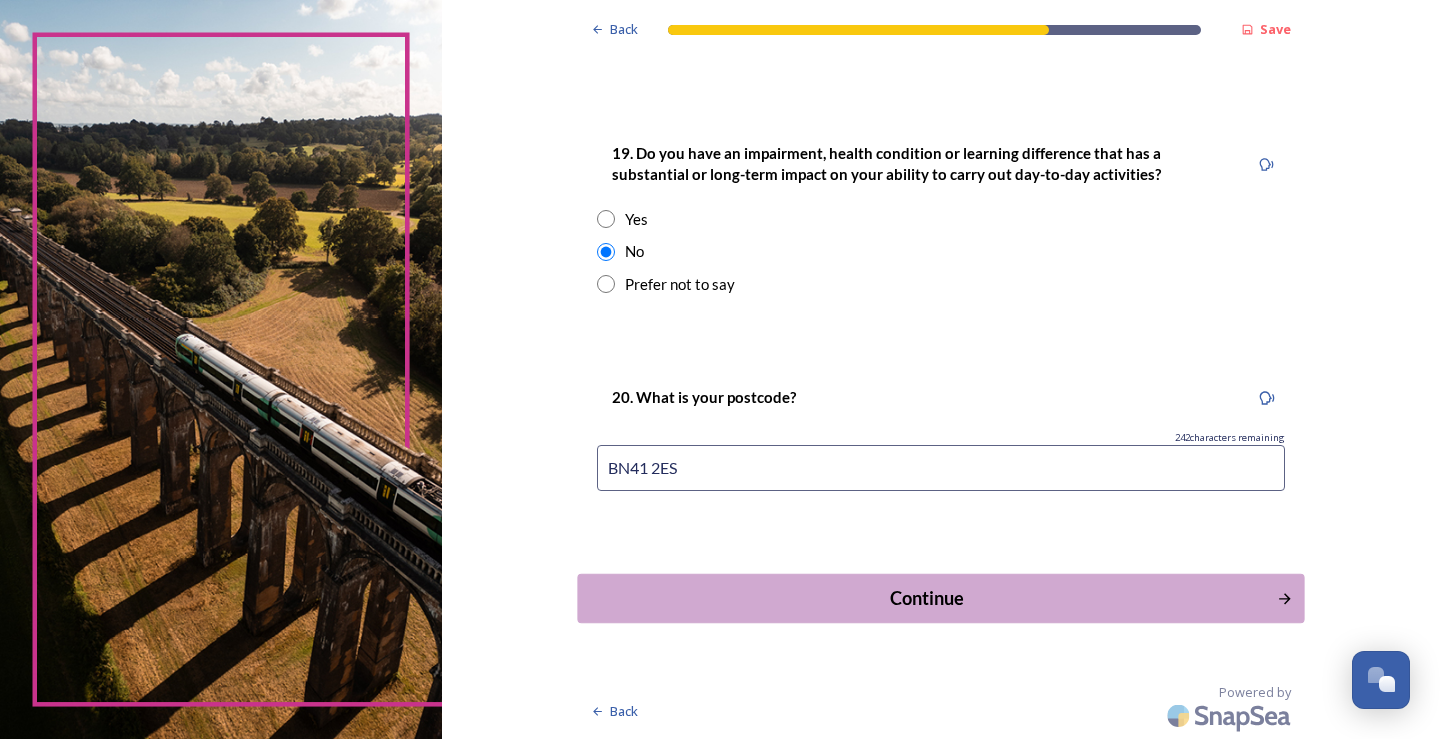type on "BN41 2ES" 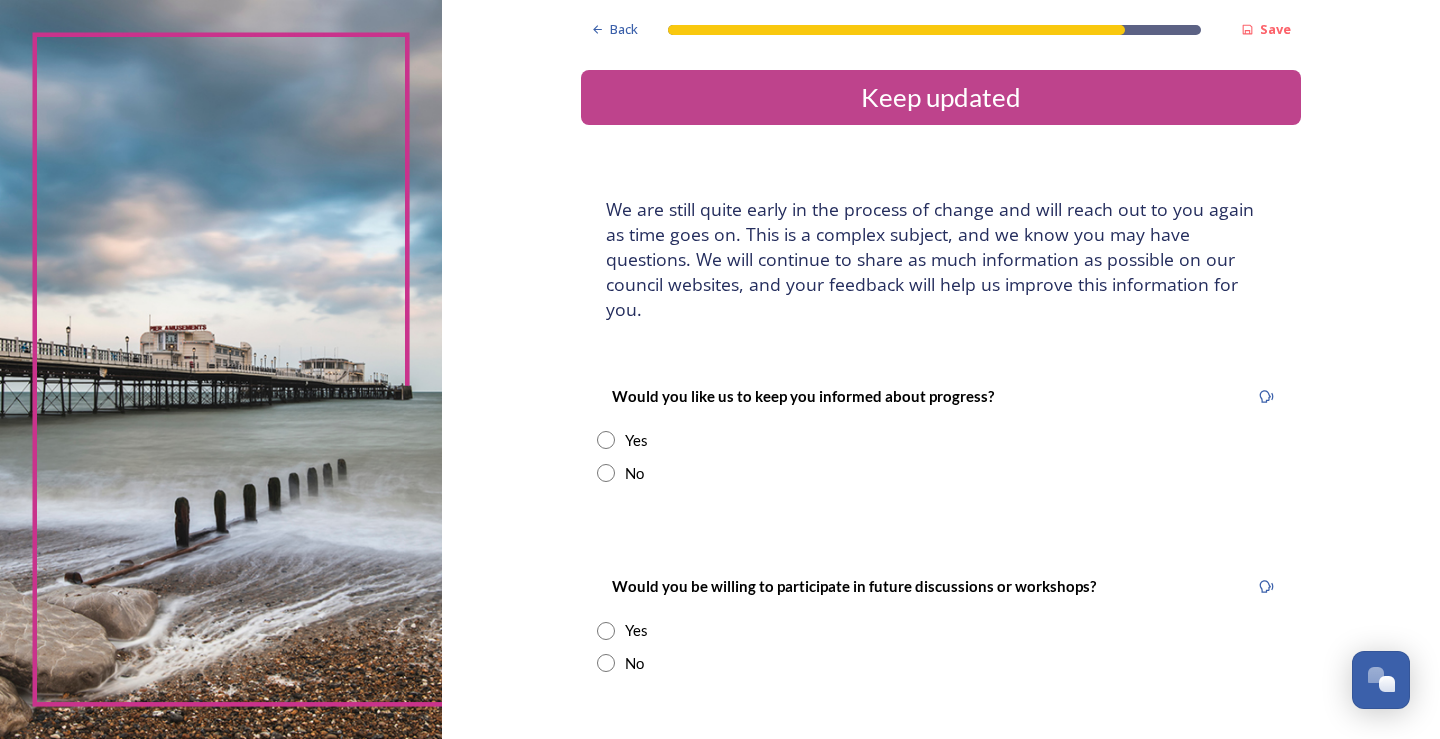 click on "No" at bounding box center (634, 473) 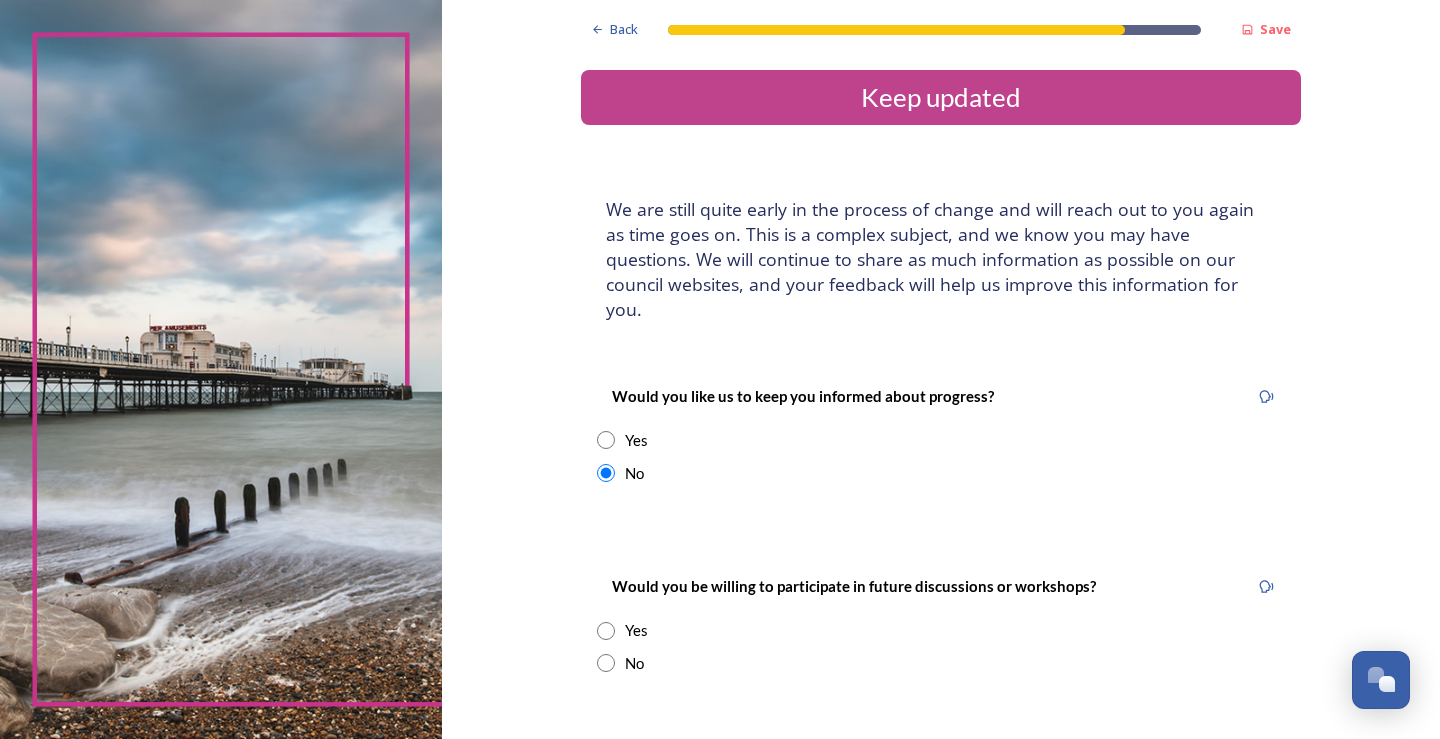 click on "No" at bounding box center [634, 663] 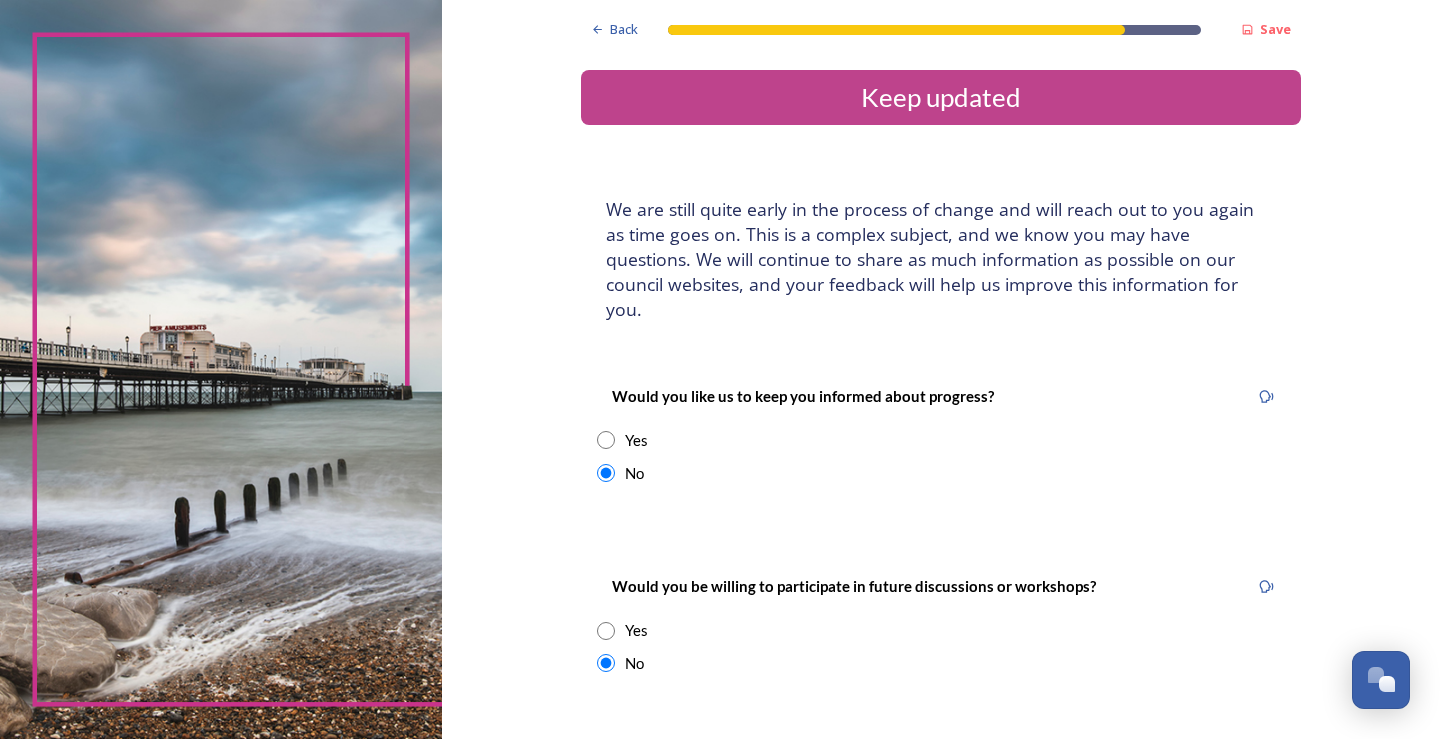 click at bounding box center [606, 440] 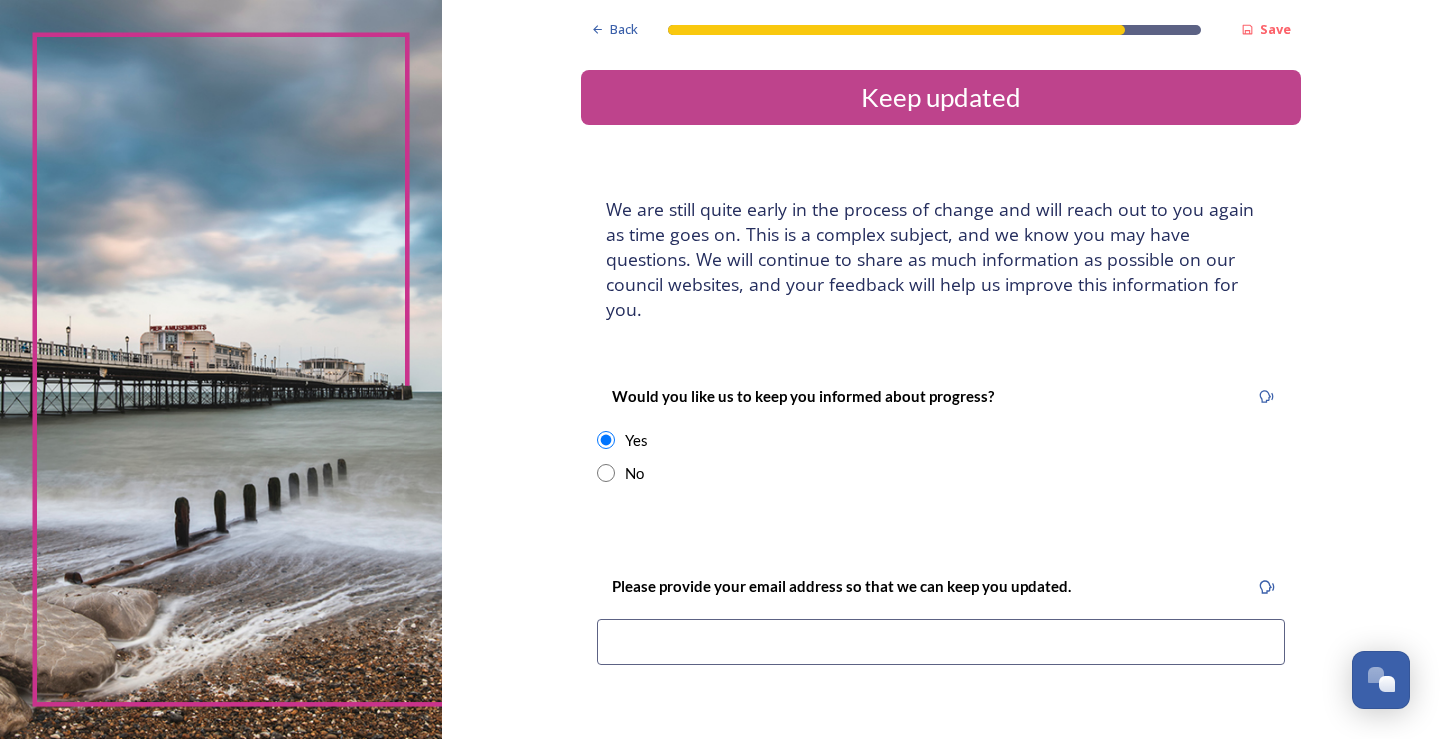 click at bounding box center [606, 440] 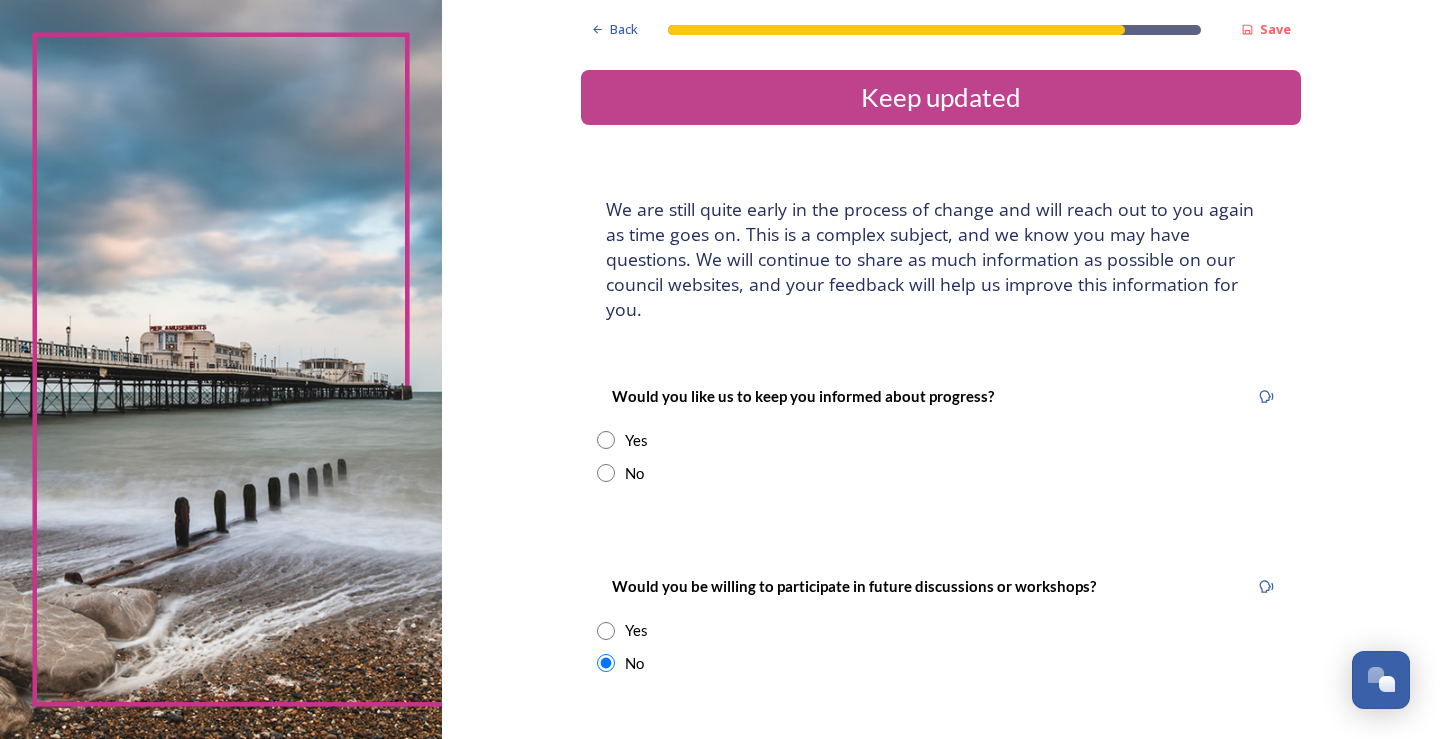 click on "No" at bounding box center (634, 473) 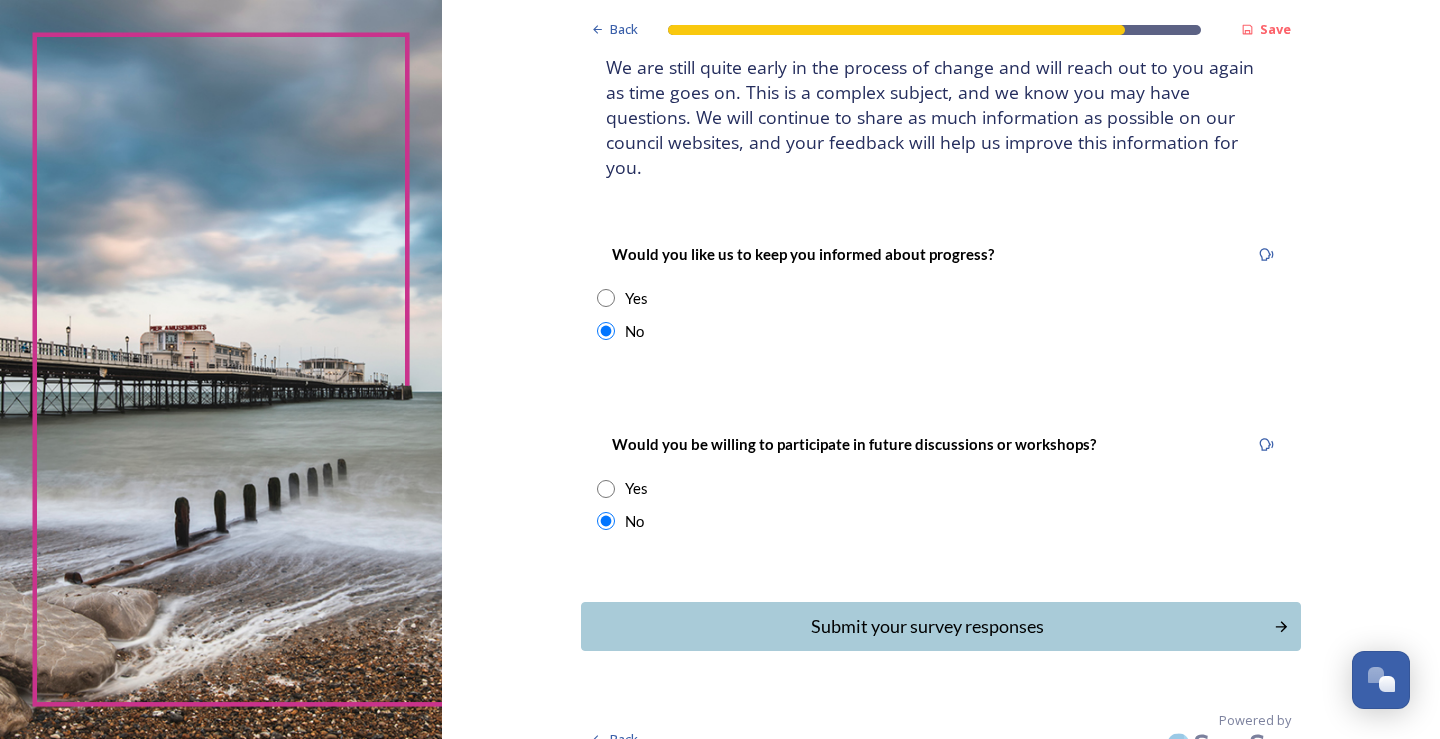 scroll, scrollTop: 145, scrollLeft: 0, axis: vertical 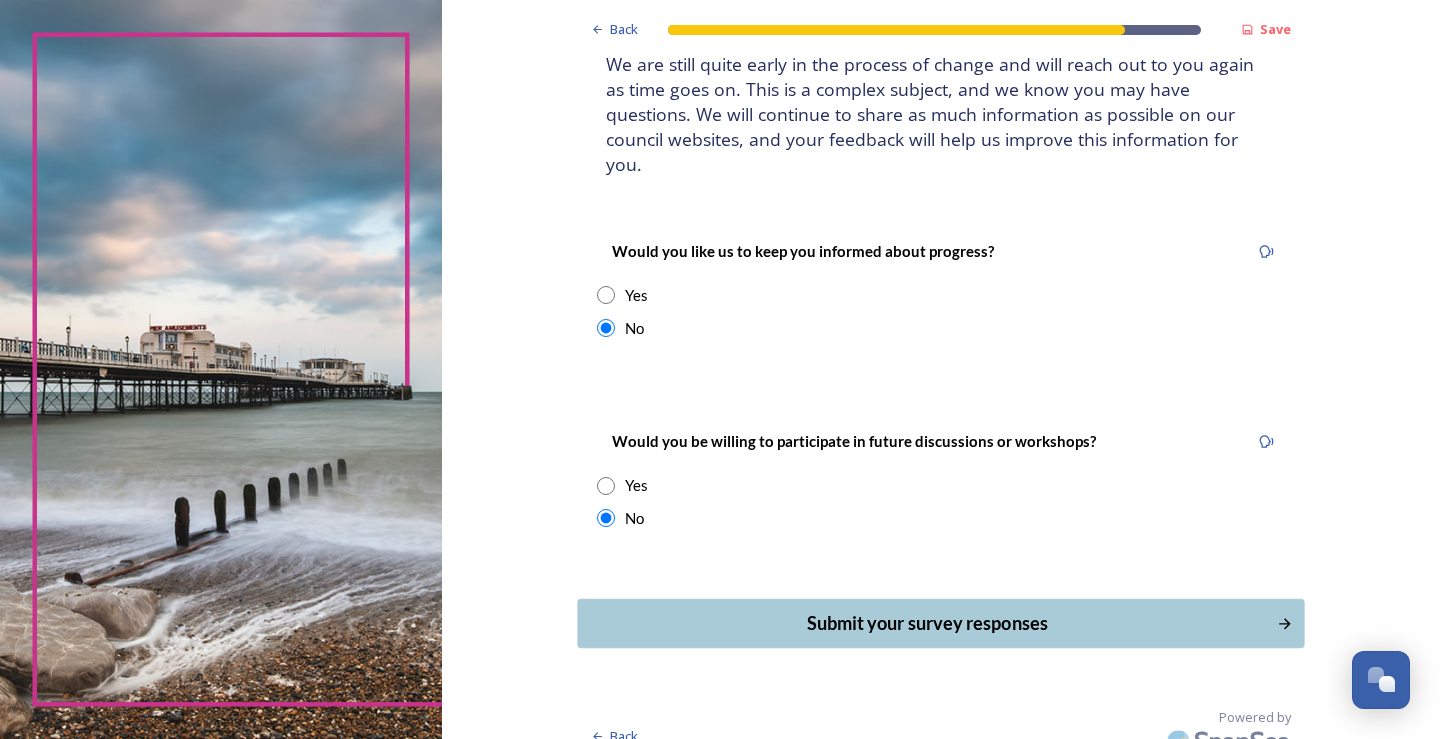 click on "Submit your survey responses" at bounding box center [926, 623] 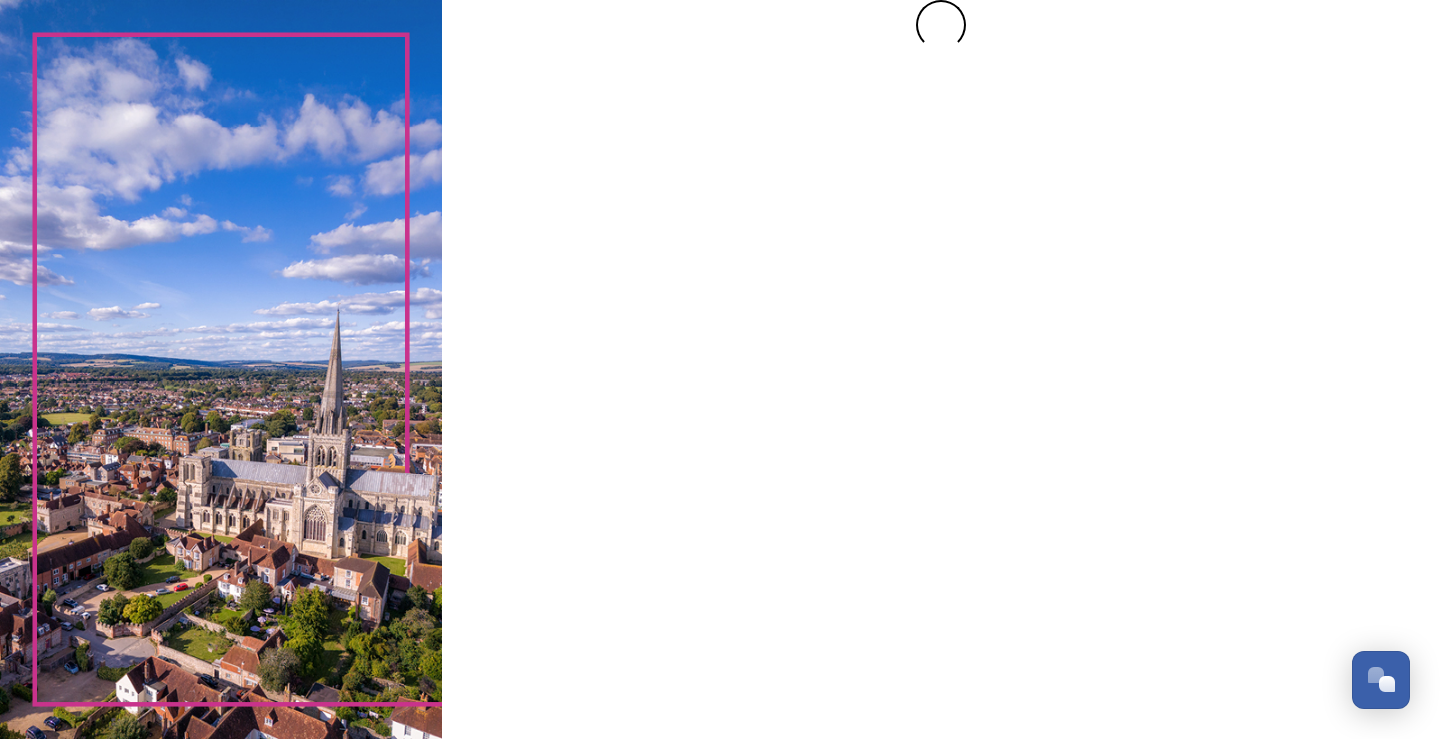 scroll, scrollTop: 0, scrollLeft: 0, axis: both 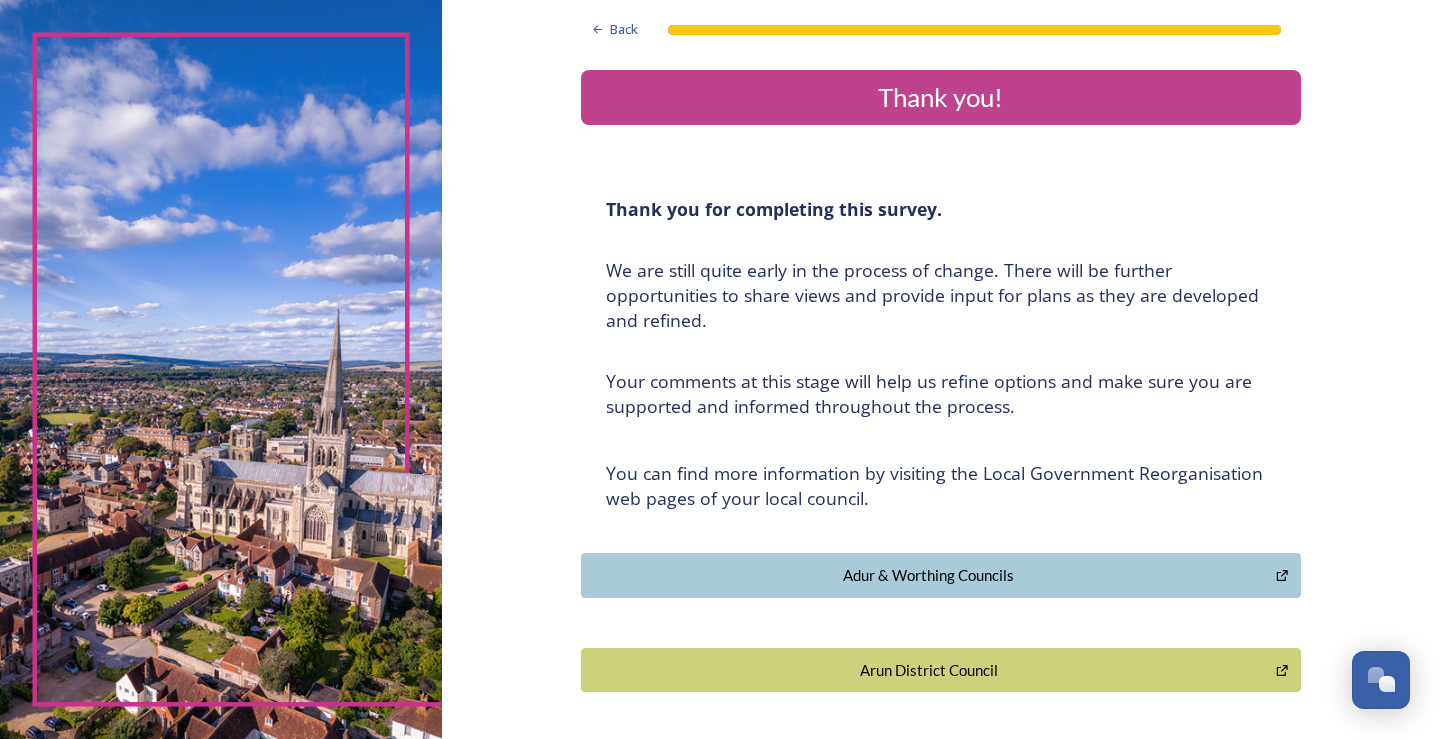 click on "Adur & Worthing Councils" at bounding box center [929, 575] 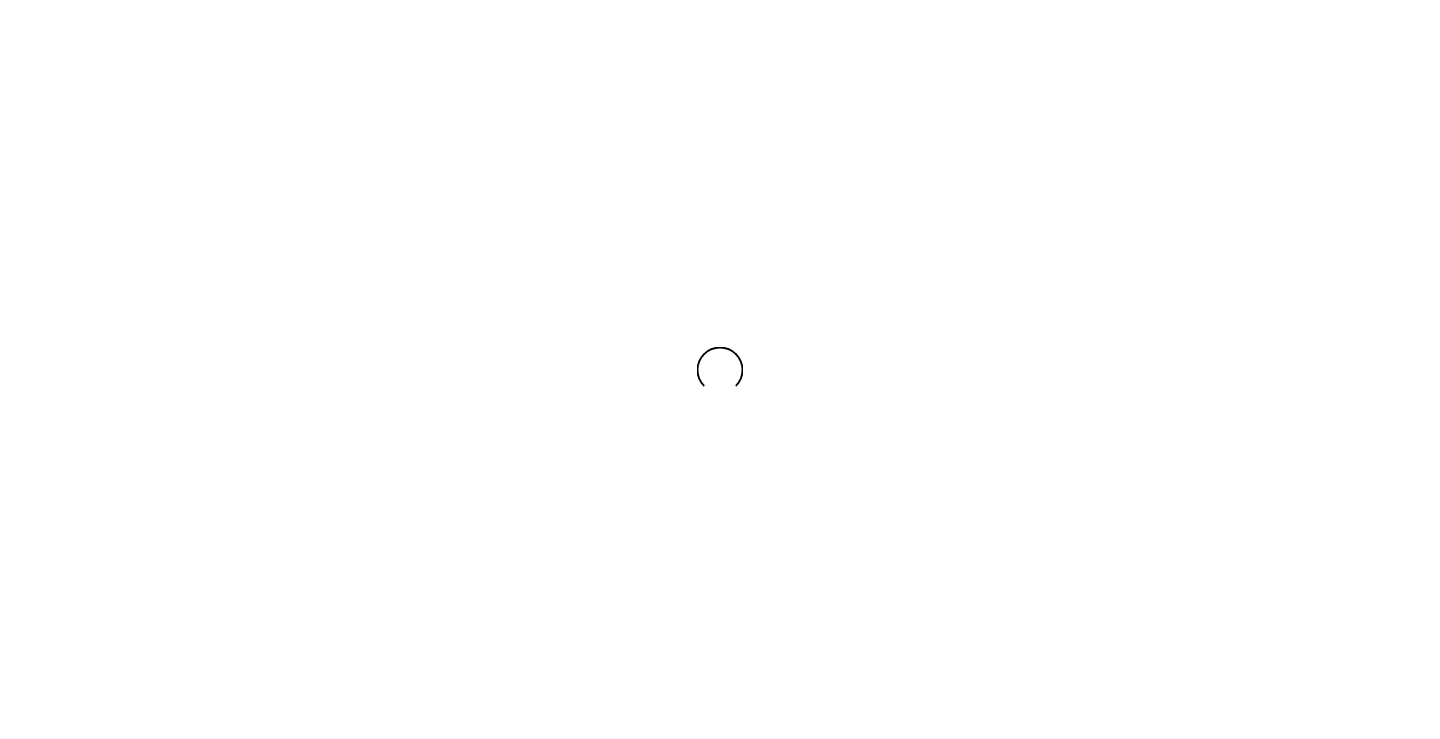scroll, scrollTop: 0, scrollLeft: 0, axis: both 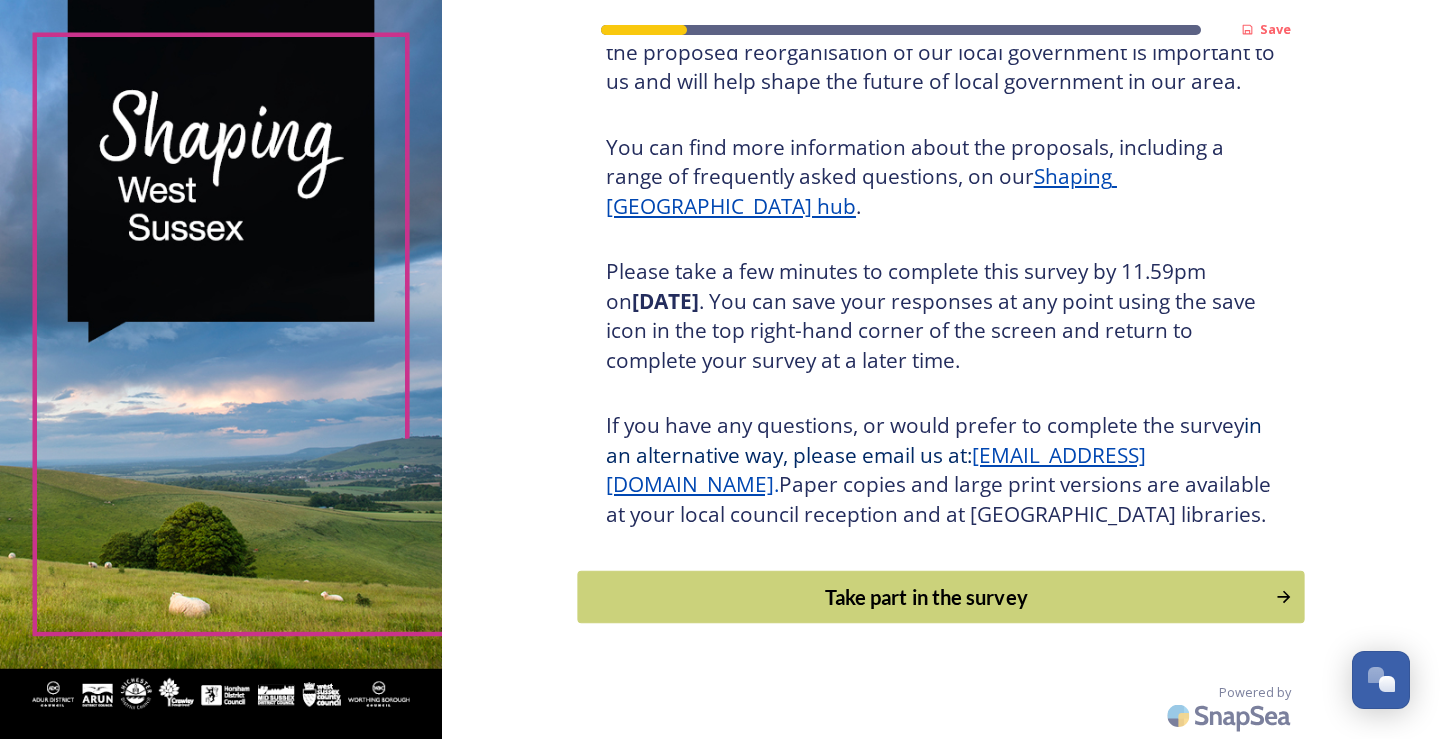 click on "Take part in the survey" at bounding box center (926, 597) 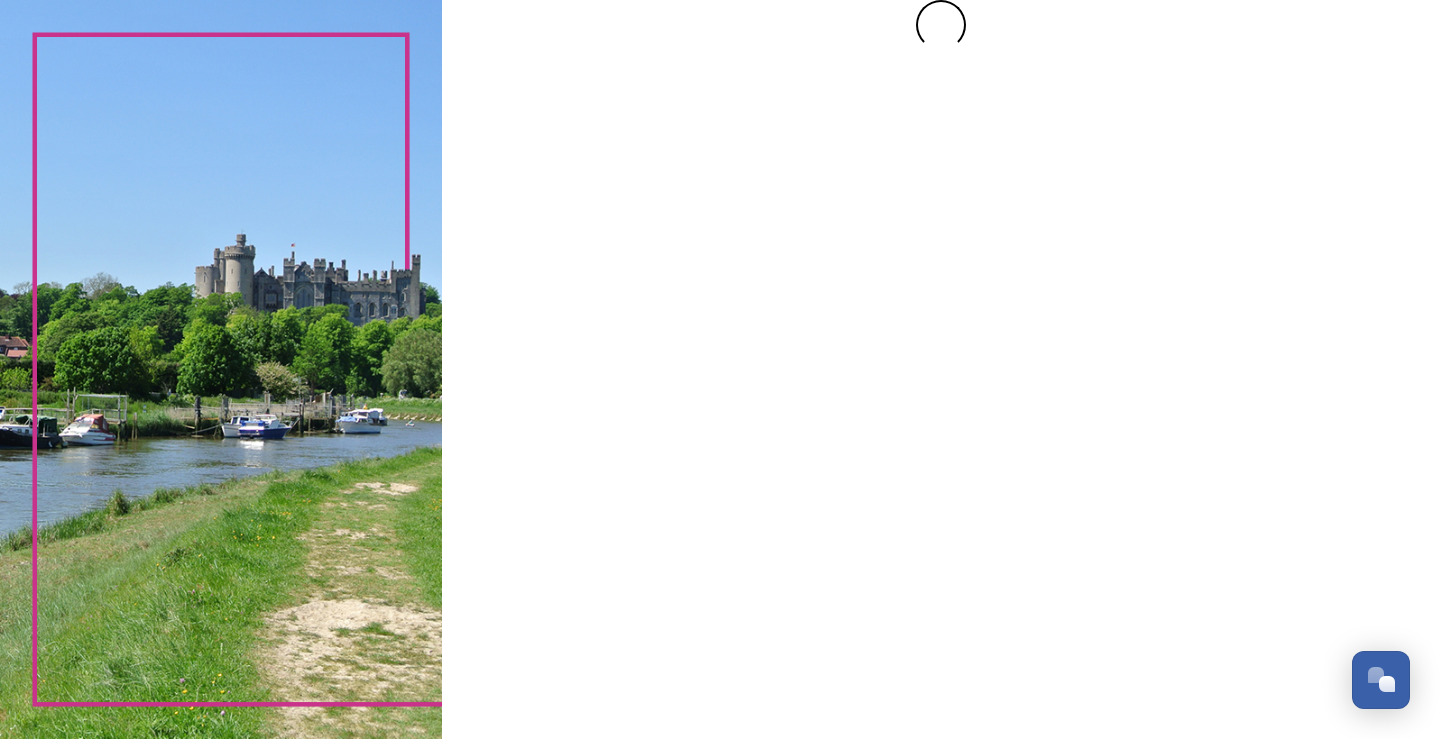 scroll, scrollTop: 0, scrollLeft: 0, axis: both 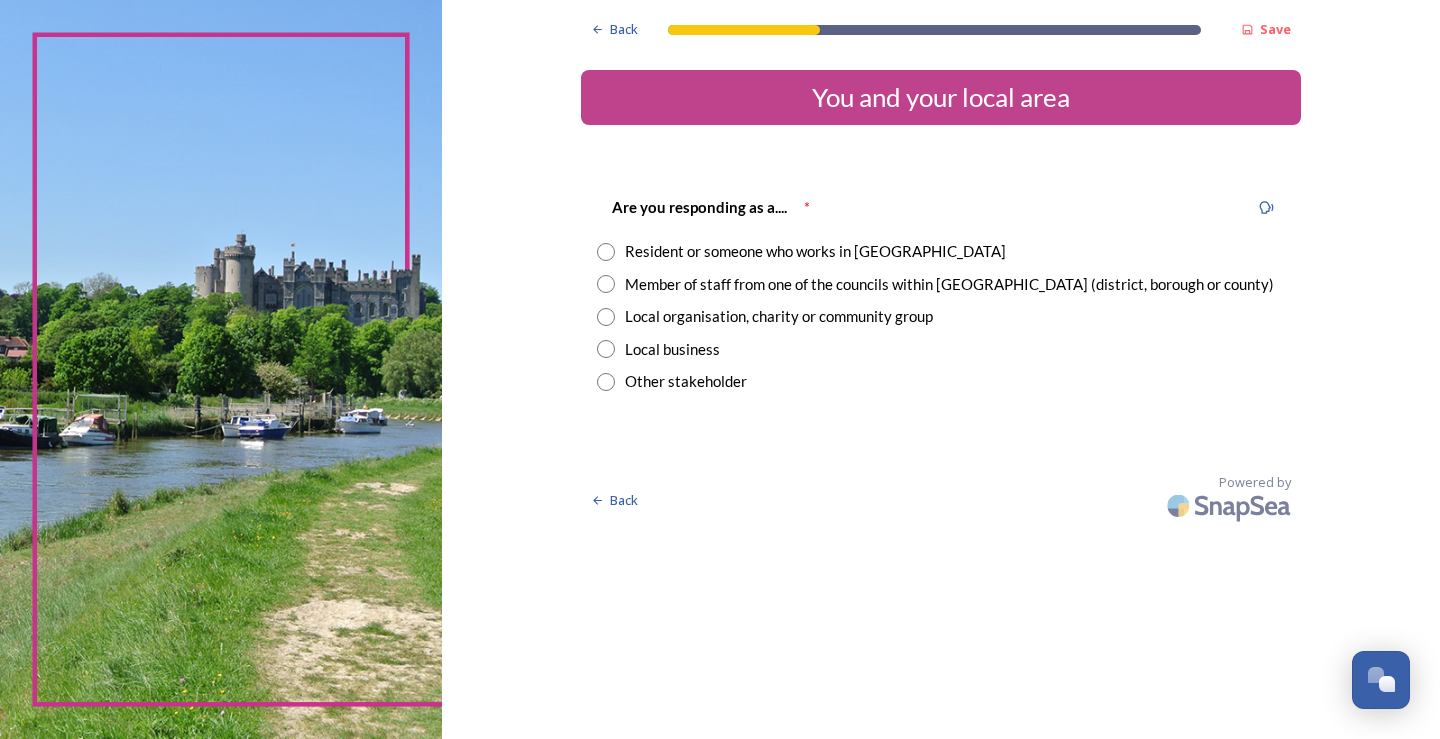 click on "Member of staff from one of the councils within West Sussex (district, borough or county)" at bounding box center (949, 284) 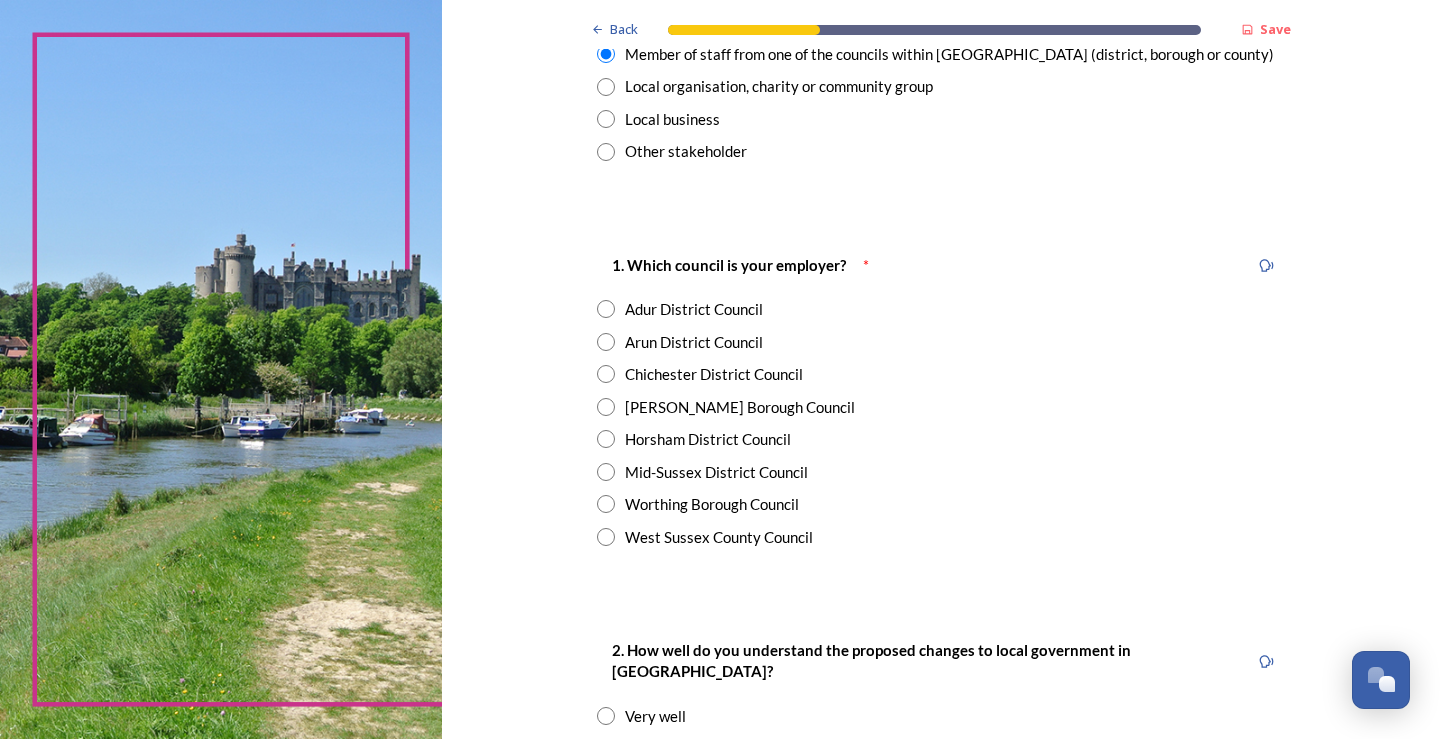 scroll, scrollTop: 300, scrollLeft: 0, axis: vertical 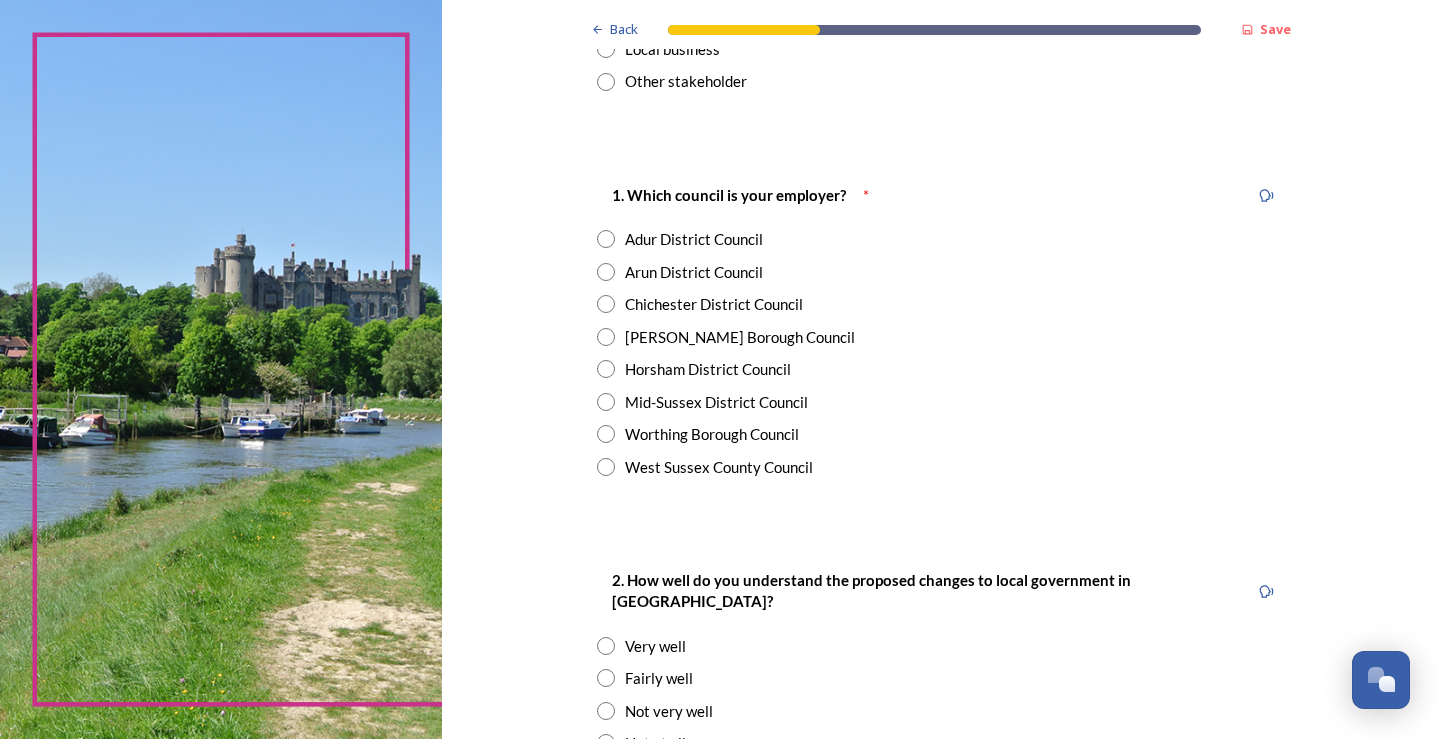 click on "Adur District Council" at bounding box center [694, 239] 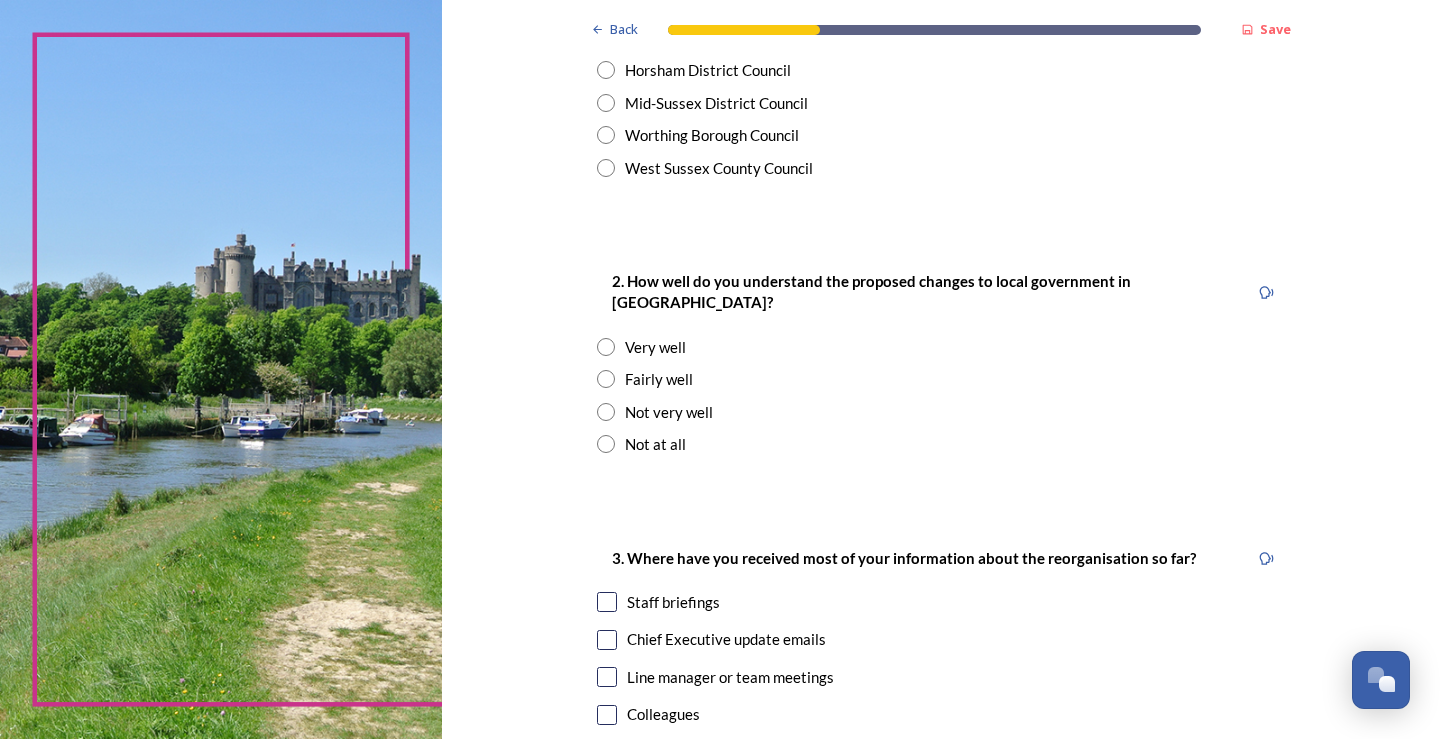 scroll, scrollTop: 600, scrollLeft: 0, axis: vertical 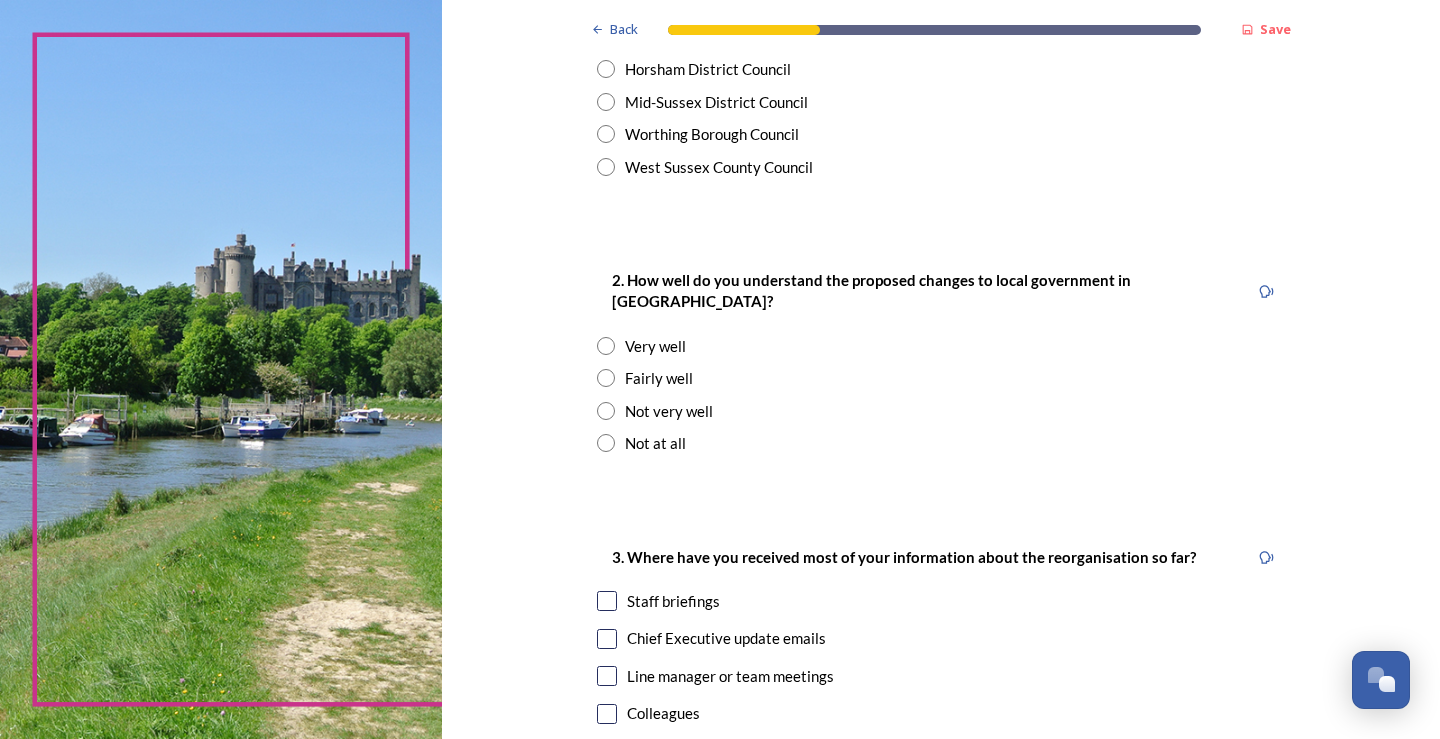 click on "Fairly well" at bounding box center [659, 378] 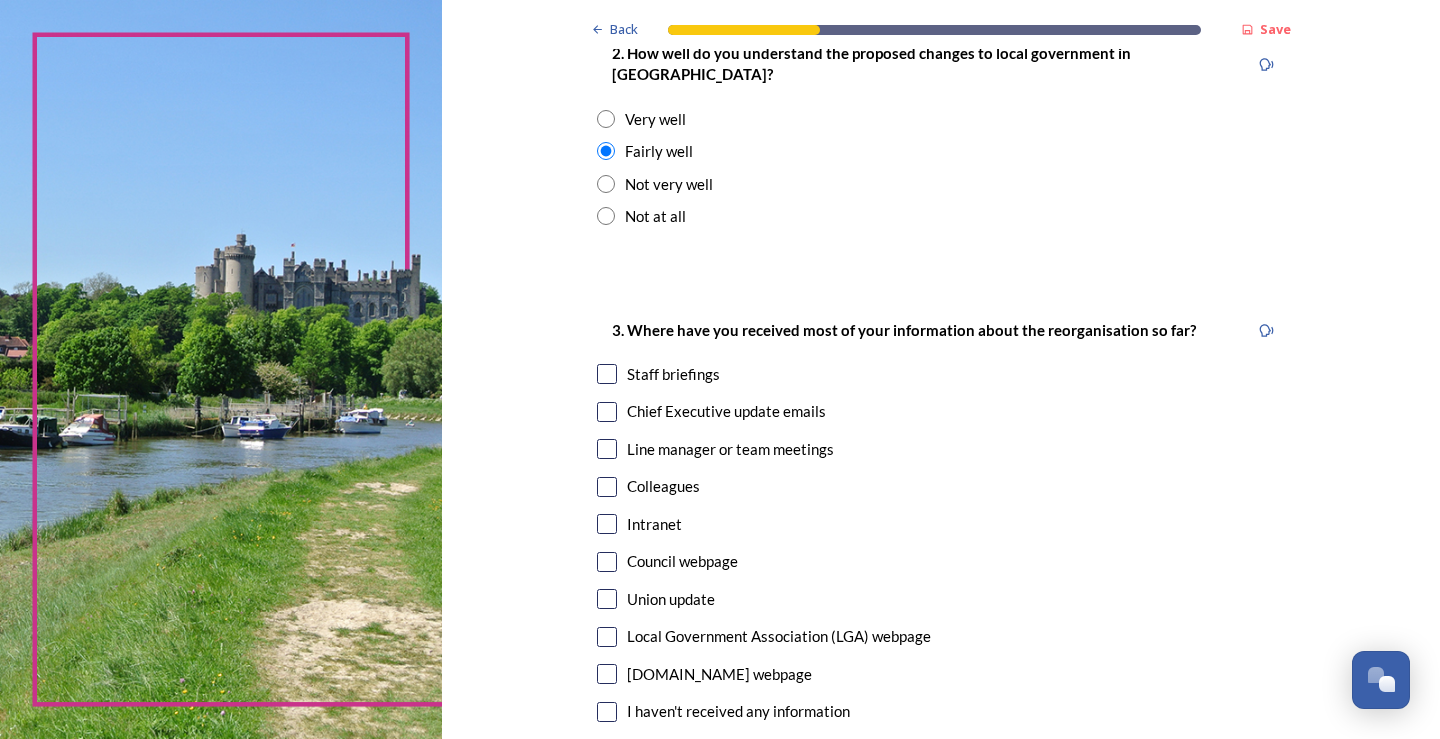 scroll, scrollTop: 900, scrollLeft: 0, axis: vertical 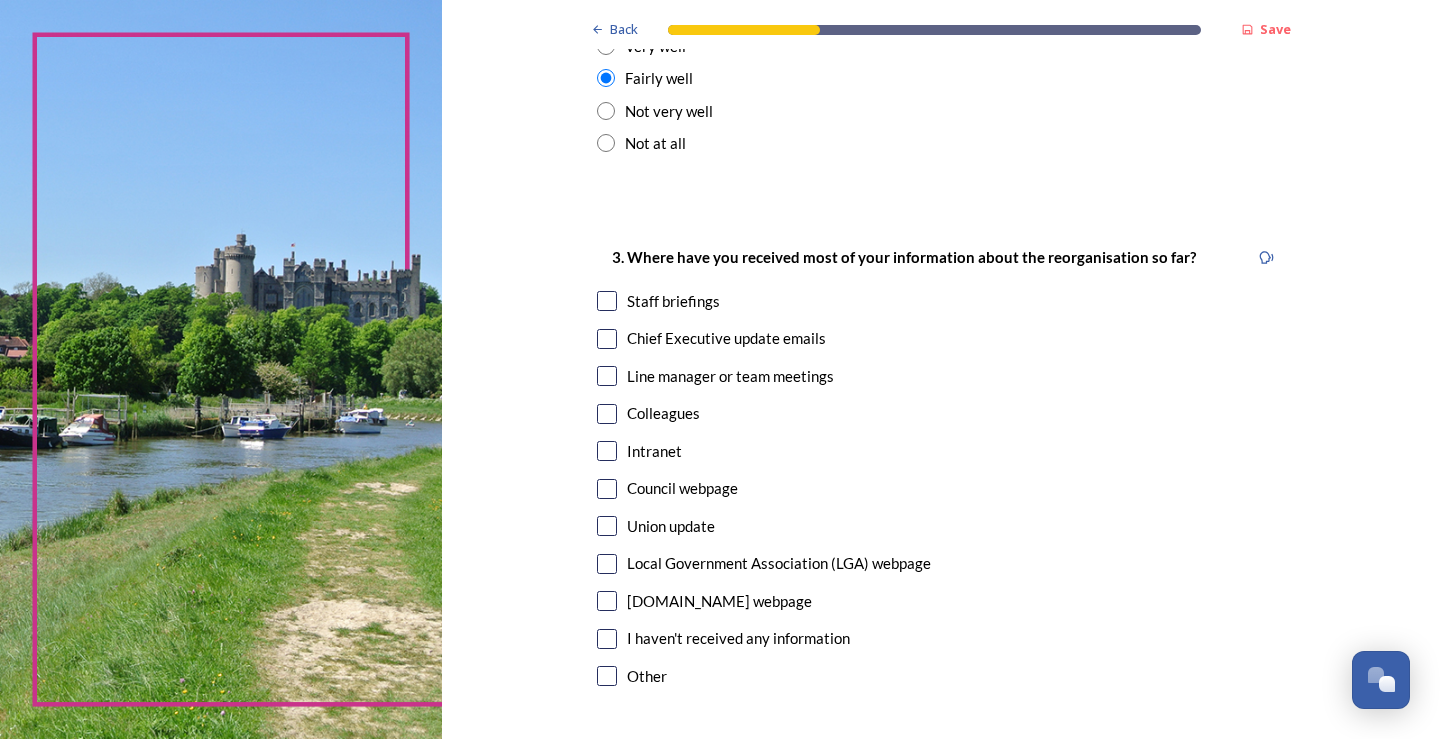click at bounding box center [607, 301] 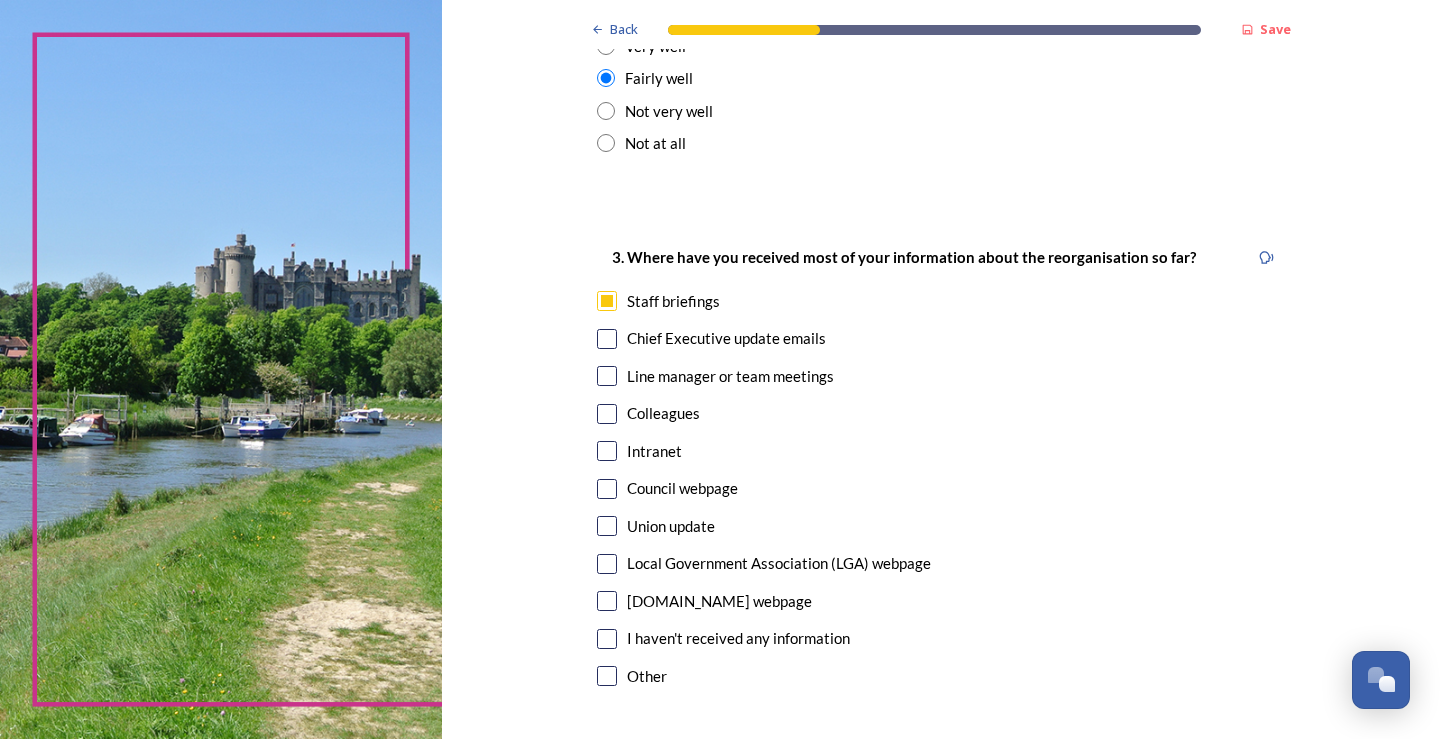 click at bounding box center [607, 339] 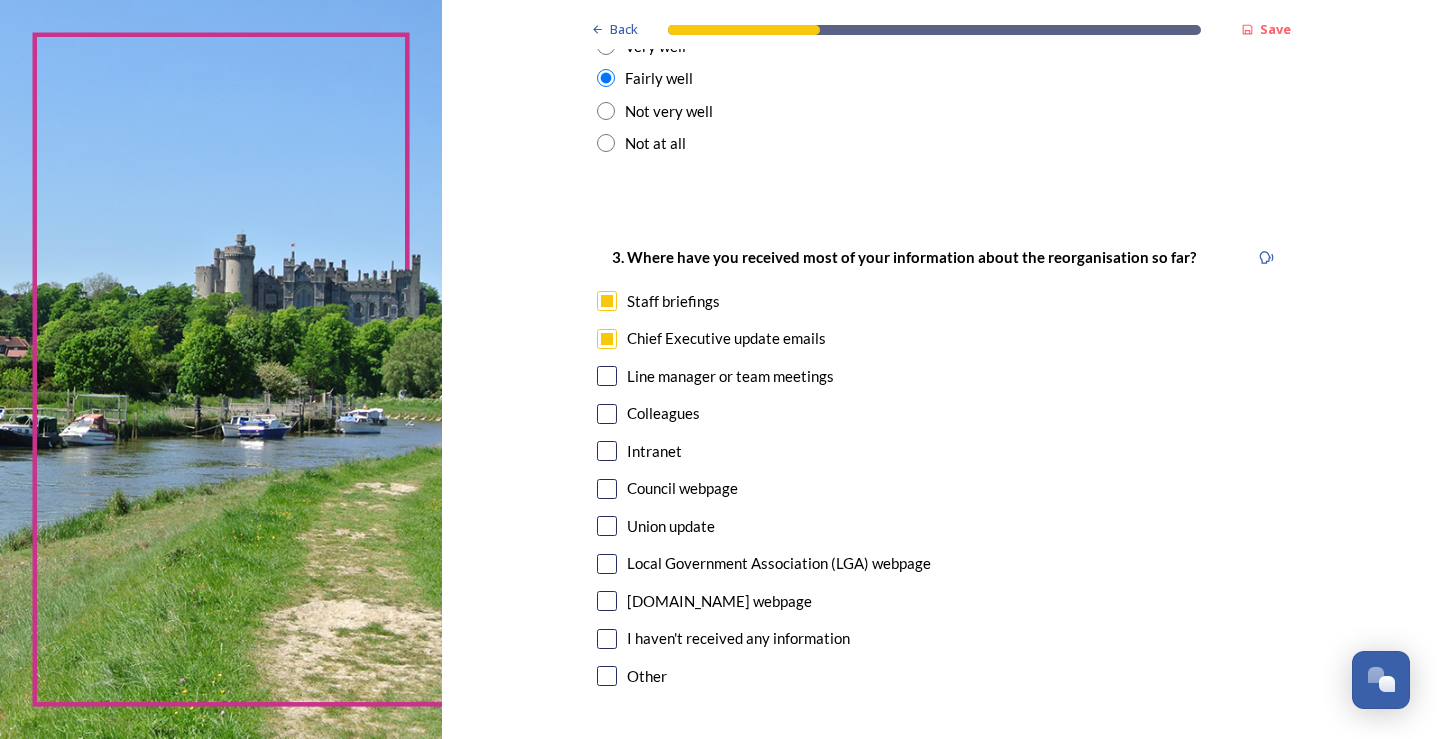 click at bounding box center [607, 489] 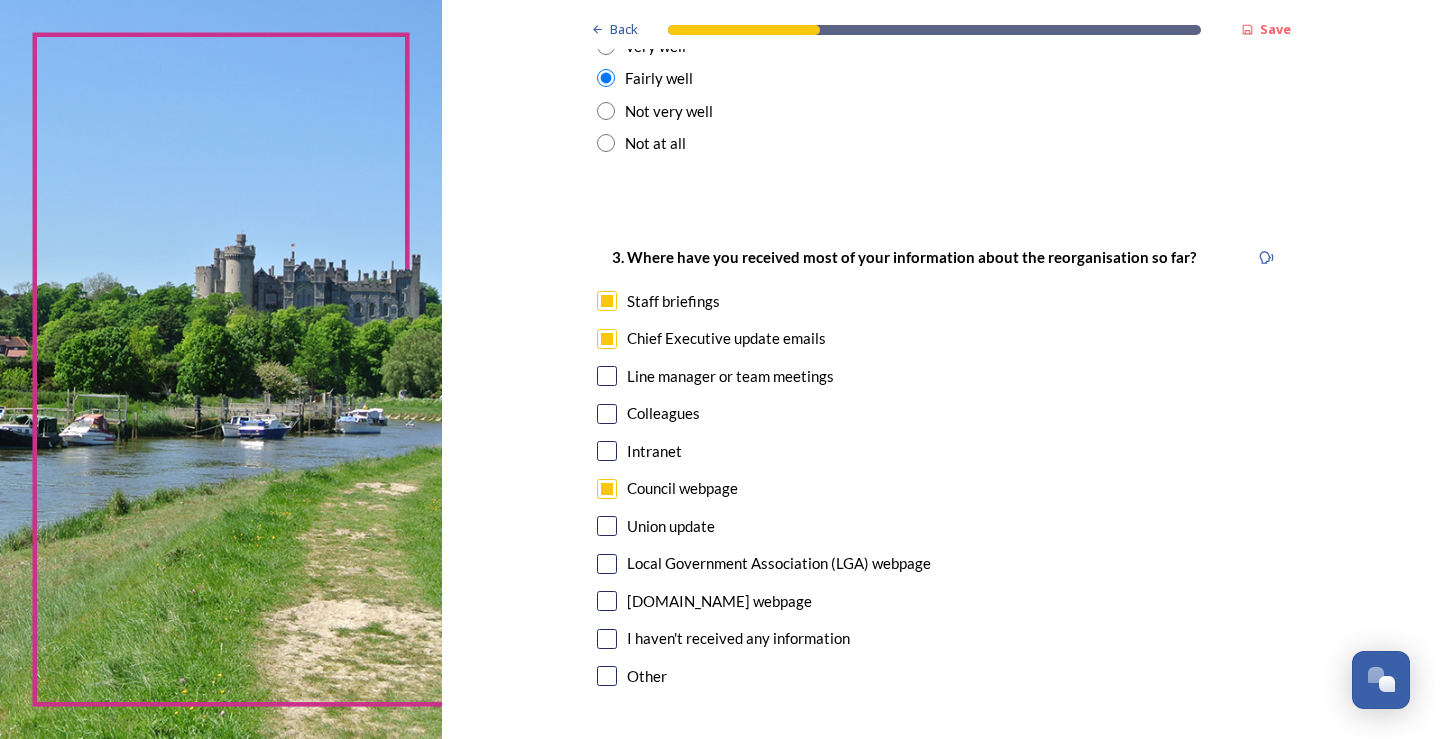 click at bounding box center (607, 451) 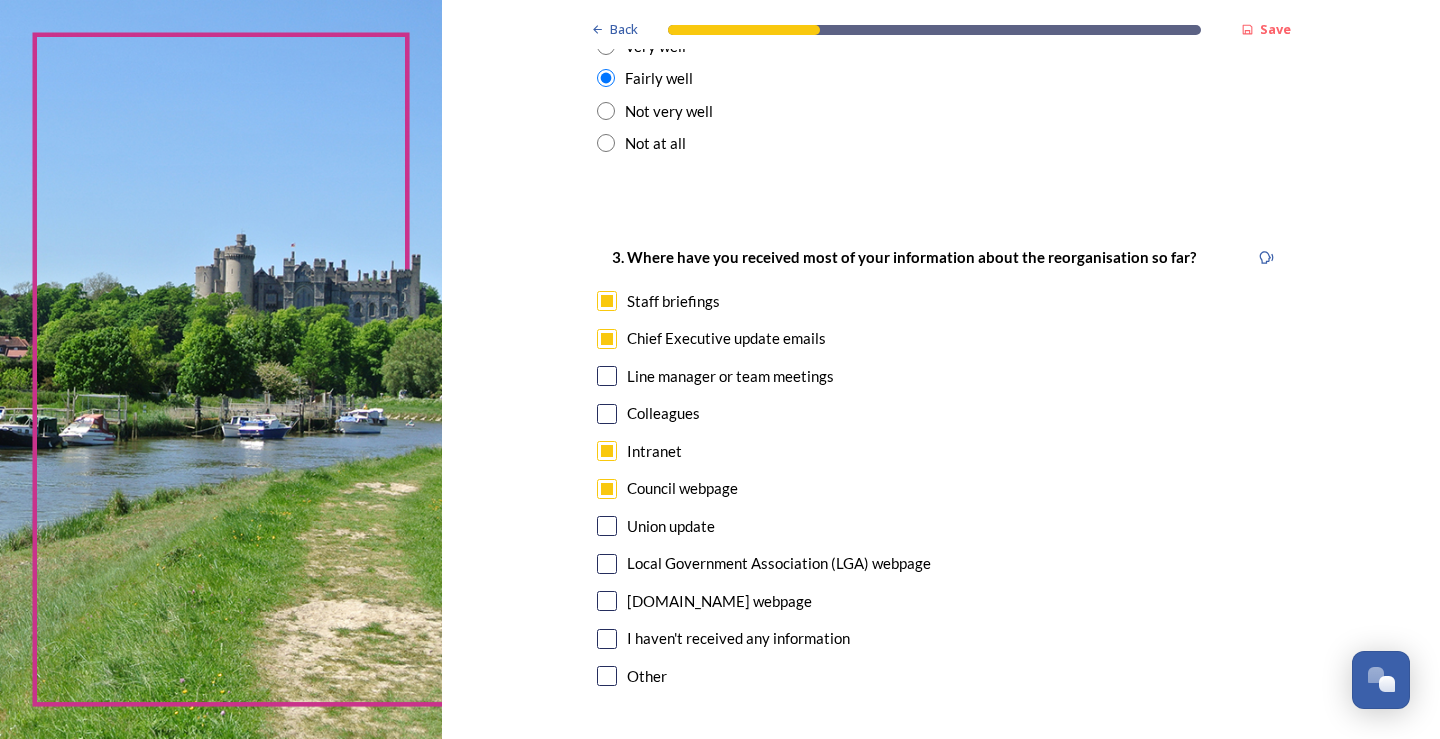 click at bounding box center (607, 376) 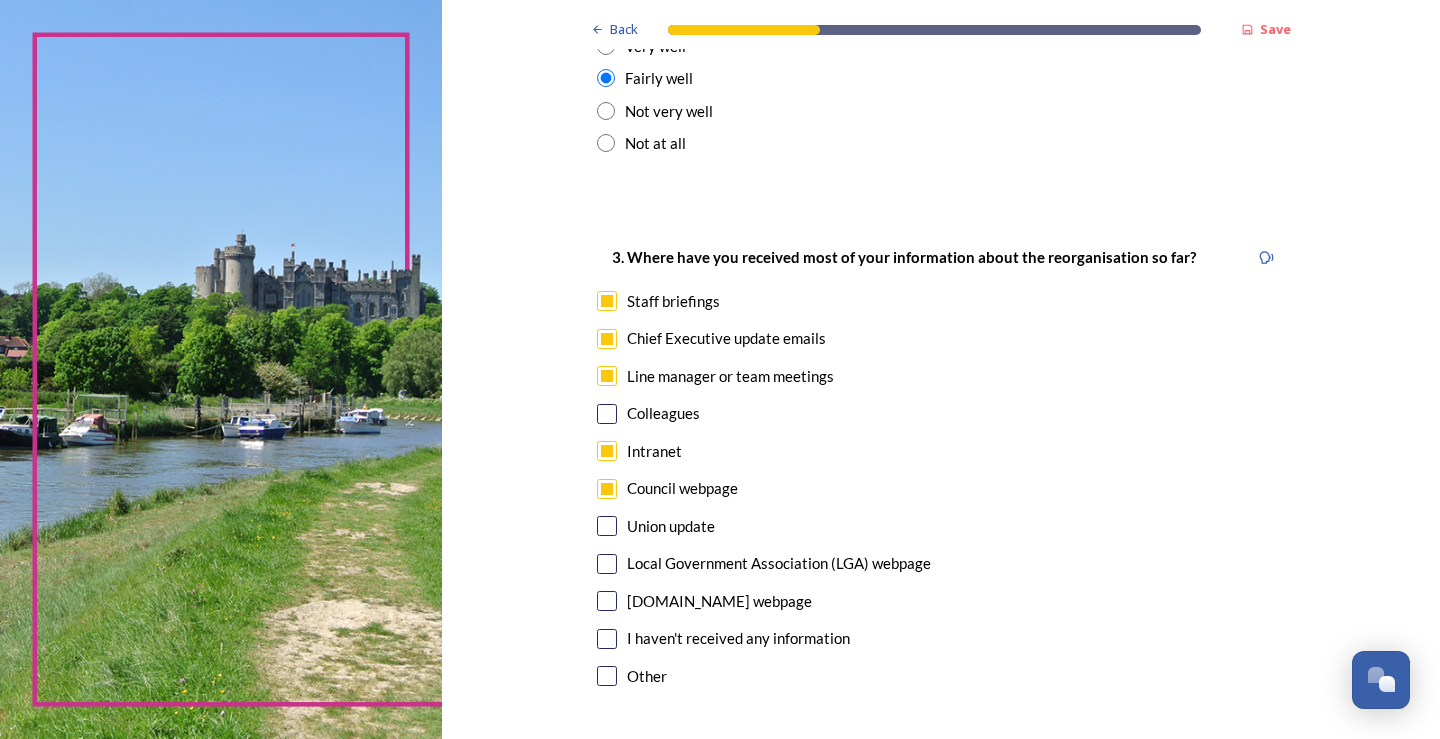 click at bounding box center (607, 414) 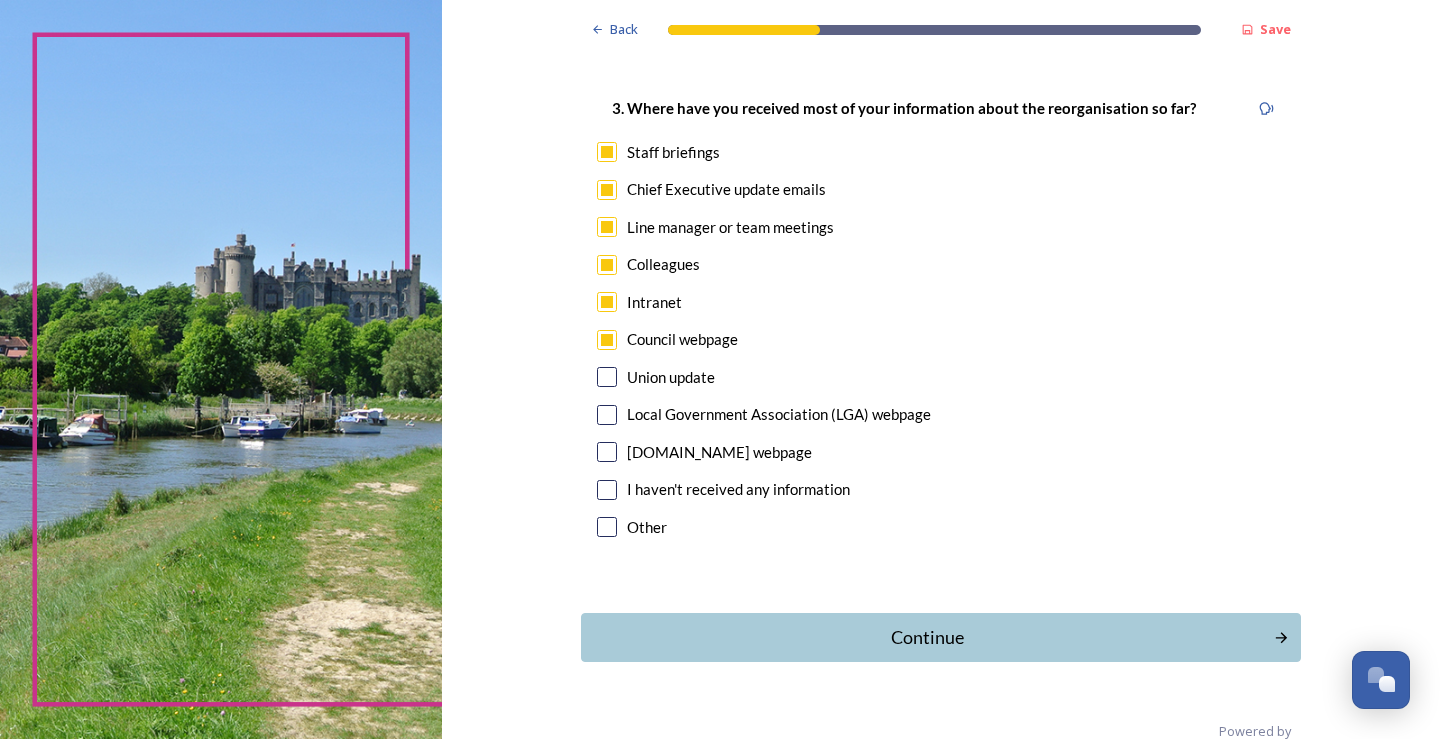 scroll, scrollTop: 1067, scrollLeft: 0, axis: vertical 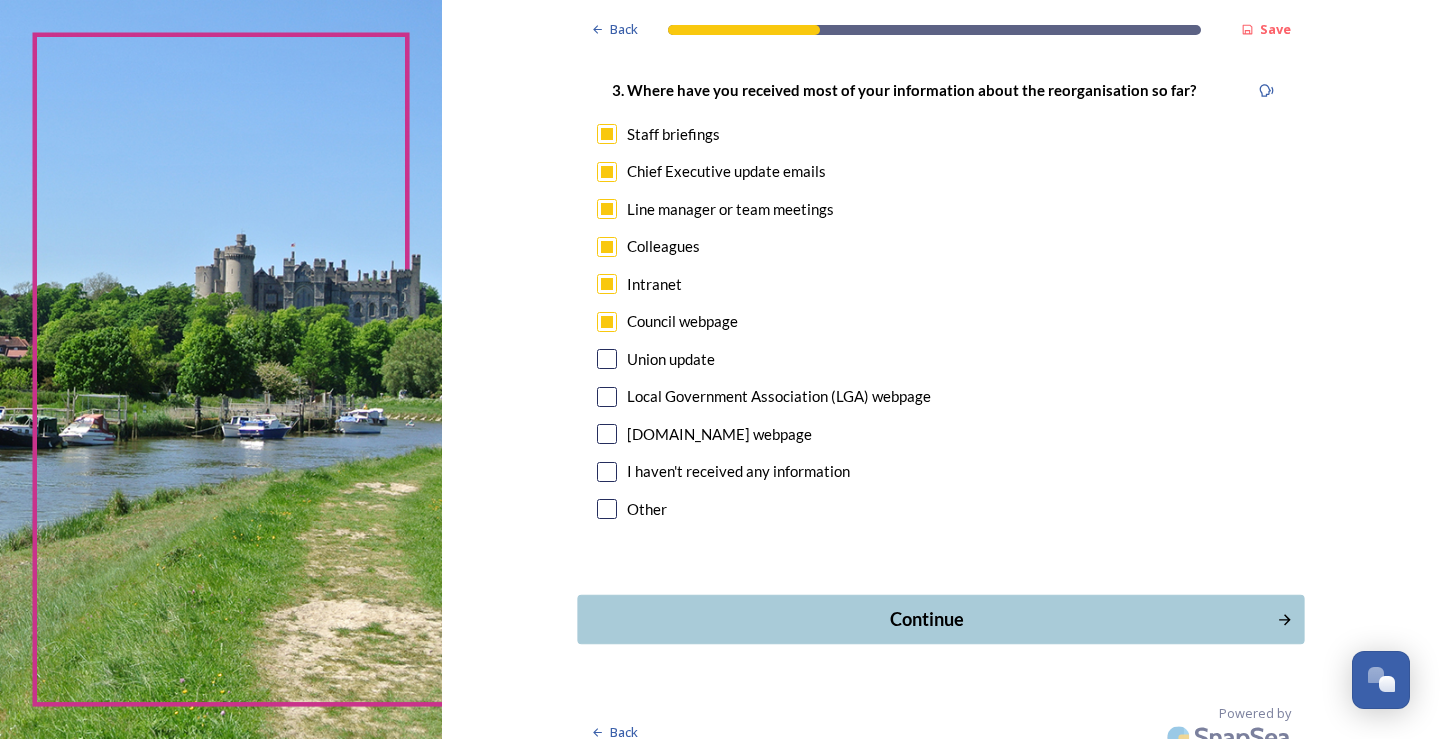 click on "Continue" at bounding box center [926, 619] 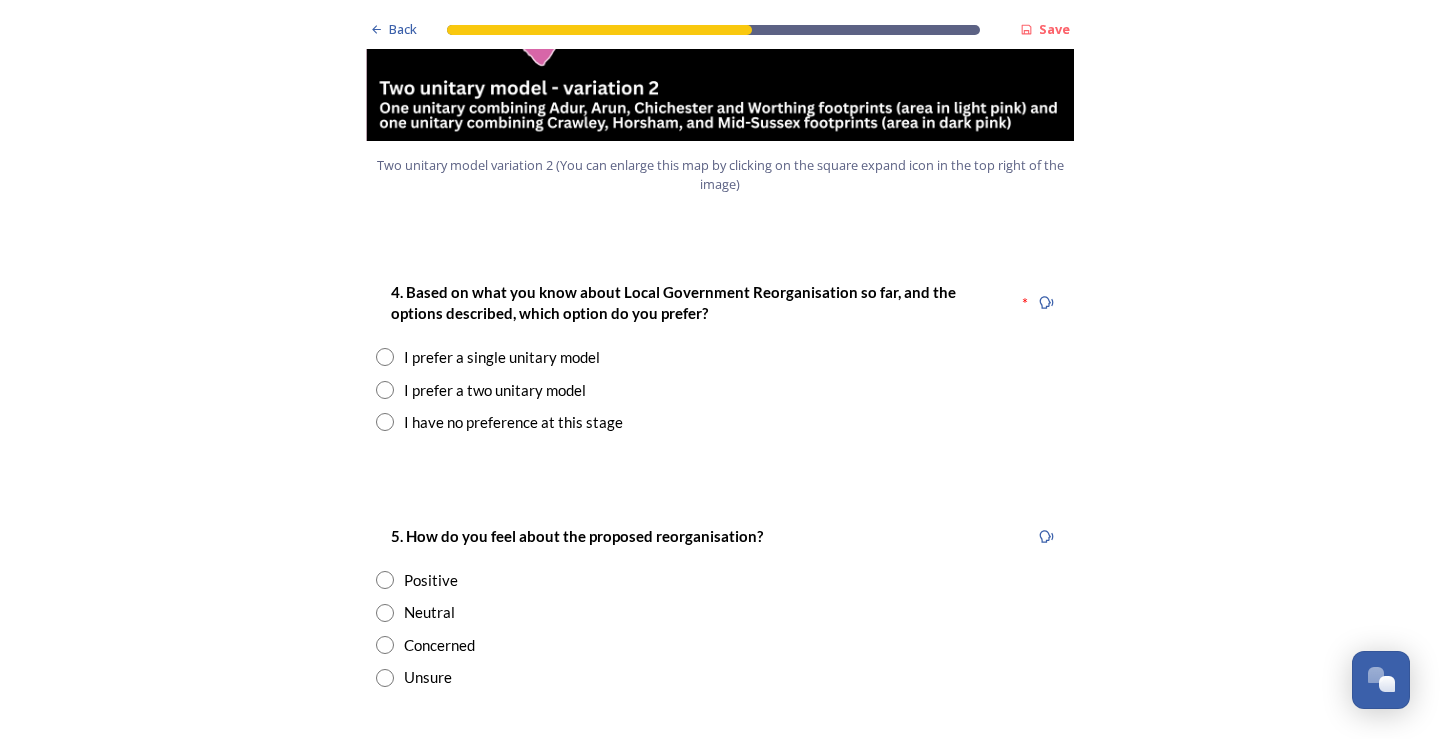 scroll, scrollTop: 2600, scrollLeft: 0, axis: vertical 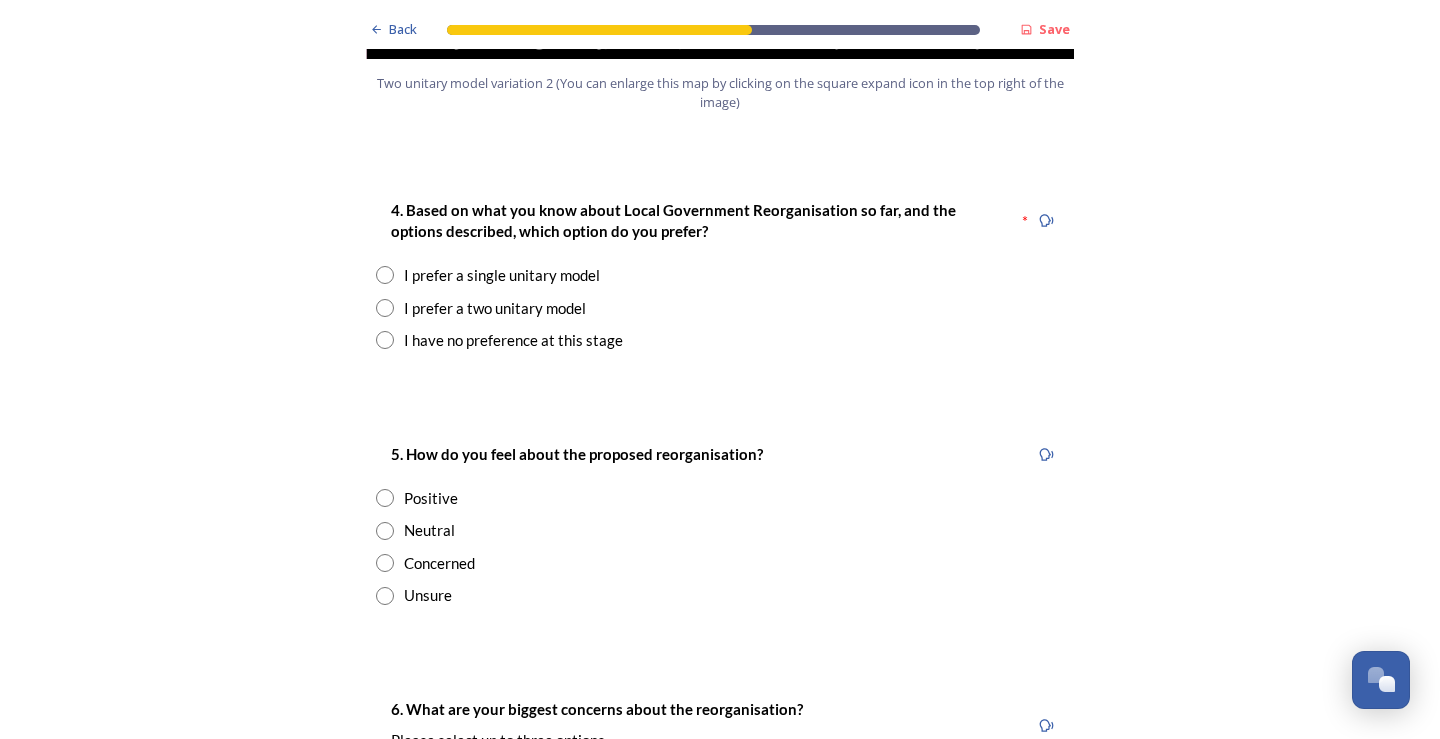click on "I prefer a two unitary model" at bounding box center (495, 308) 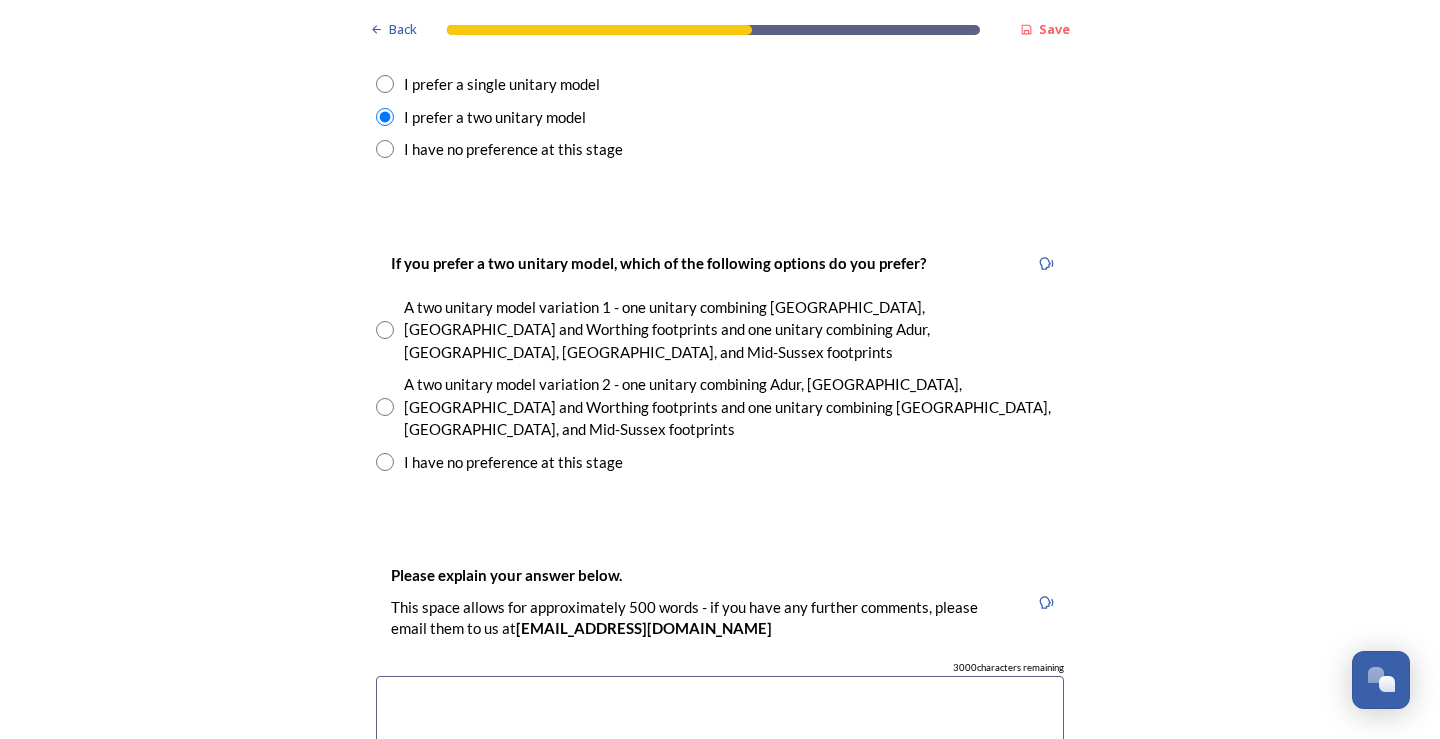 scroll, scrollTop: 2800, scrollLeft: 0, axis: vertical 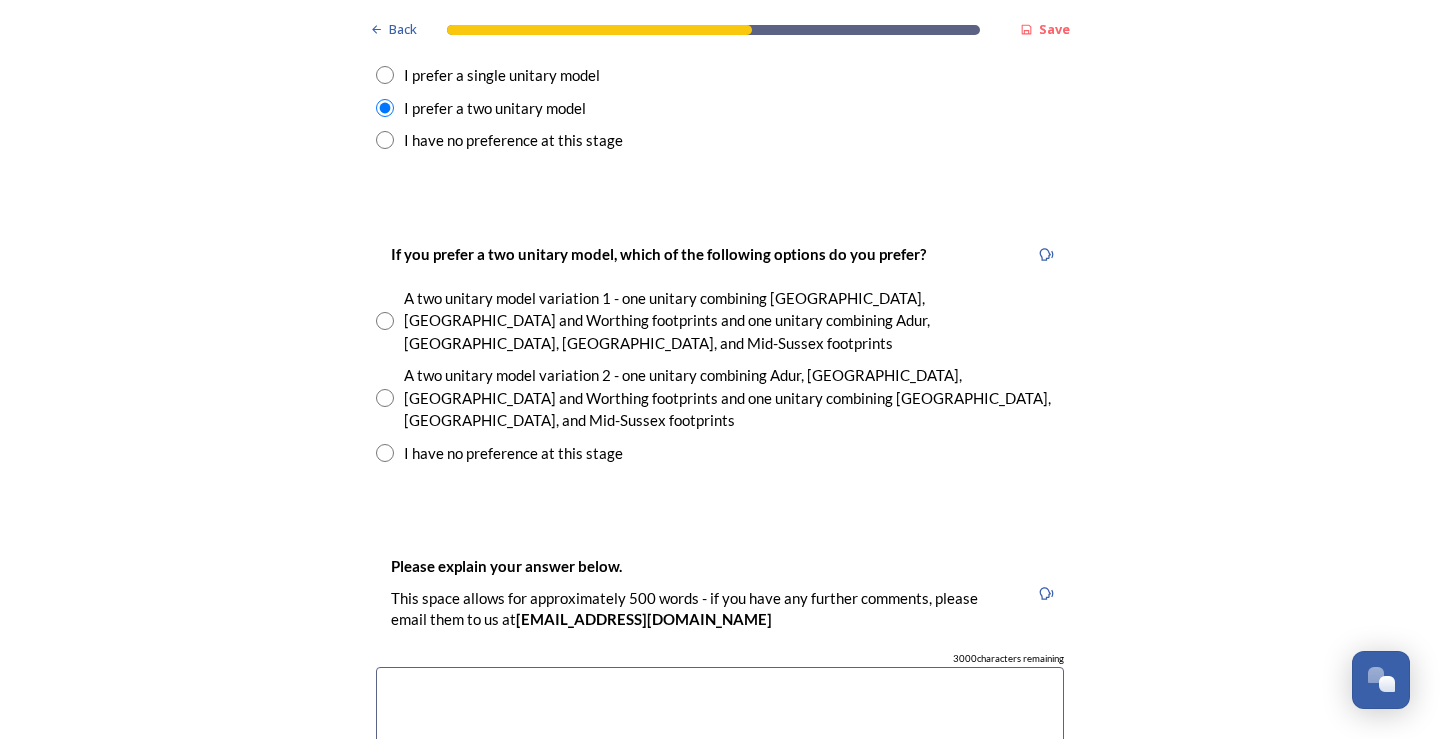 click at bounding box center (385, 398) 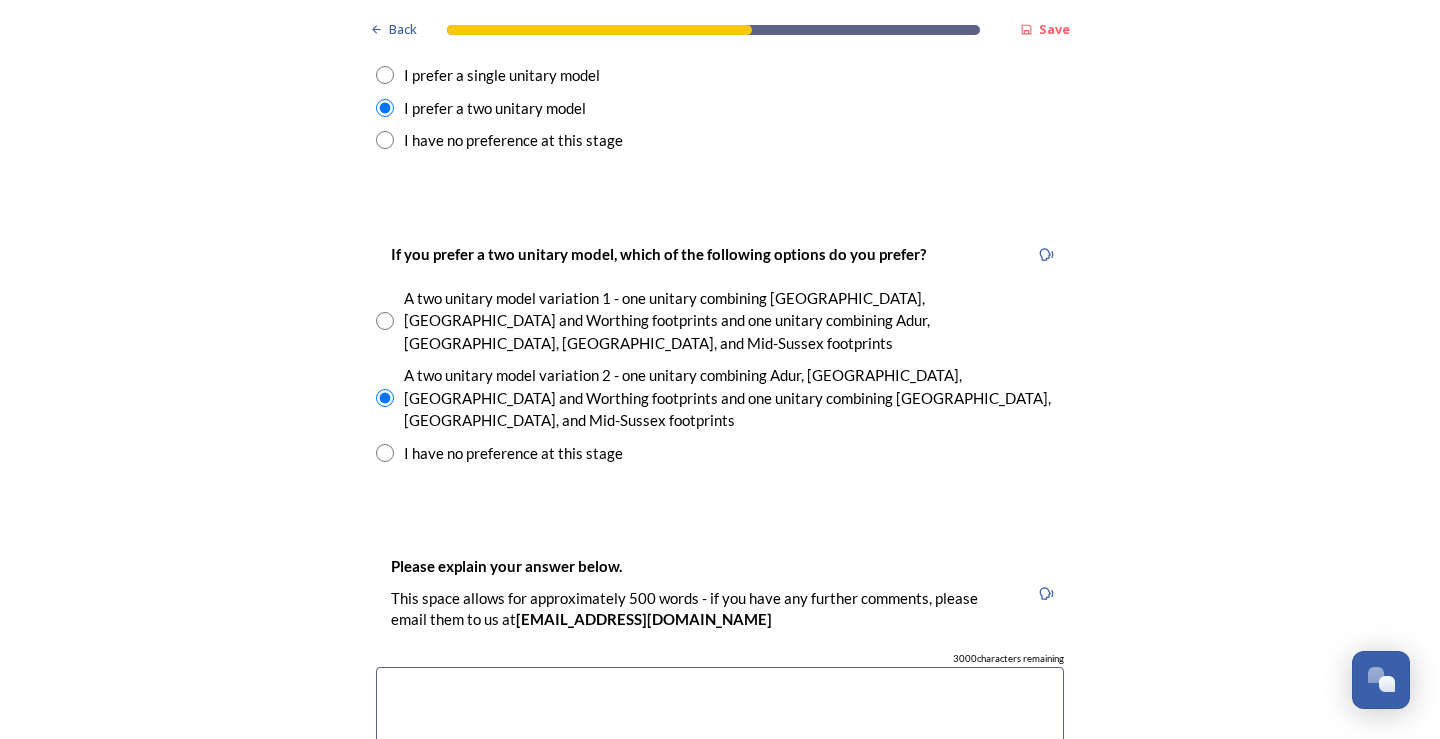 click at bounding box center [720, 779] 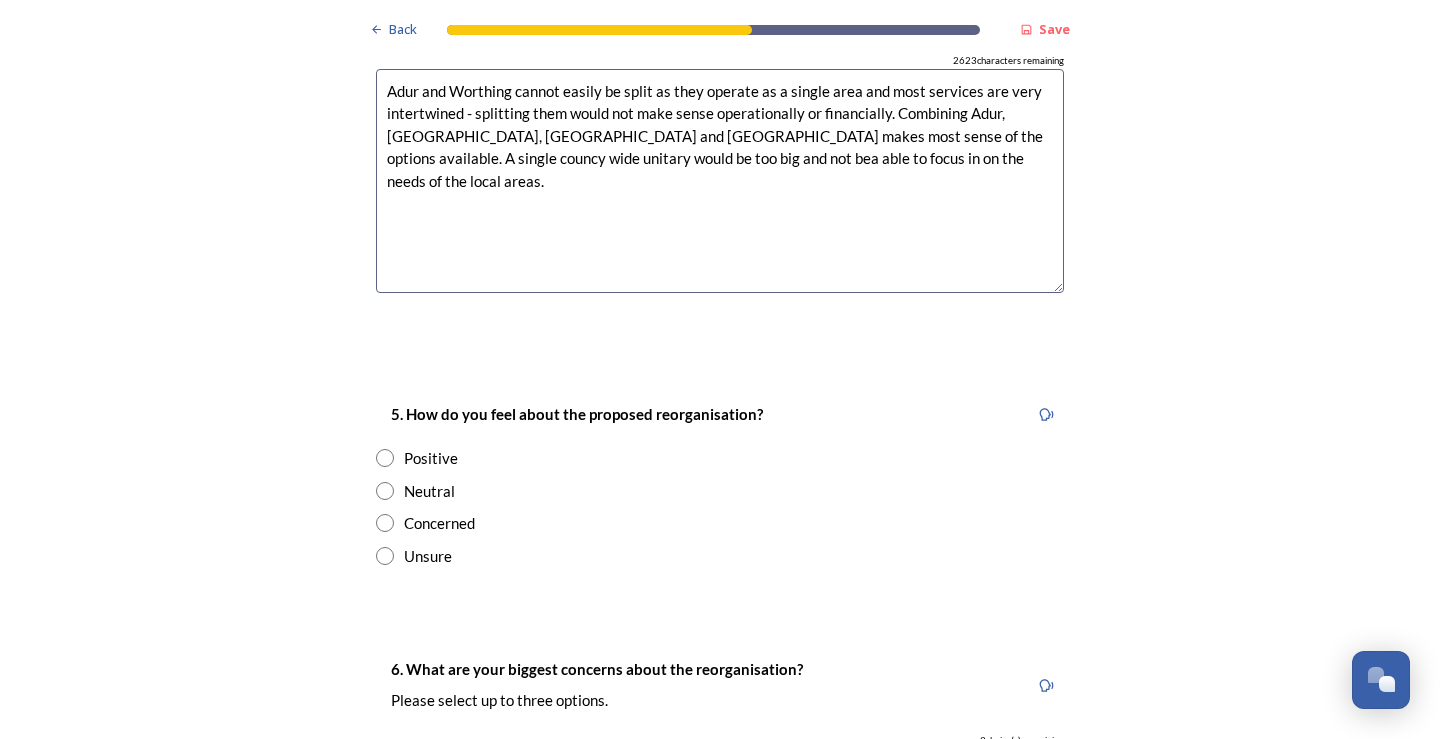 scroll, scrollTop: 3400, scrollLeft: 0, axis: vertical 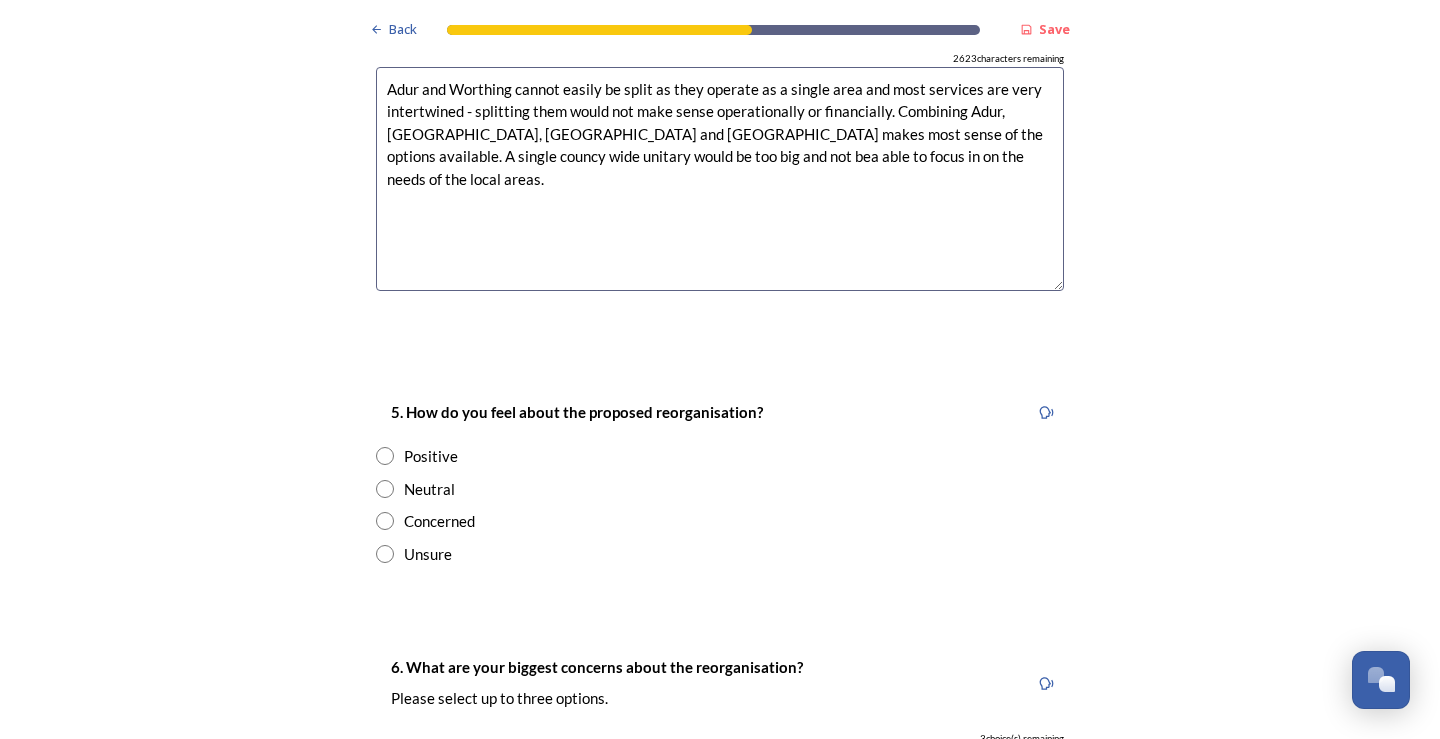 type on "Adur and Worthing cannot easily be split as they operate as a single area and most services are very intertwined - splitting them would not make sense operationally or financially. Combining Adur, Arun, Chichester and Worthing makes most sense of the options available. A single councy wide unitary would be too big and not bea able to focus in on the needs of the local areas." 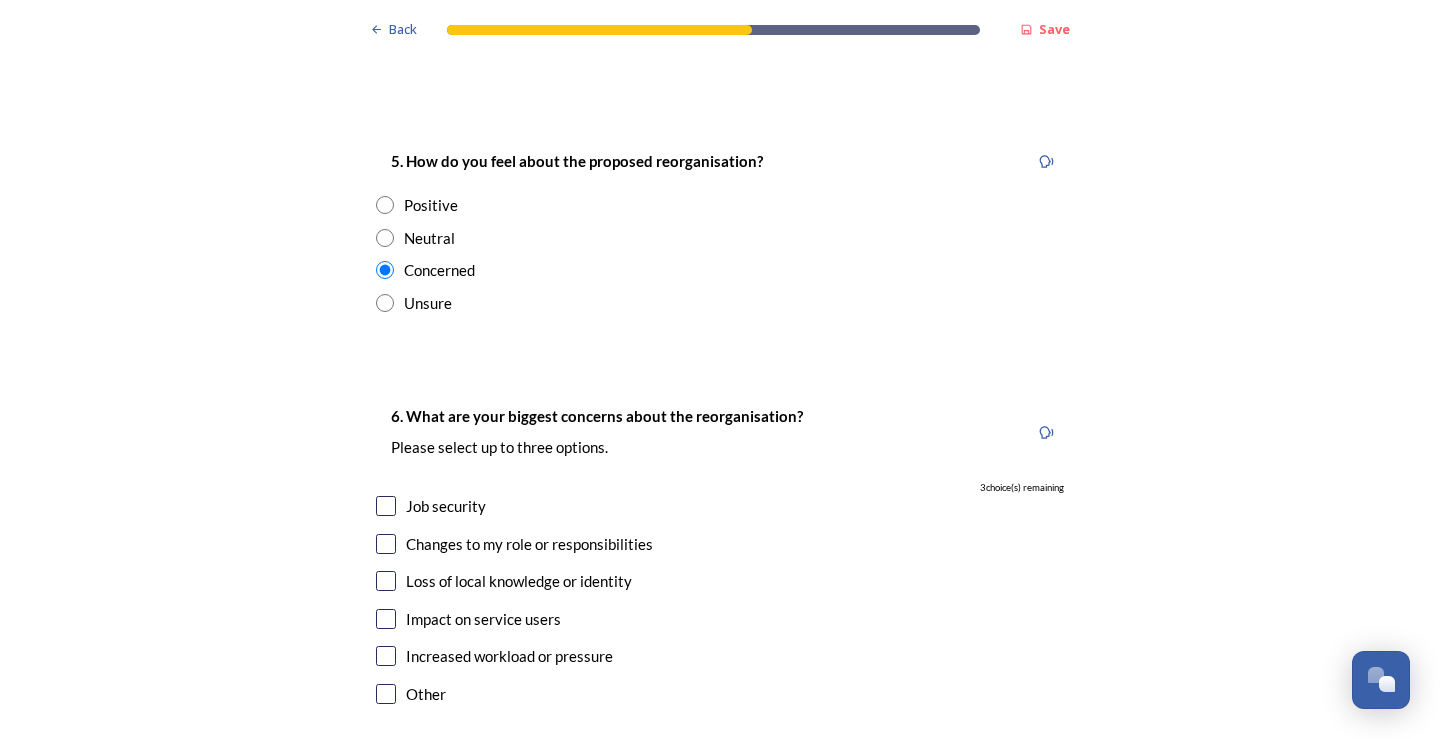 scroll, scrollTop: 3700, scrollLeft: 0, axis: vertical 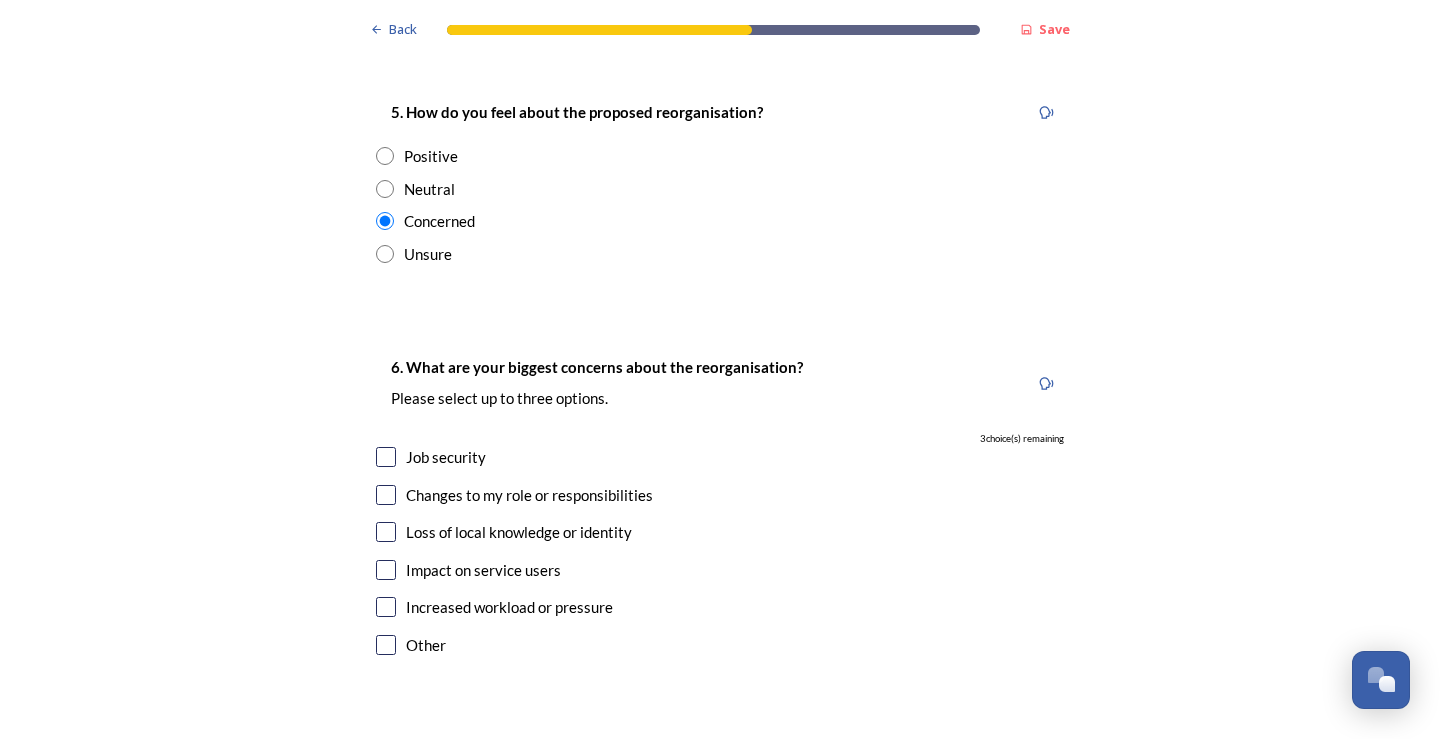 click at bounding box center (386, 457) 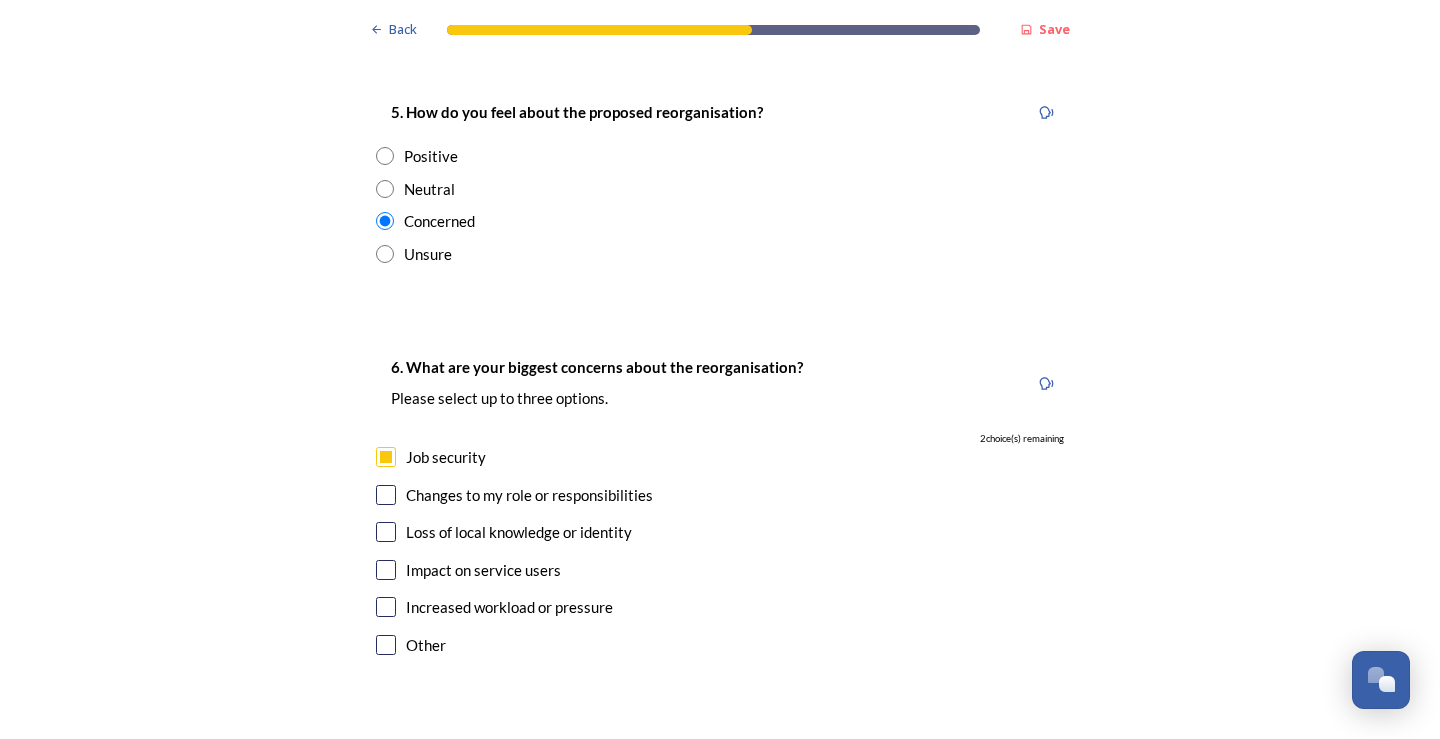 click at bounding box center (386, 495) 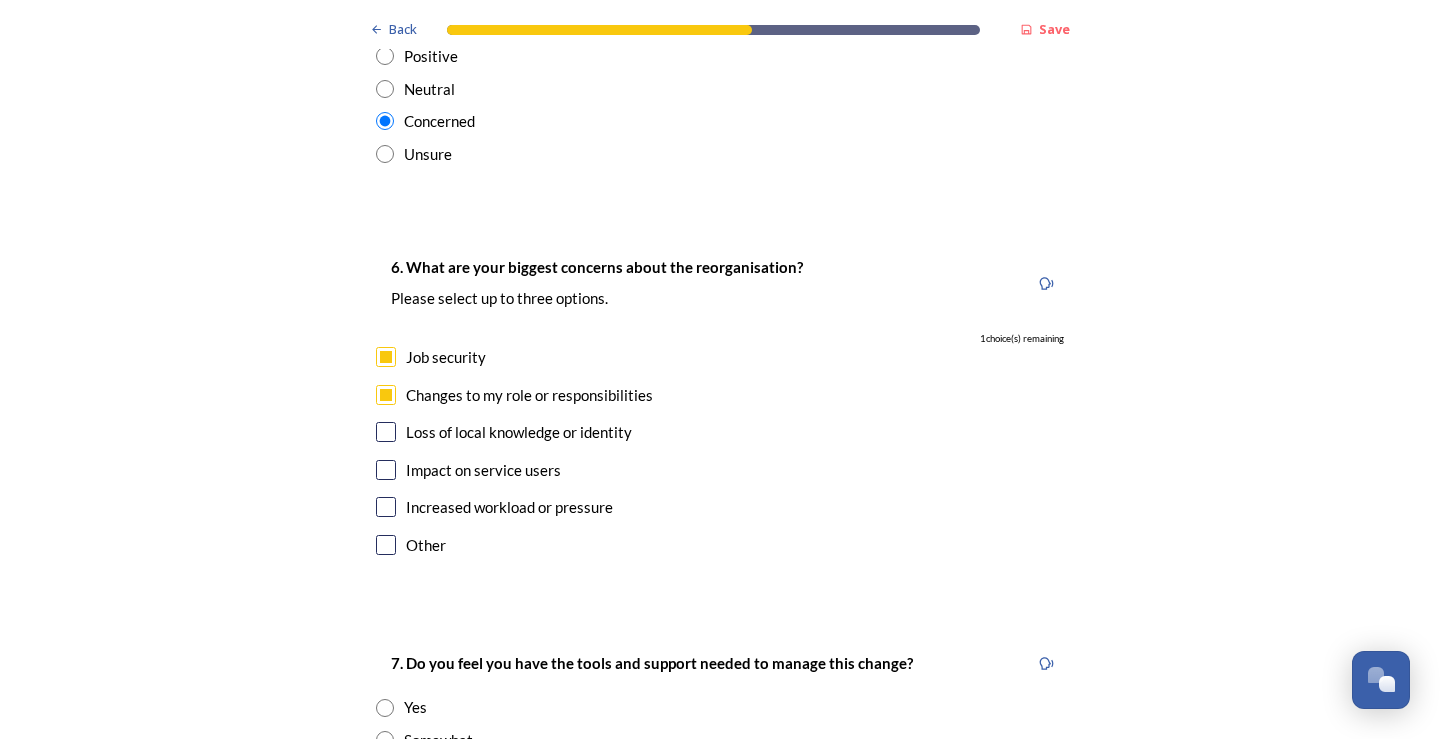 scroll, scrollTop: 3900, scrollLeft: 0, axis: vertical 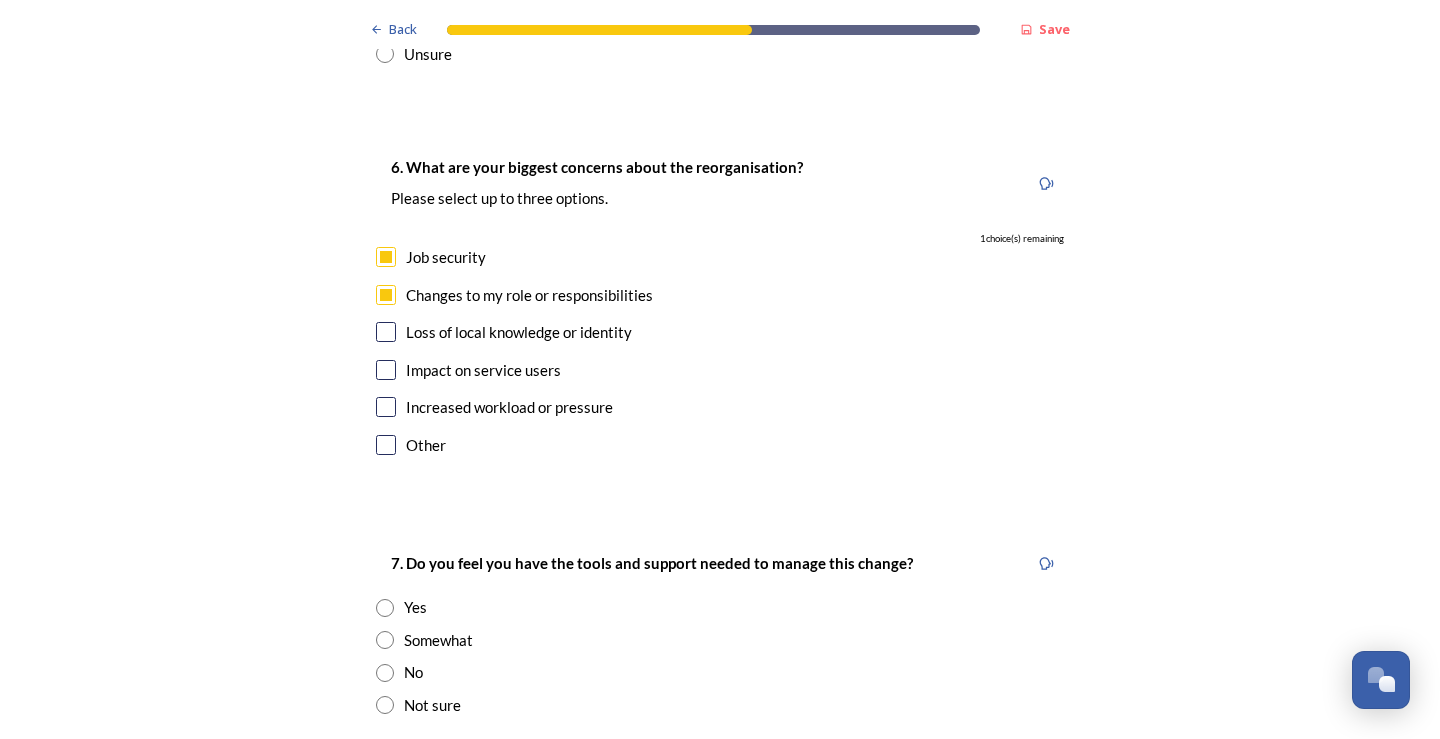 click at bounding box center [386, 445] 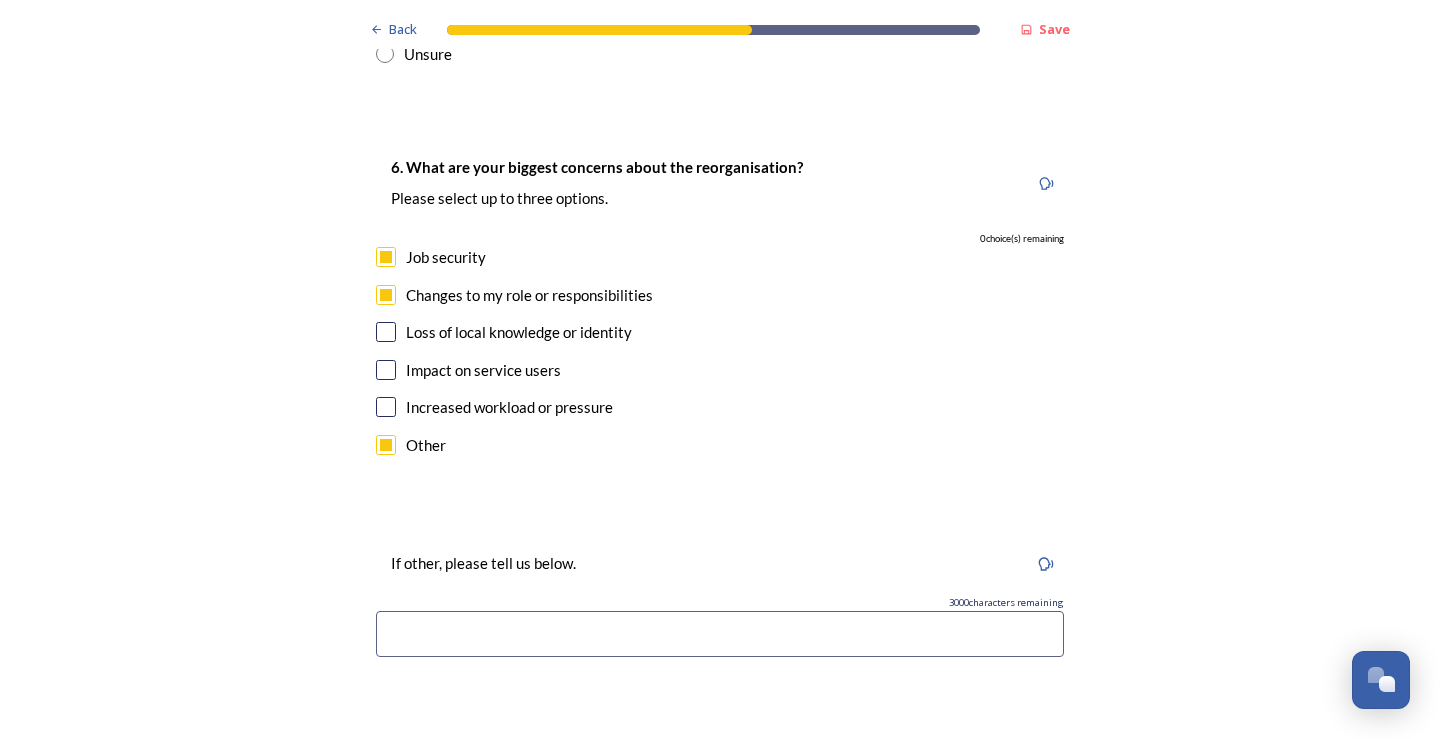 click at bounding box center (386, 445) 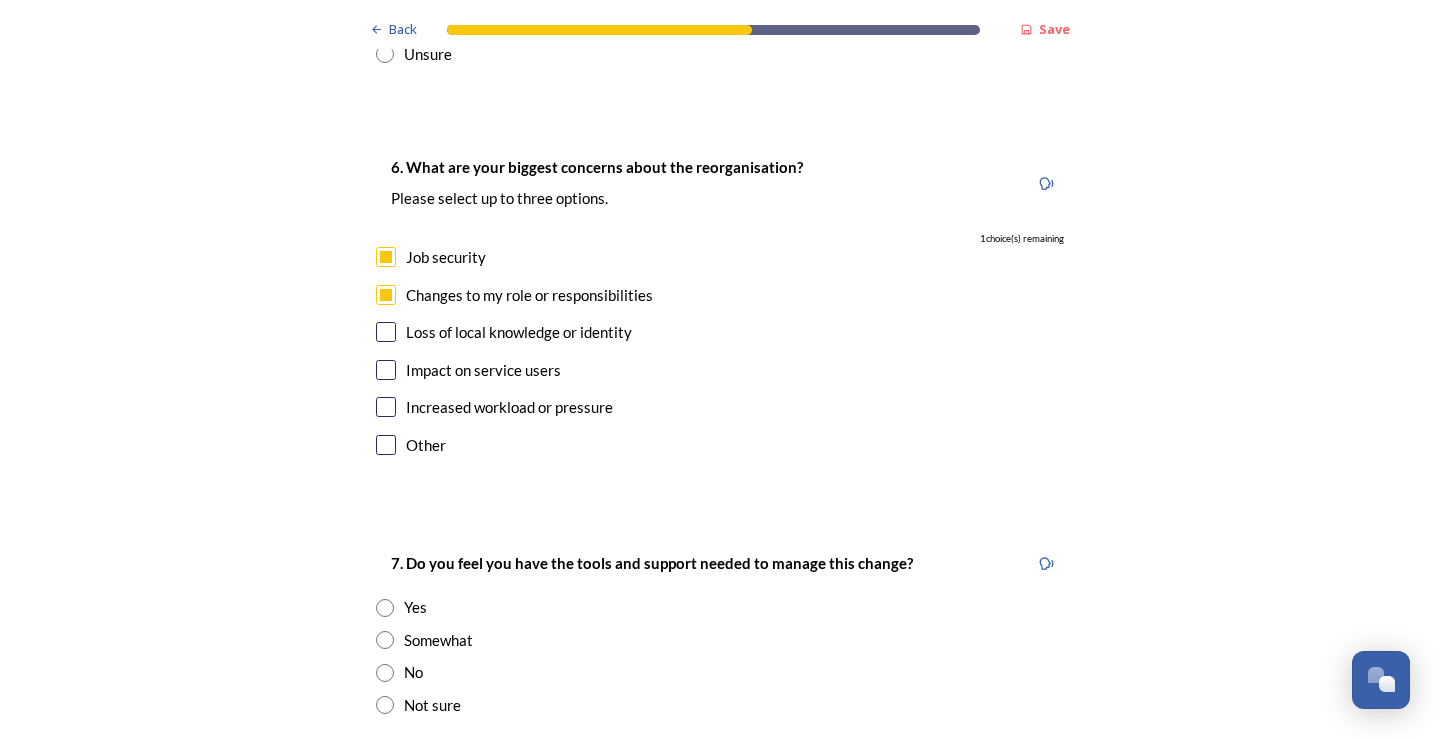 scroll, scrollTop: 4000, scrollLeft: 0, axis: vertical 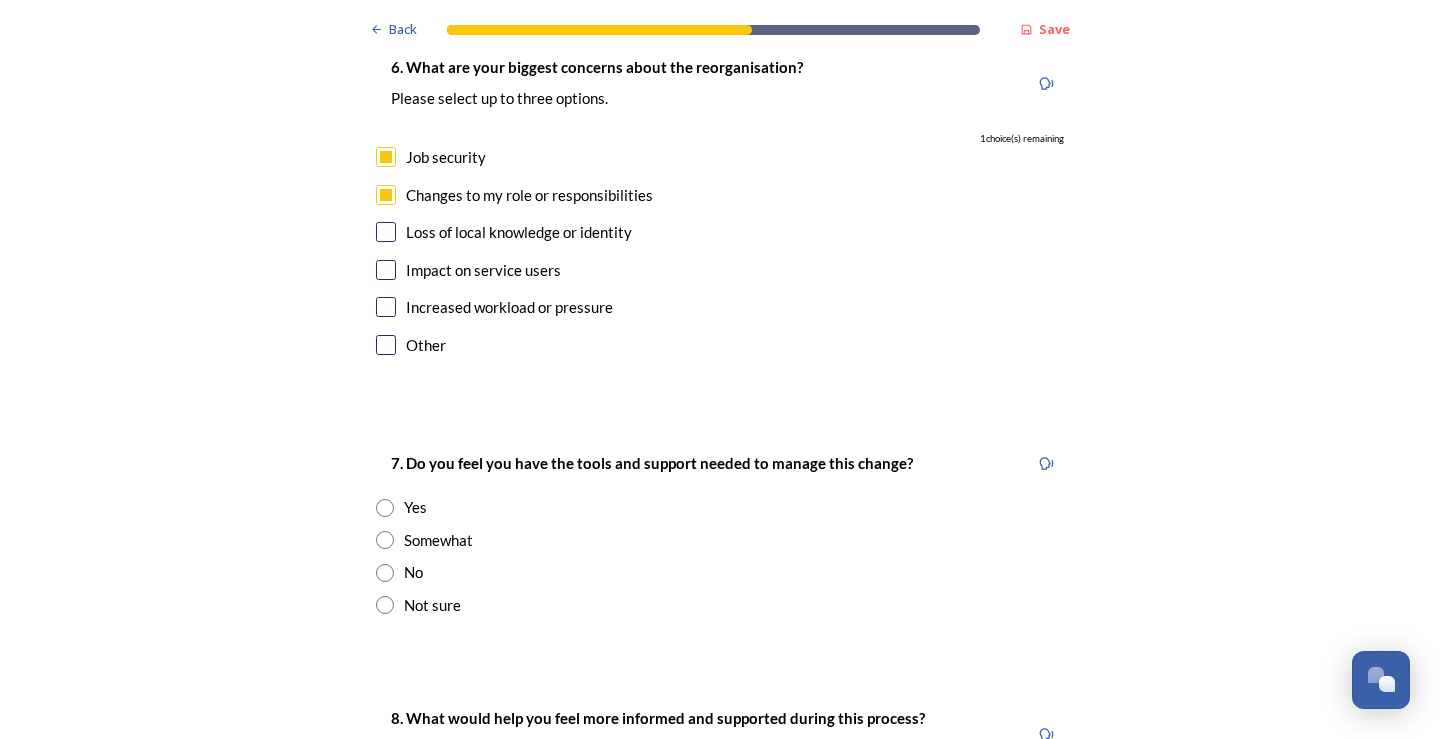 click at bounding box center (385, 605) 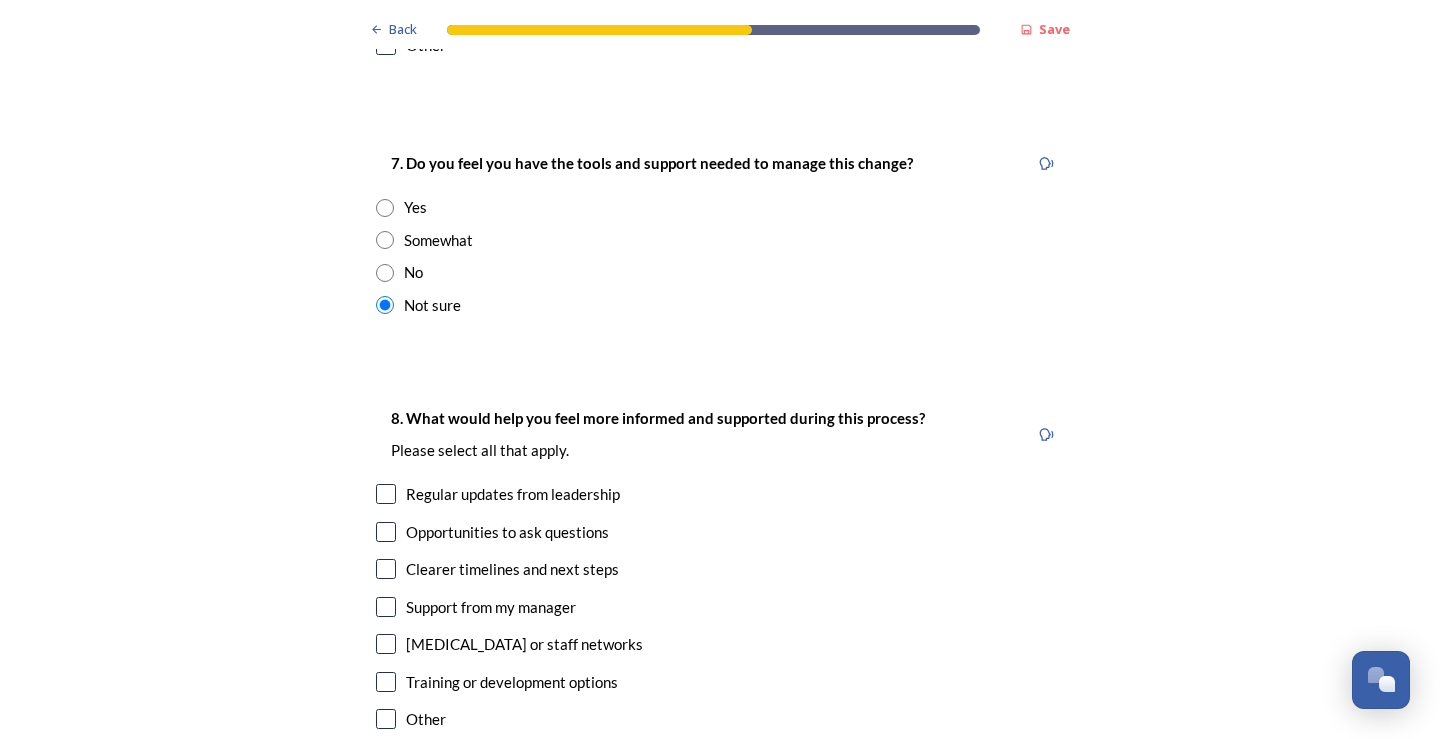 scroll, scrollTop: 4400, scrollLeft: 0, axis: vertical 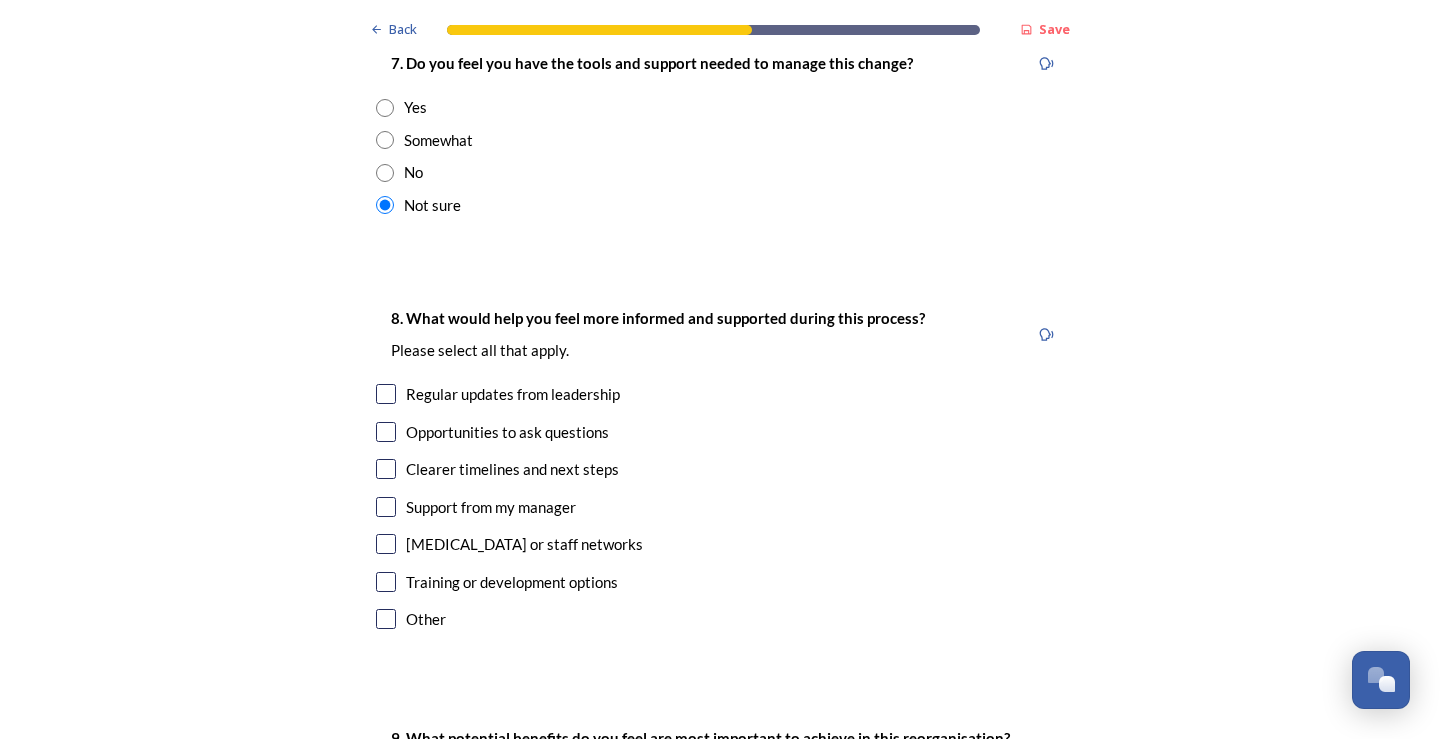 click at bounding box center (386, 394) 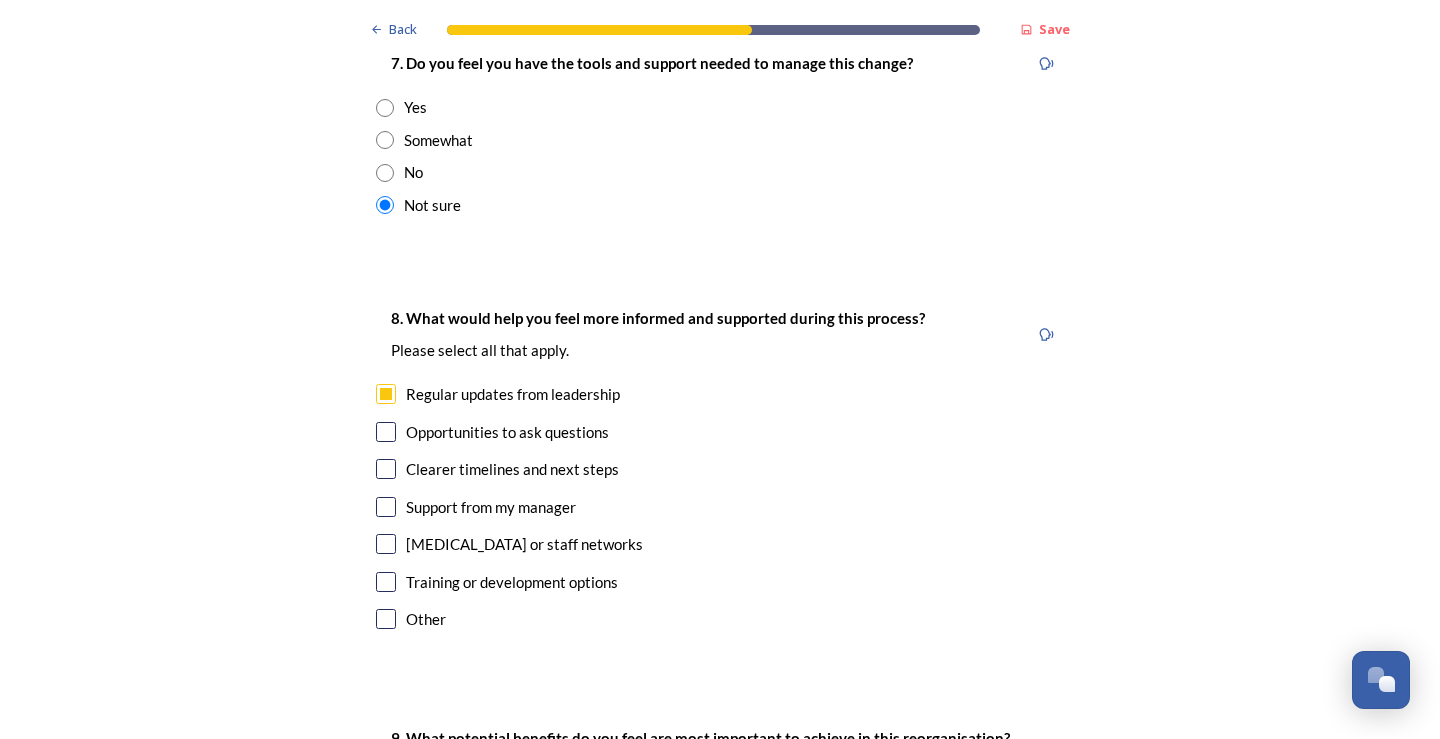click at bounding box center [386, 432] 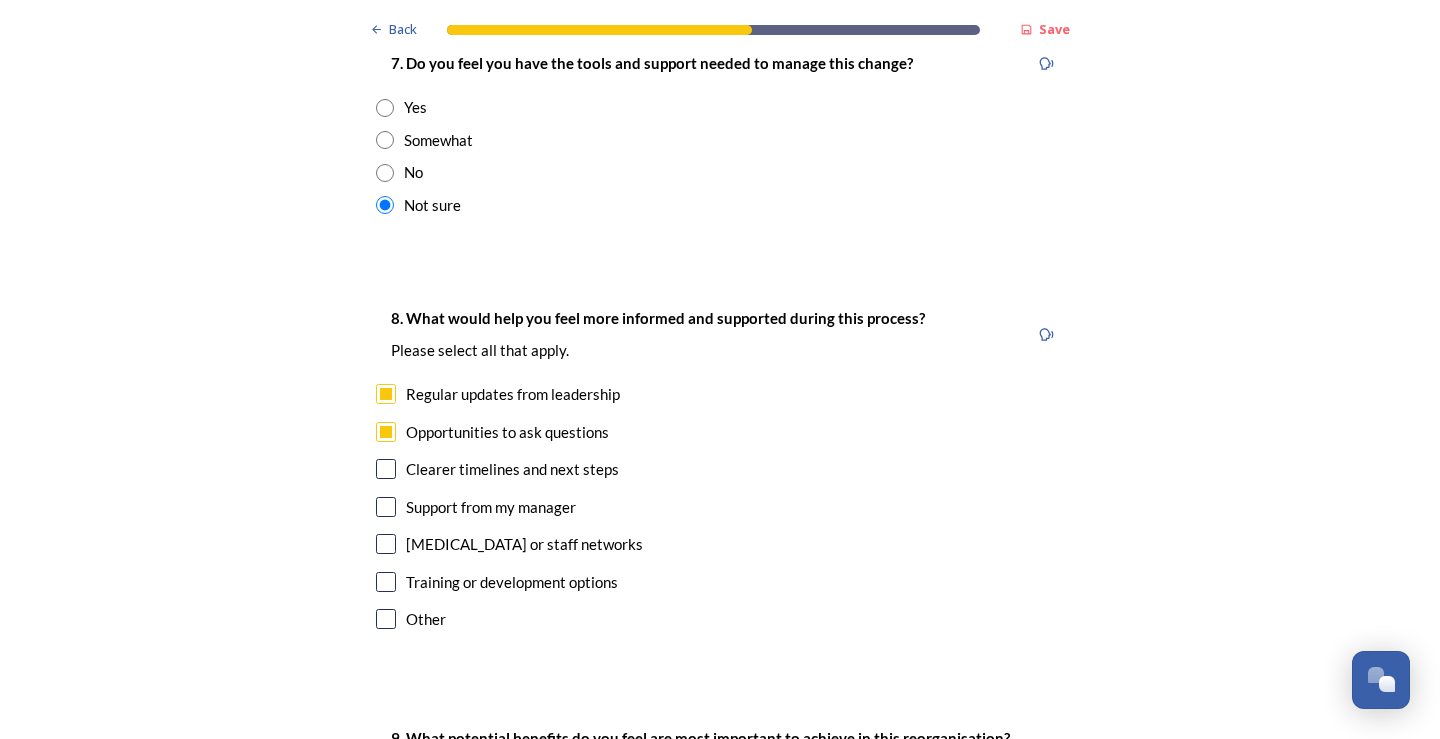 click at bounding box center (386, 507) 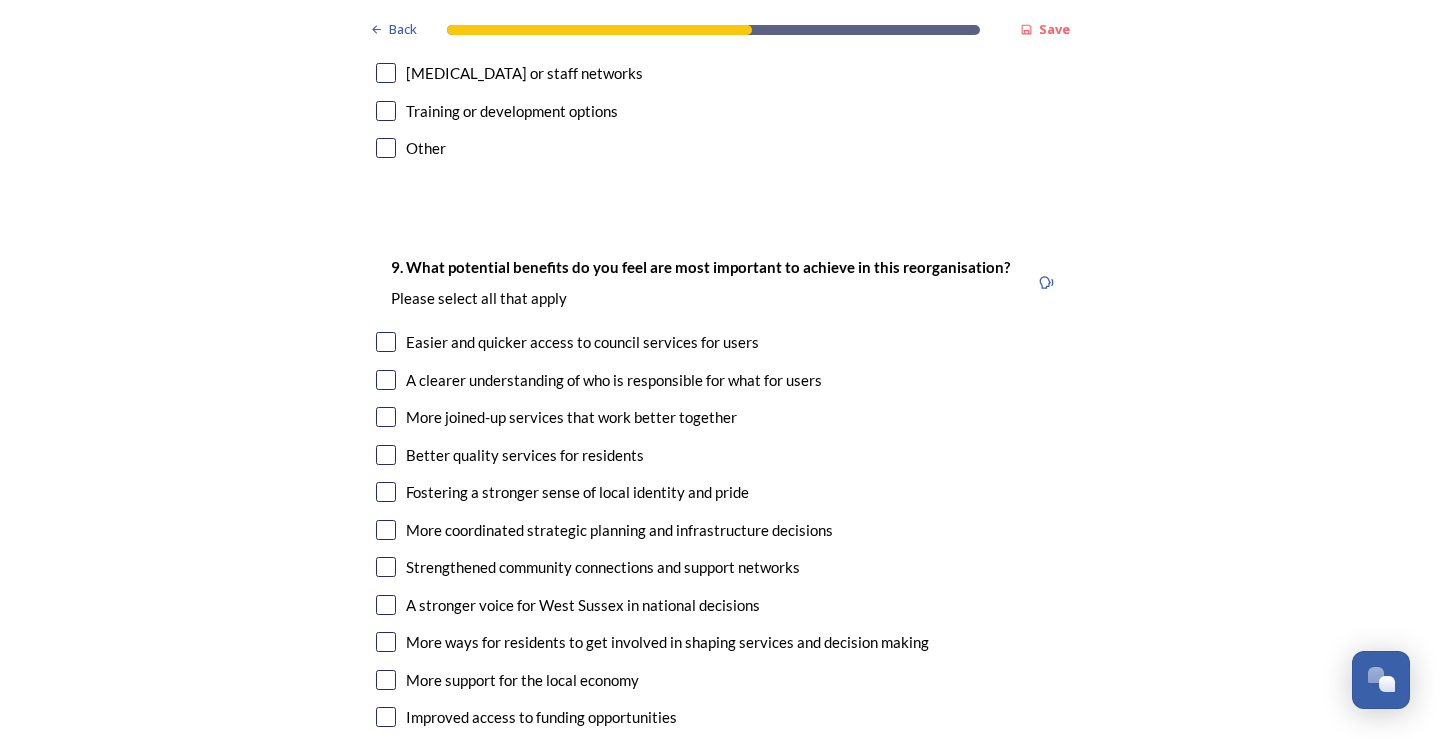 scroll, scrollTop: 4900, scrollLeft: 0, axis: vertical 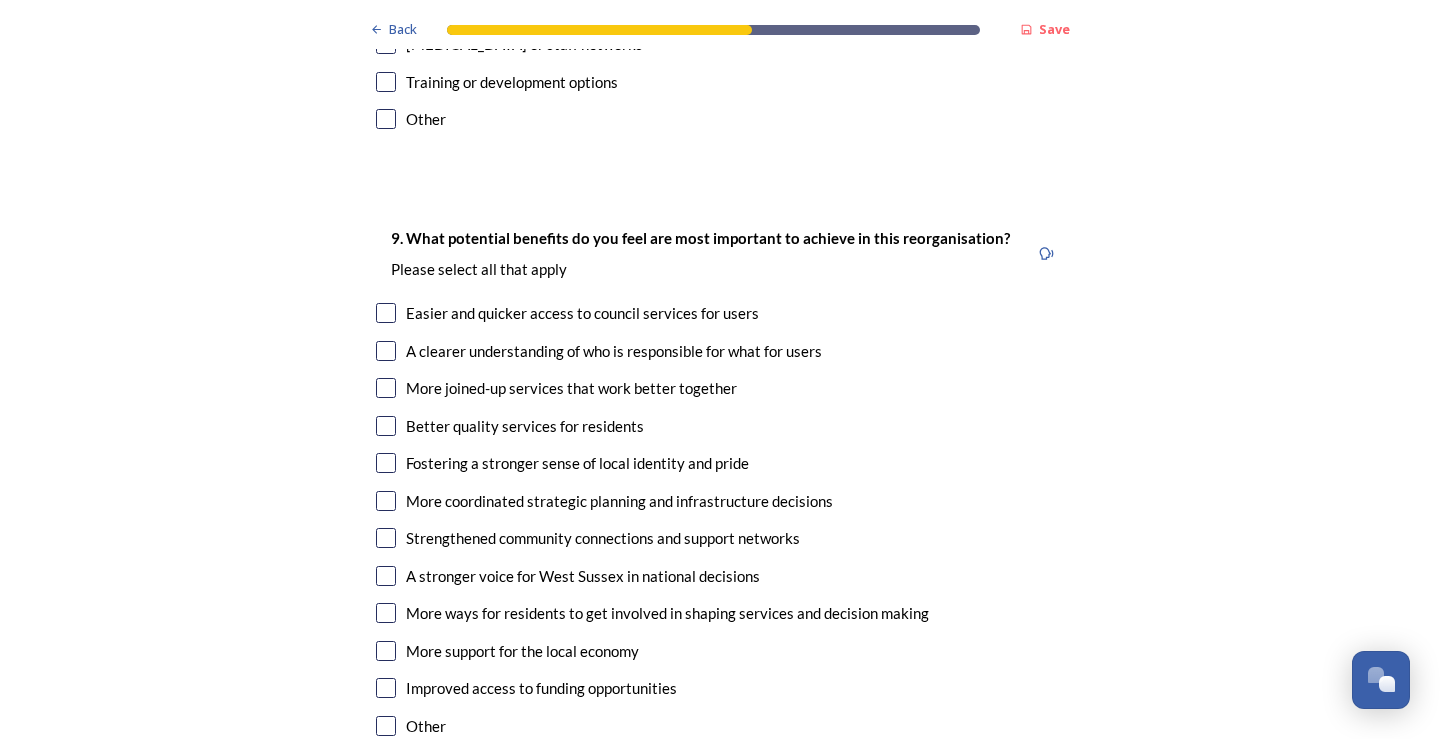 click at bounding box center [386, 351] 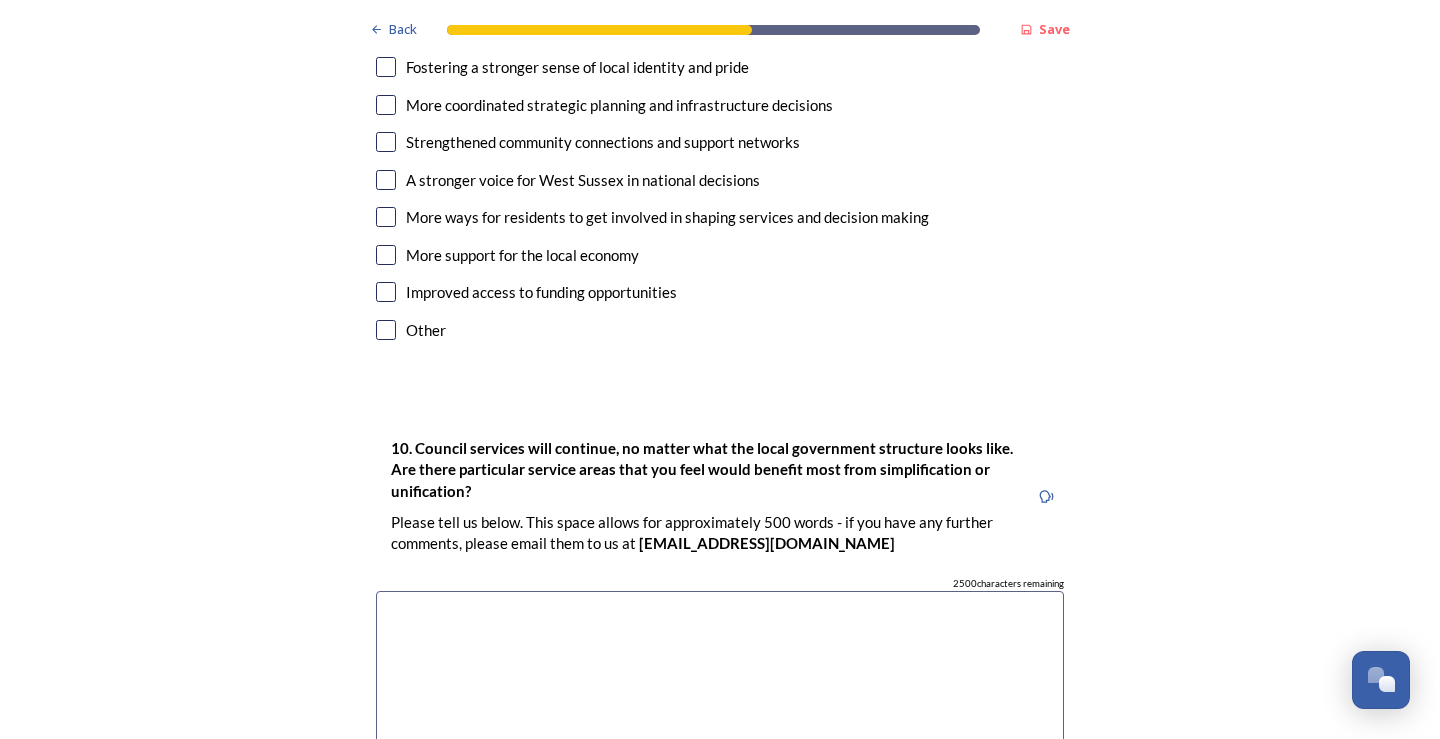scroll, scrollTop: 5300, scrollLeft: 0, axis: vertical 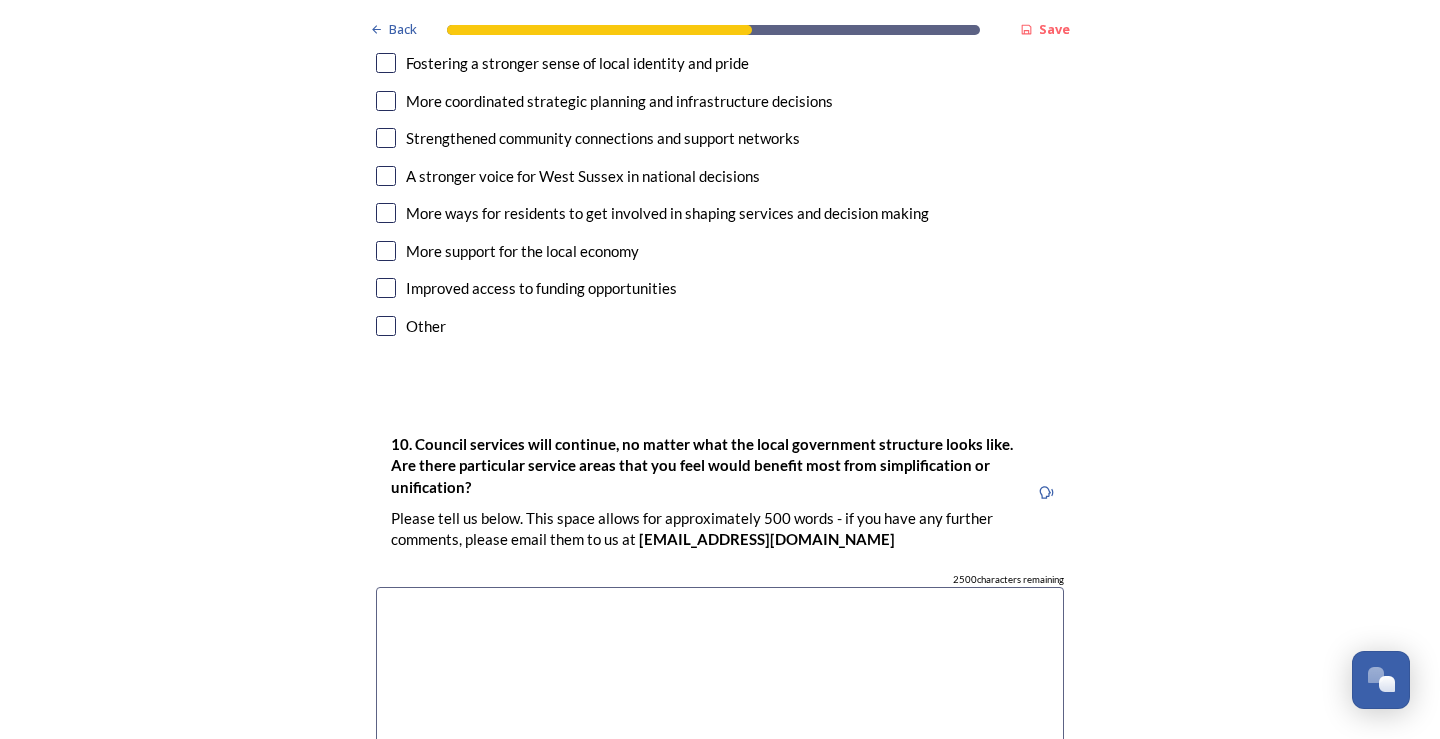click at bounding box center [720, 699] 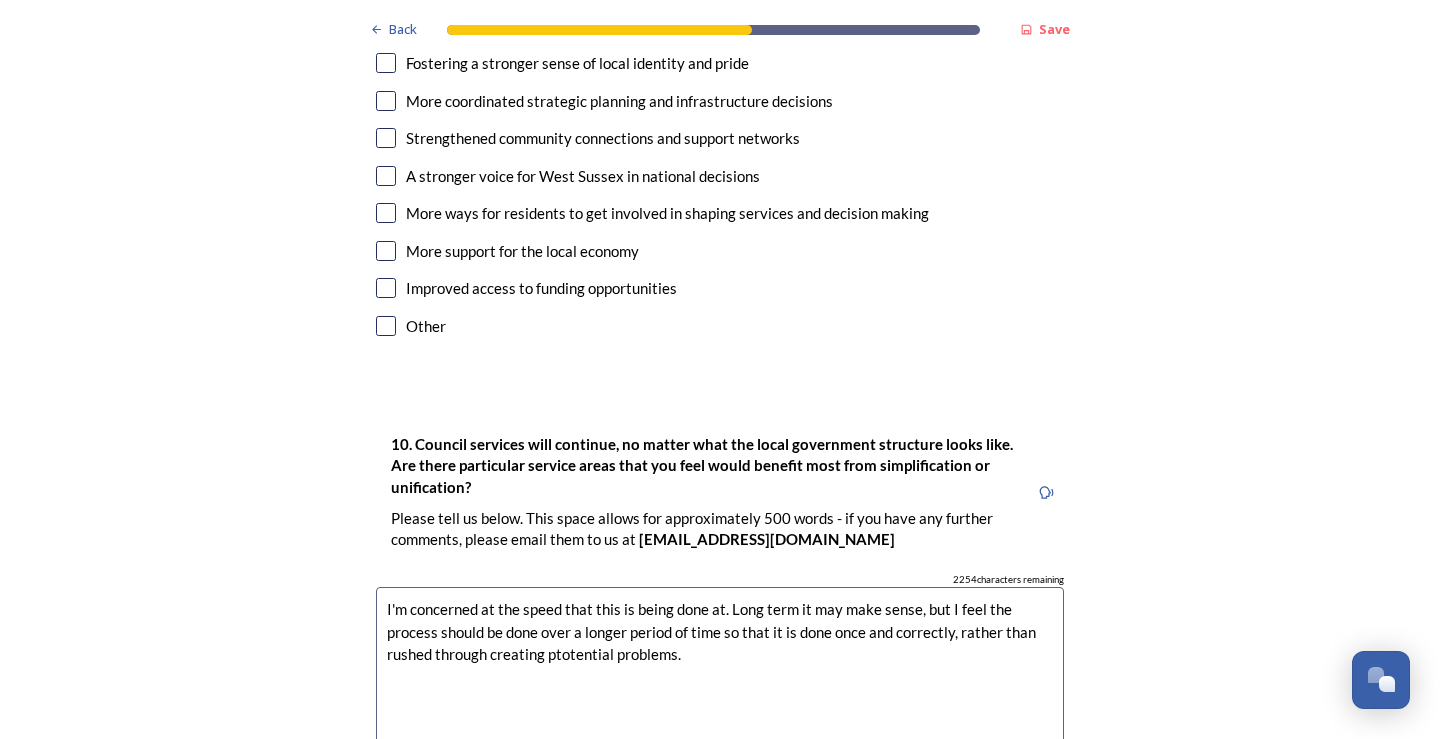 drag, startPoint x: 718, startPoint y: 555, endPoint x: 316, endPoint y: 510, distance: 404.5108 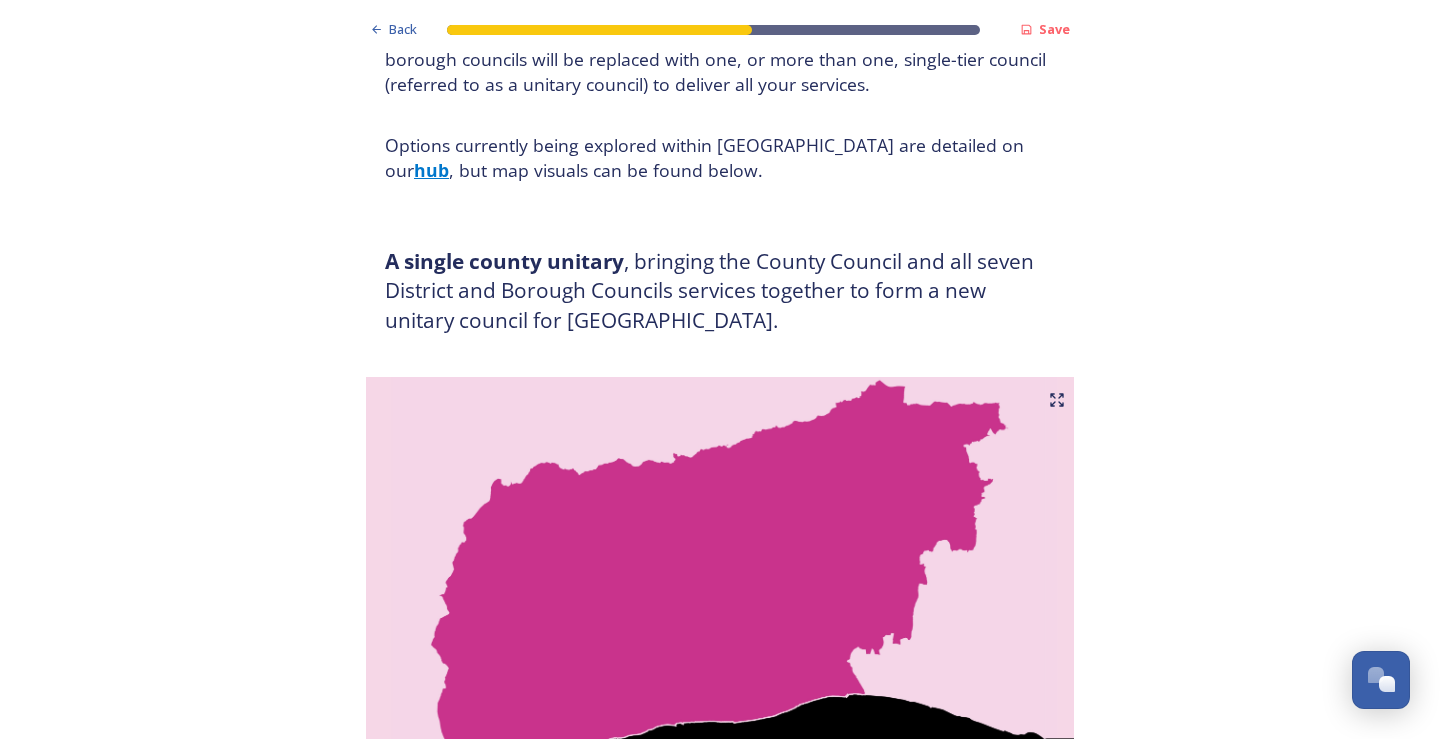 scroll, scrollTop: 0, scrollLeft: 0, axis: both 